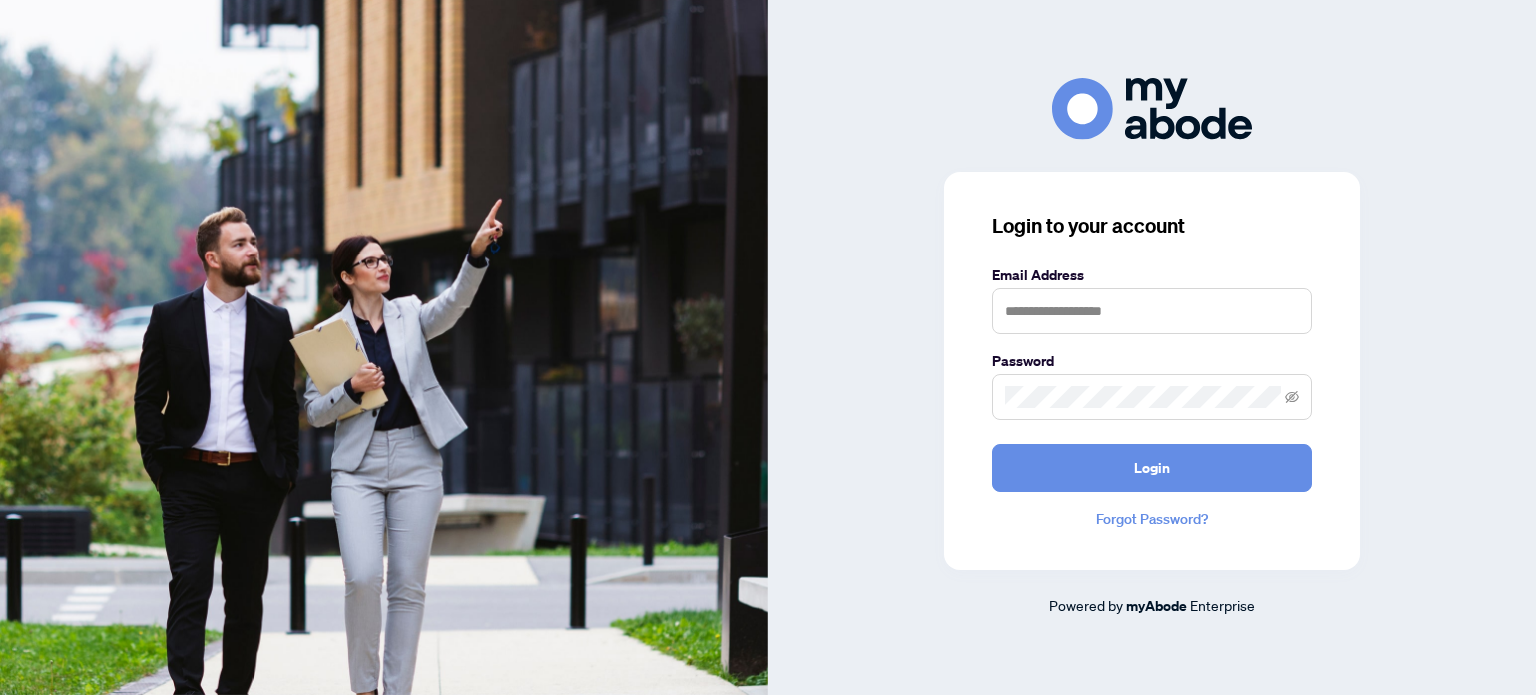 scroll, scrollTop: 0, scrollLeft: 0, axis: both 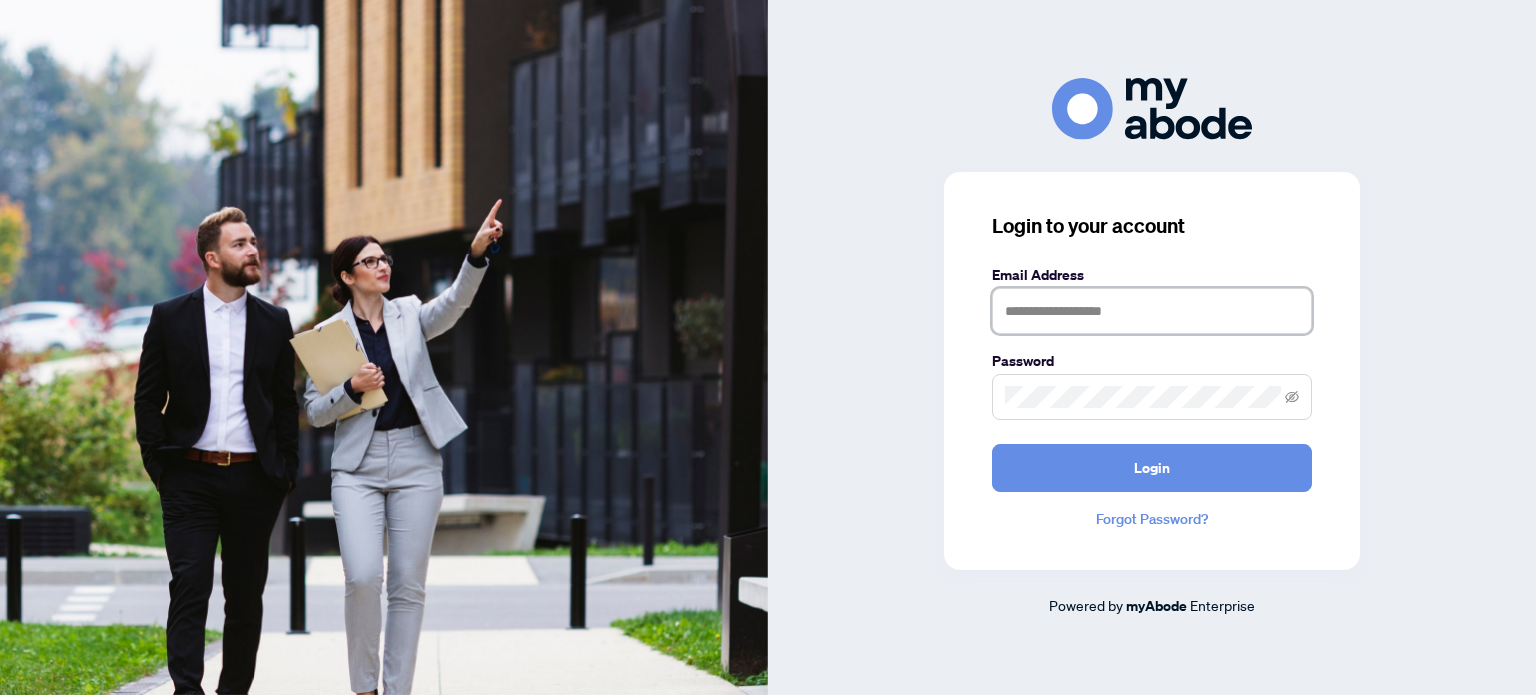 click at bounding box center (1152, 311) 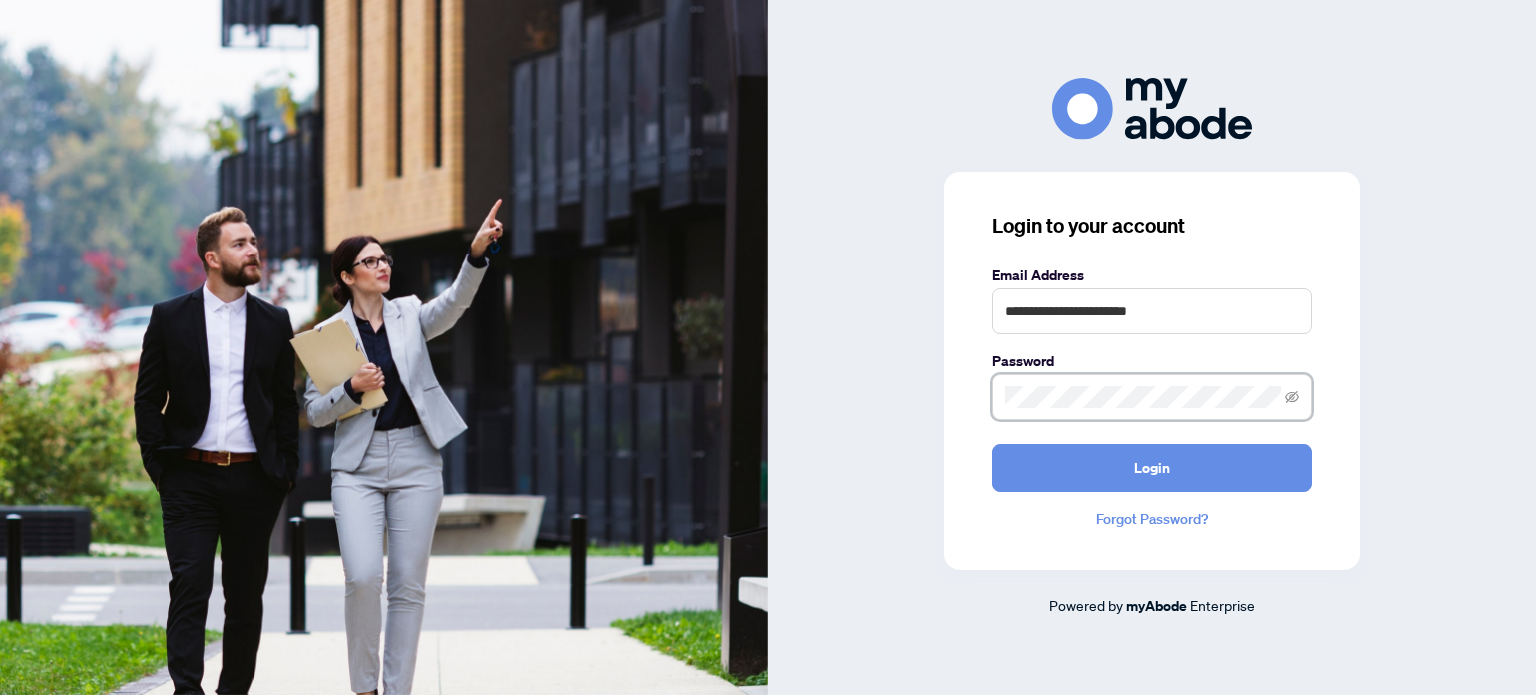 click on "Login" at bounding box center [1152, 468] 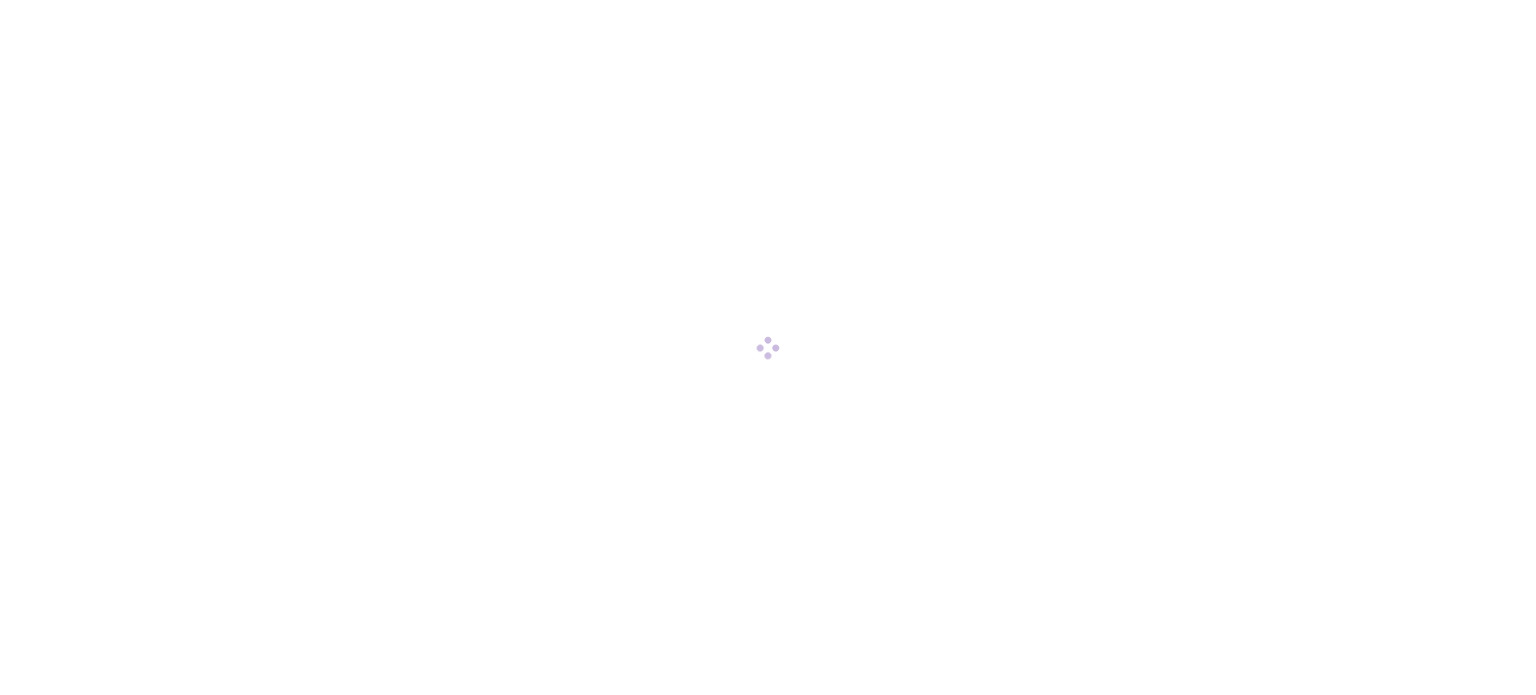 scroll, scrollTop: 0, scrollLeft: 0, axis: both 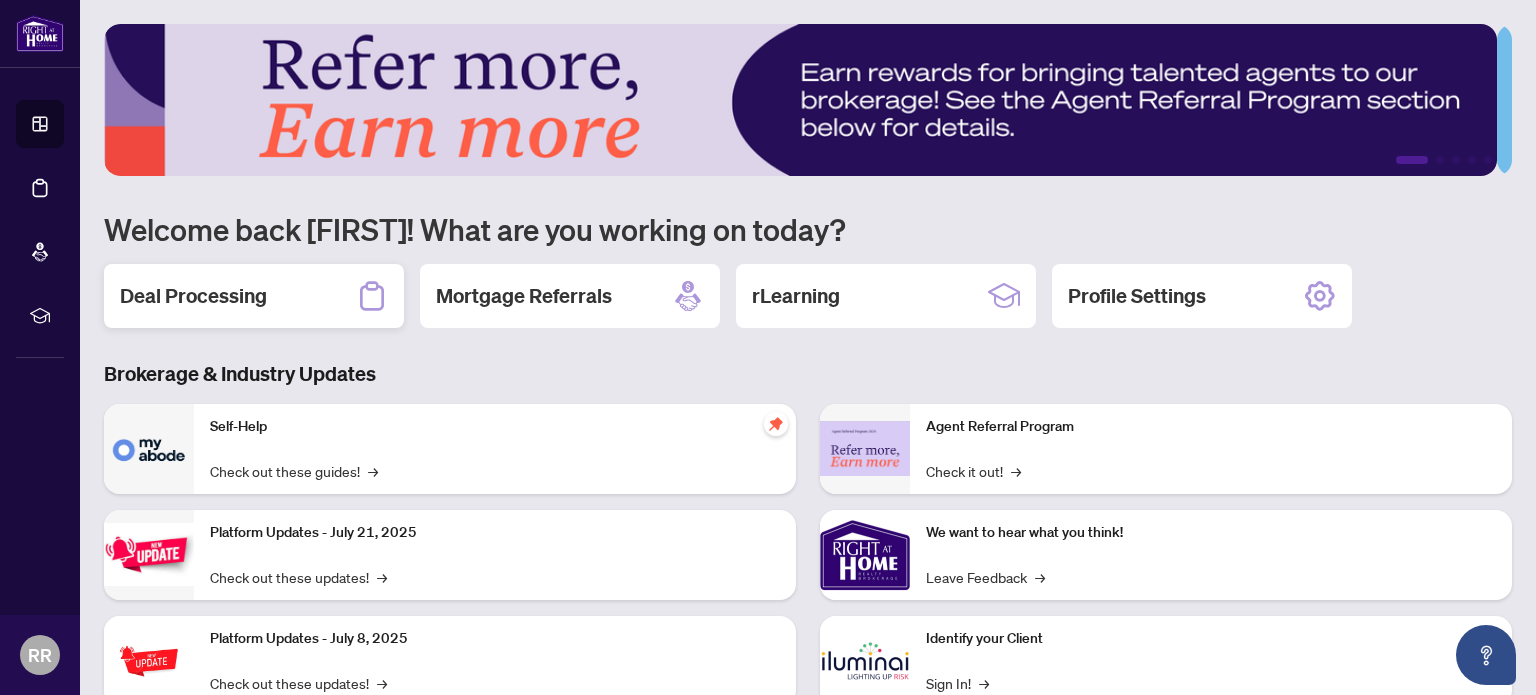 click on "Deal Processing" at bounding box center [193, 296] 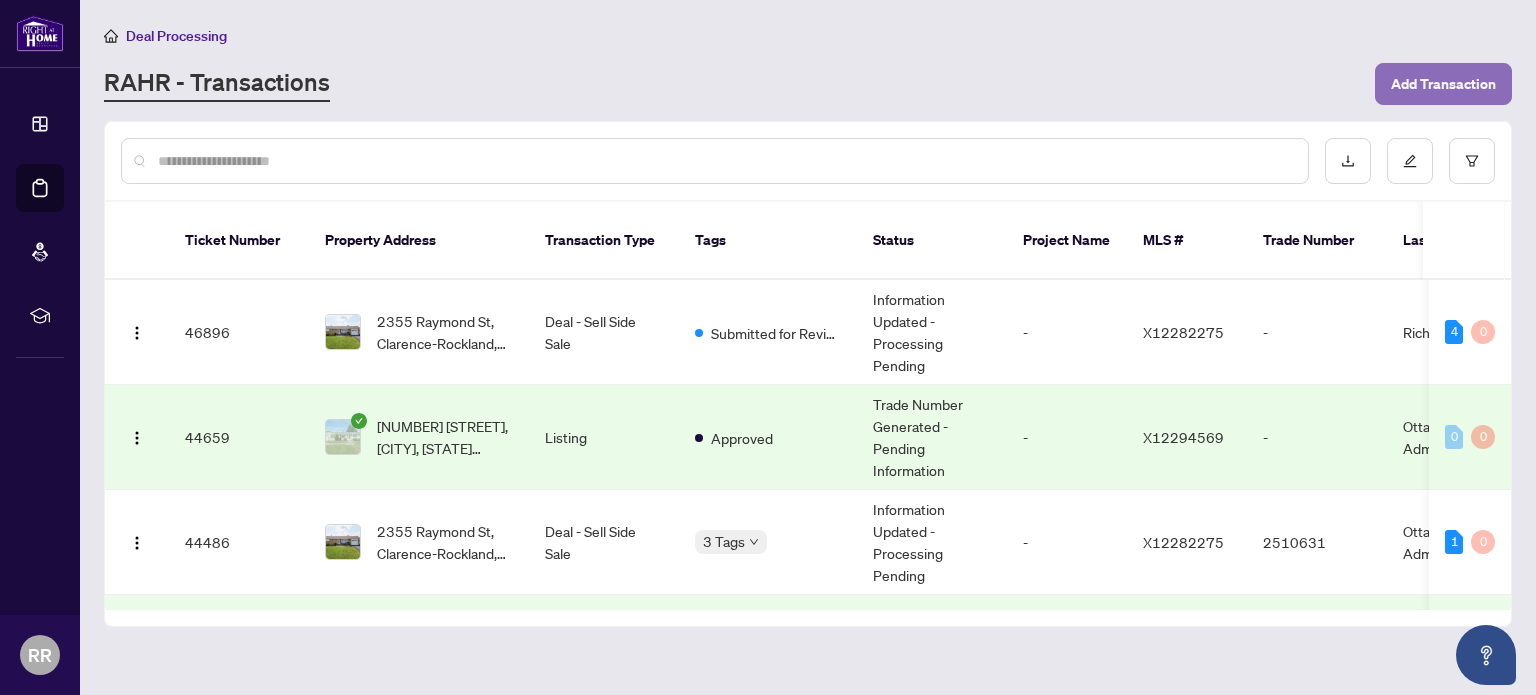 click on "Add Transaction" at bounding box center (1443, 84) 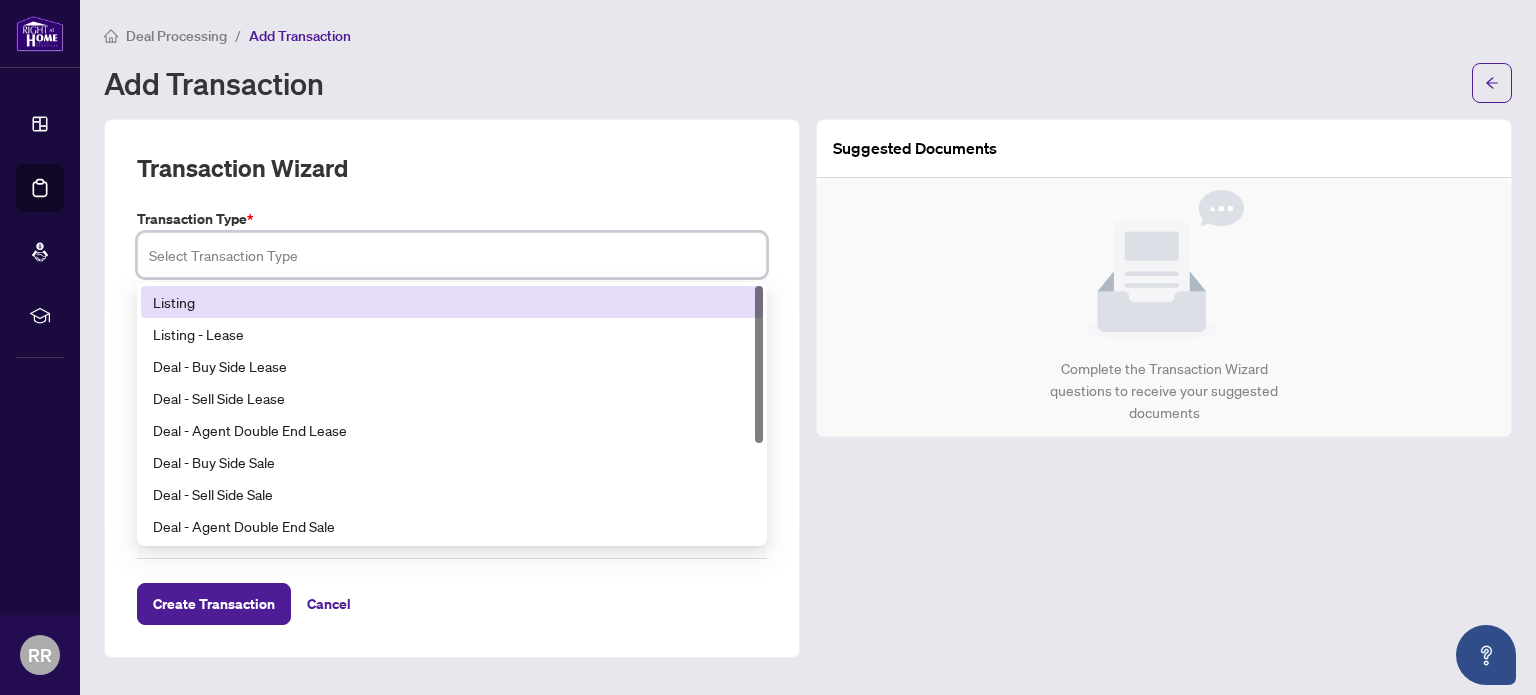 click at bounding box center [452, 255] 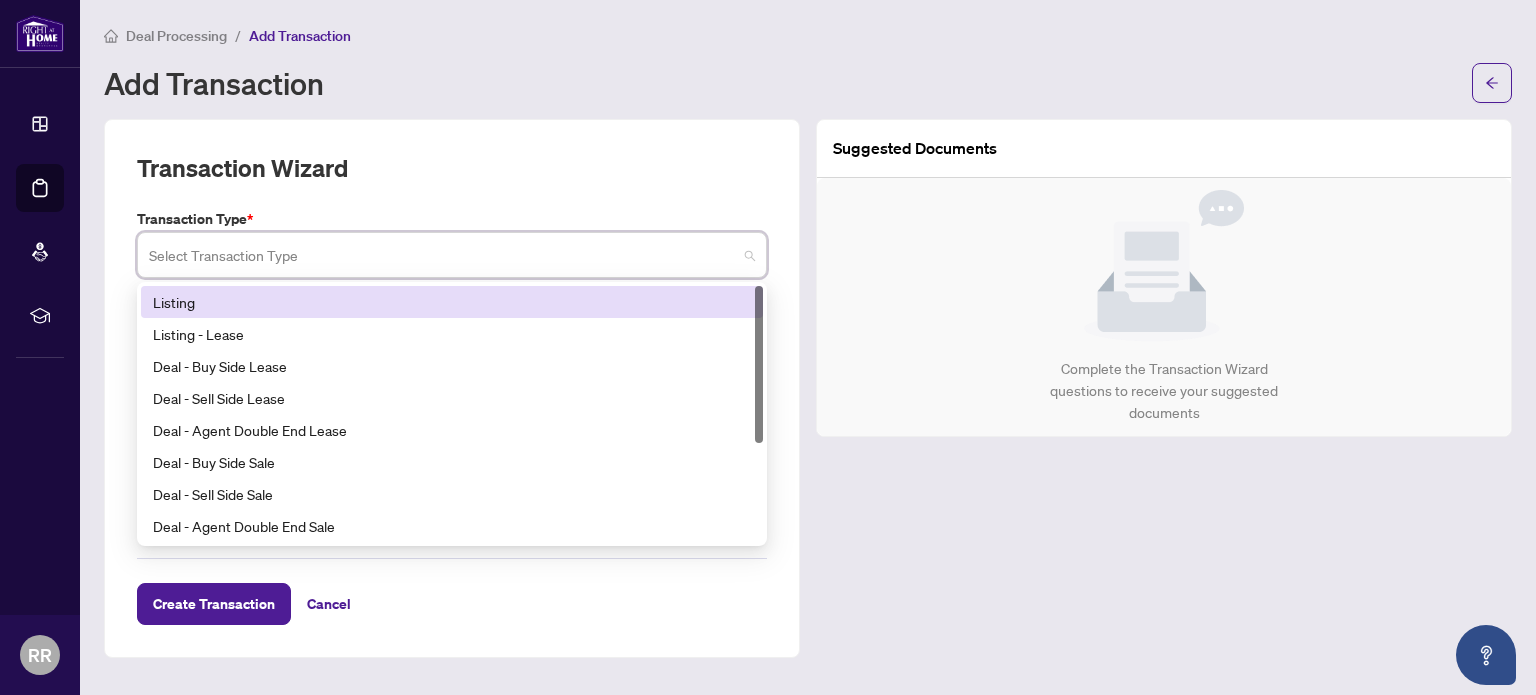 click on "Listing" at bounding box center (452, 302) 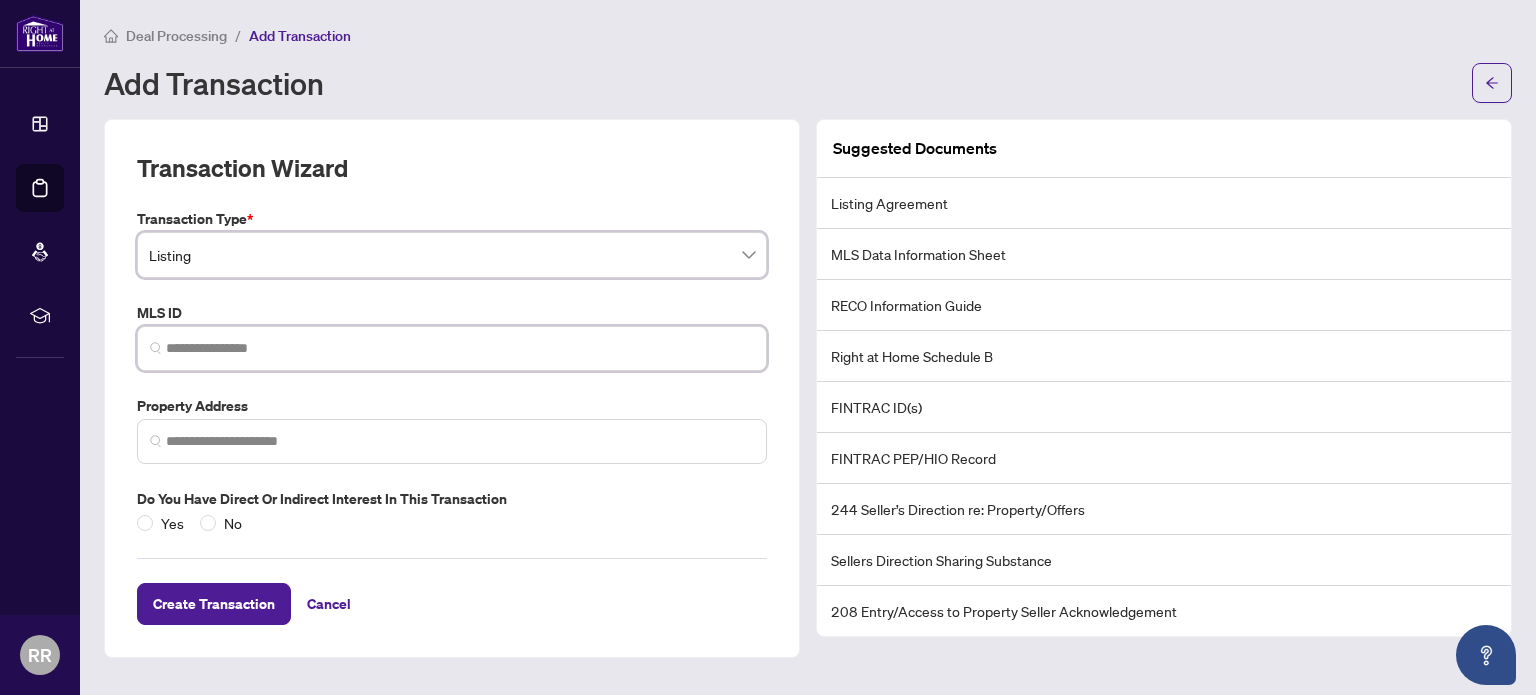 click at bounding box center (460, 348) 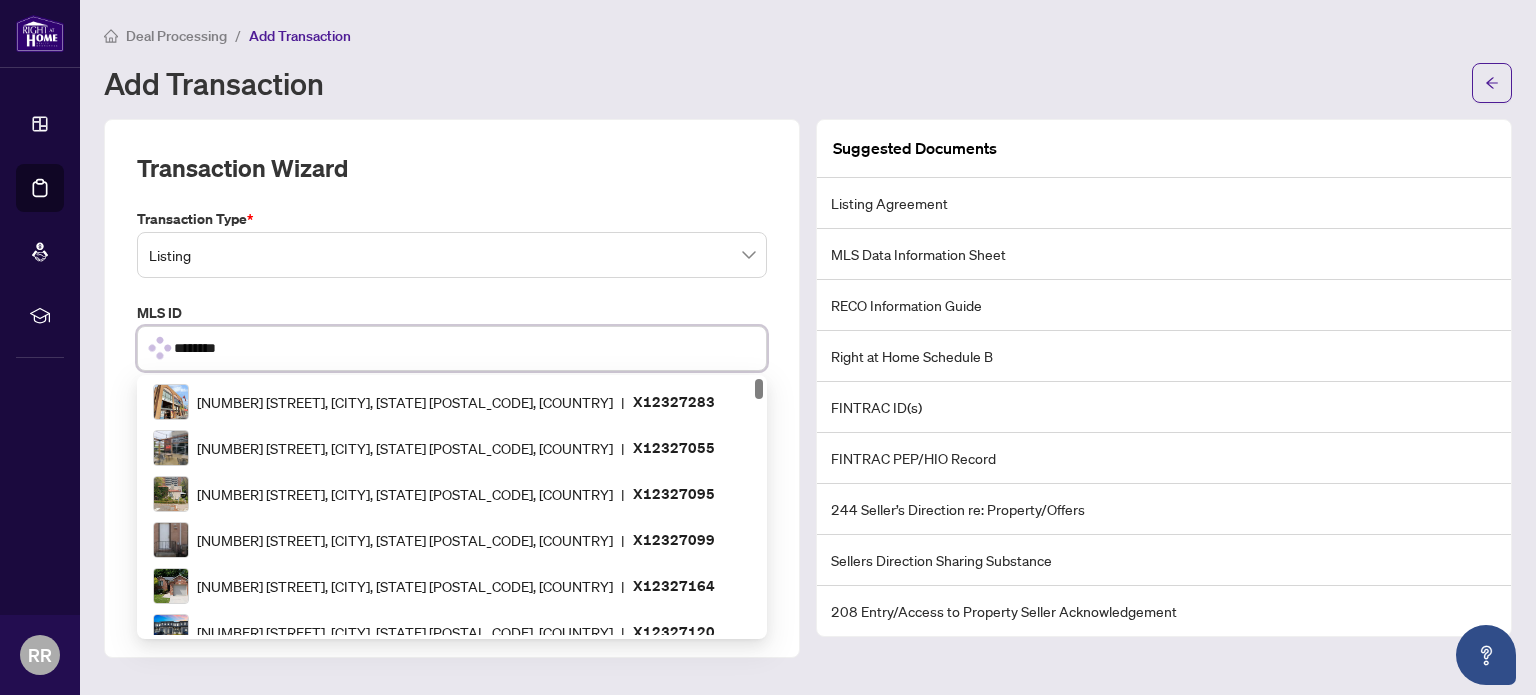 type on "*********" 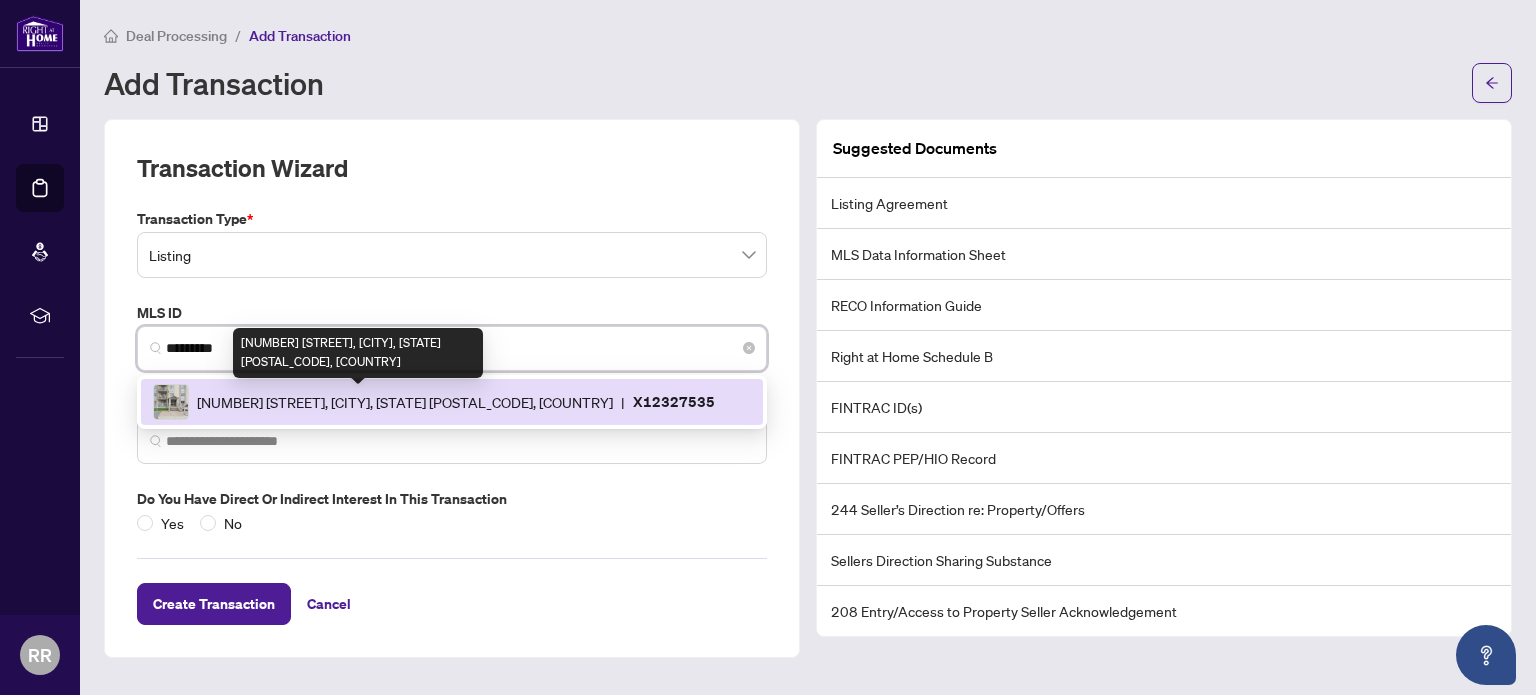 click on "[NUMBER] [STREET], [CITY], [STATE] [POSTAL_CODE], [COUNTRY]" at bounding box center (405, 402) 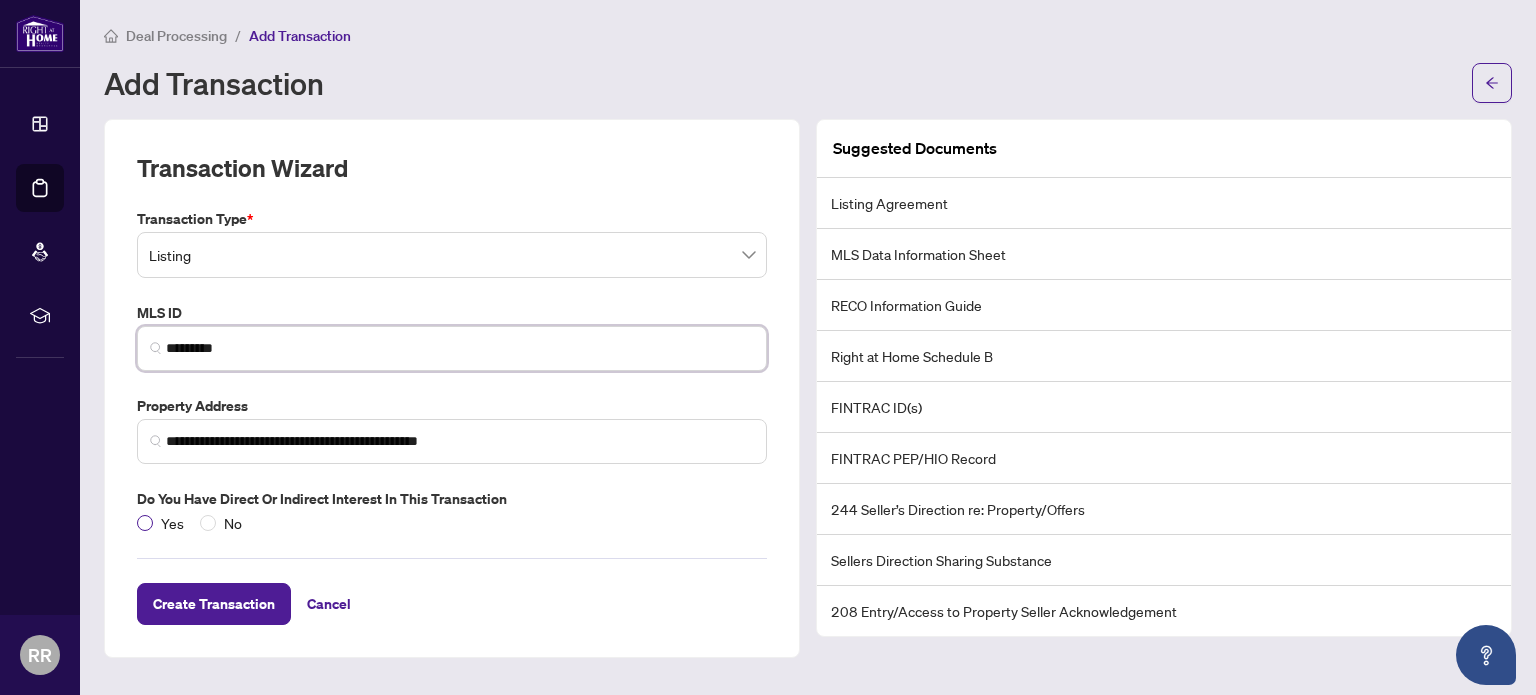 type on "*********" 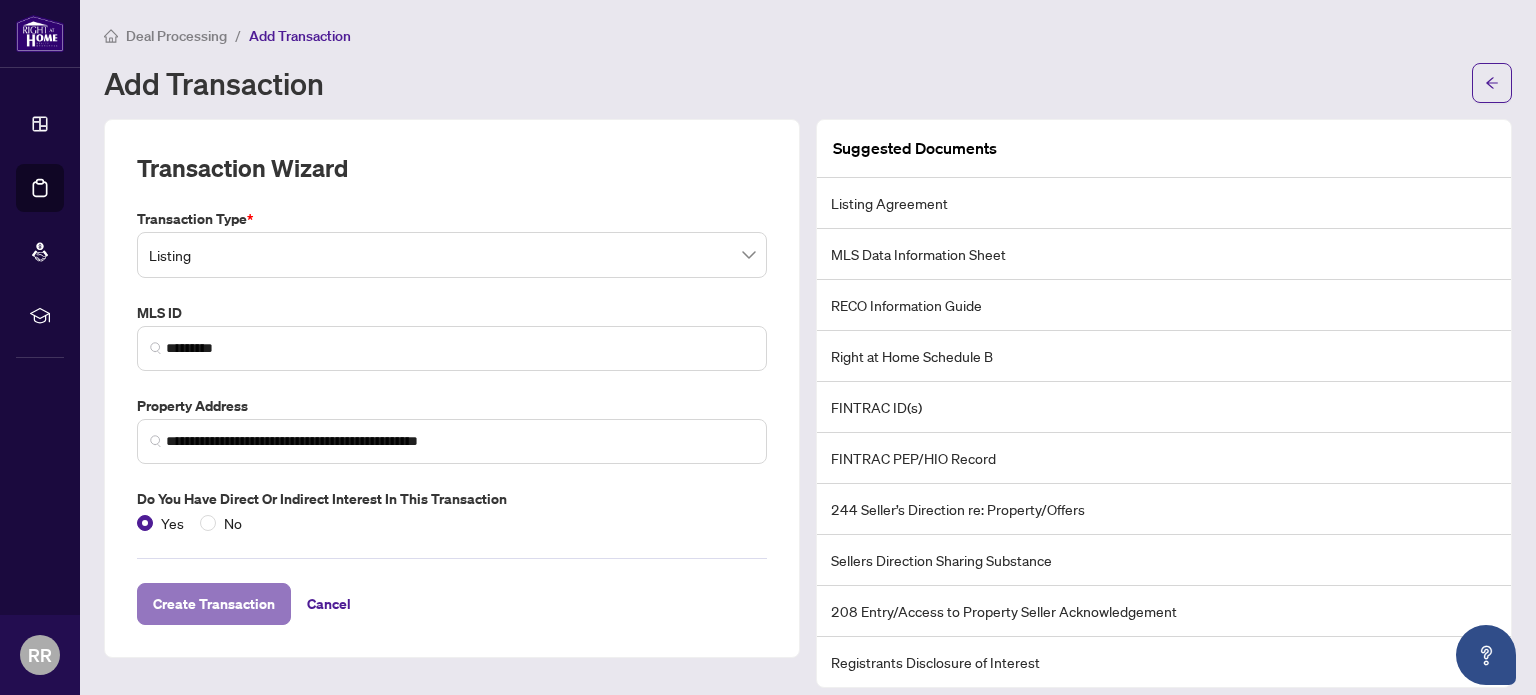 click on "Create Transaction" at bounding box center (214, 604) 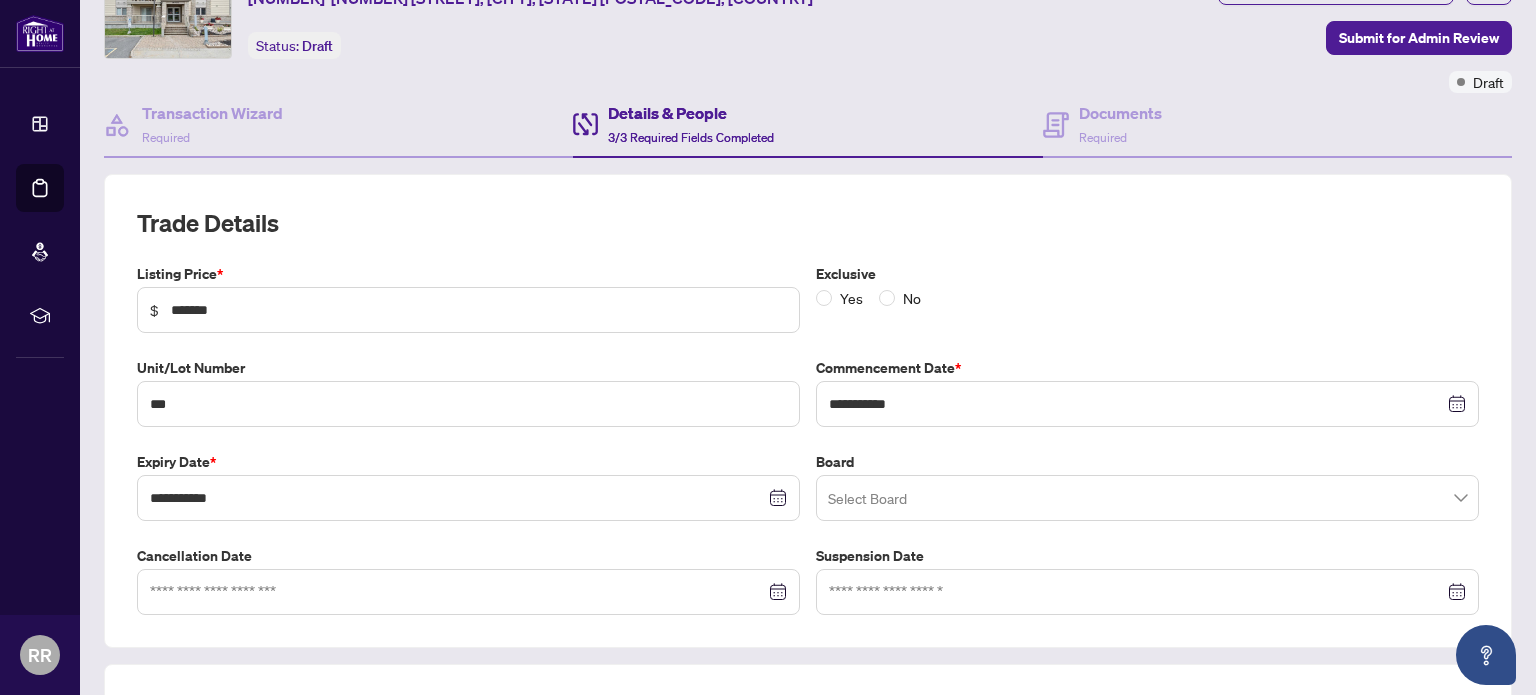 scroll, scrollTop: 100, scrollLeft: 0, axis: vertical 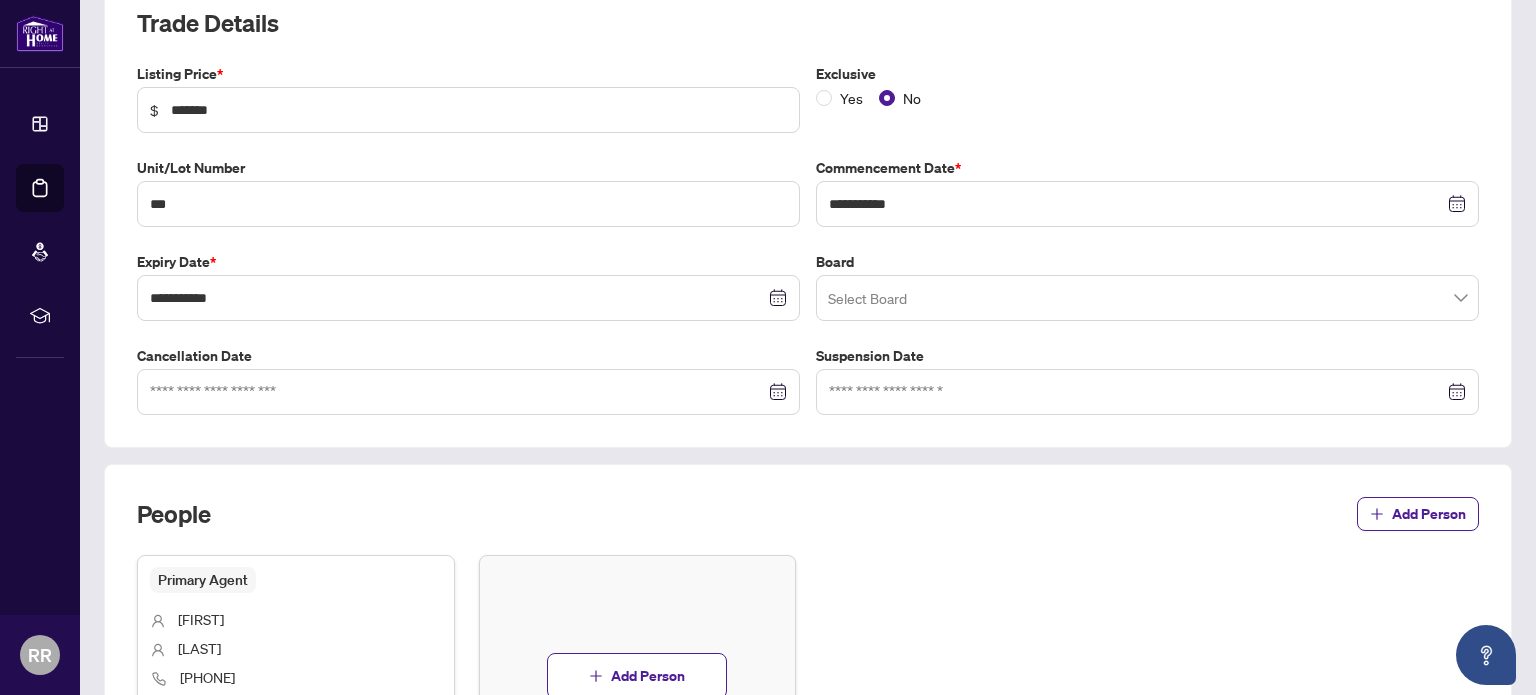 click at bounding box center [1147, 298] 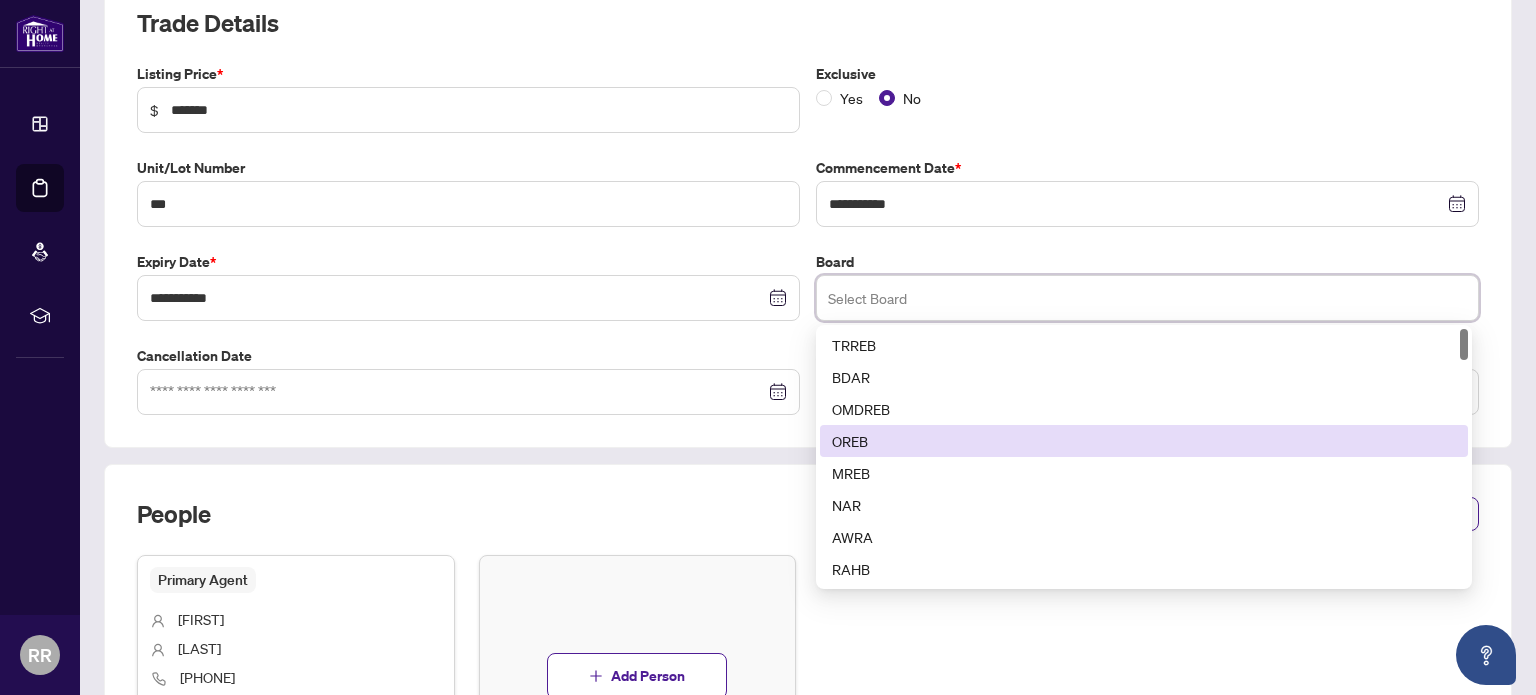 click on "OREB" at bounding box center (1144, 441) 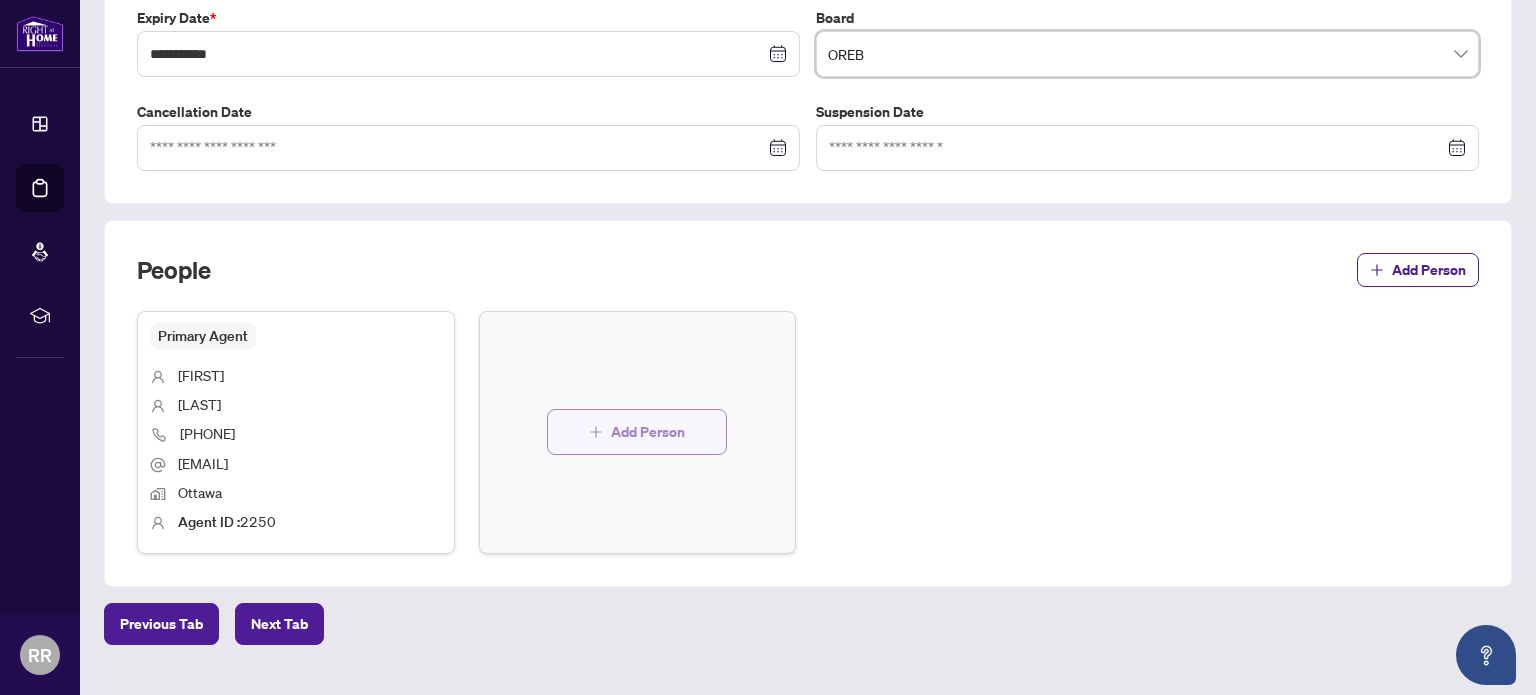scroll, scrollTop: 580, scrollLeft: 0, axis: vertical 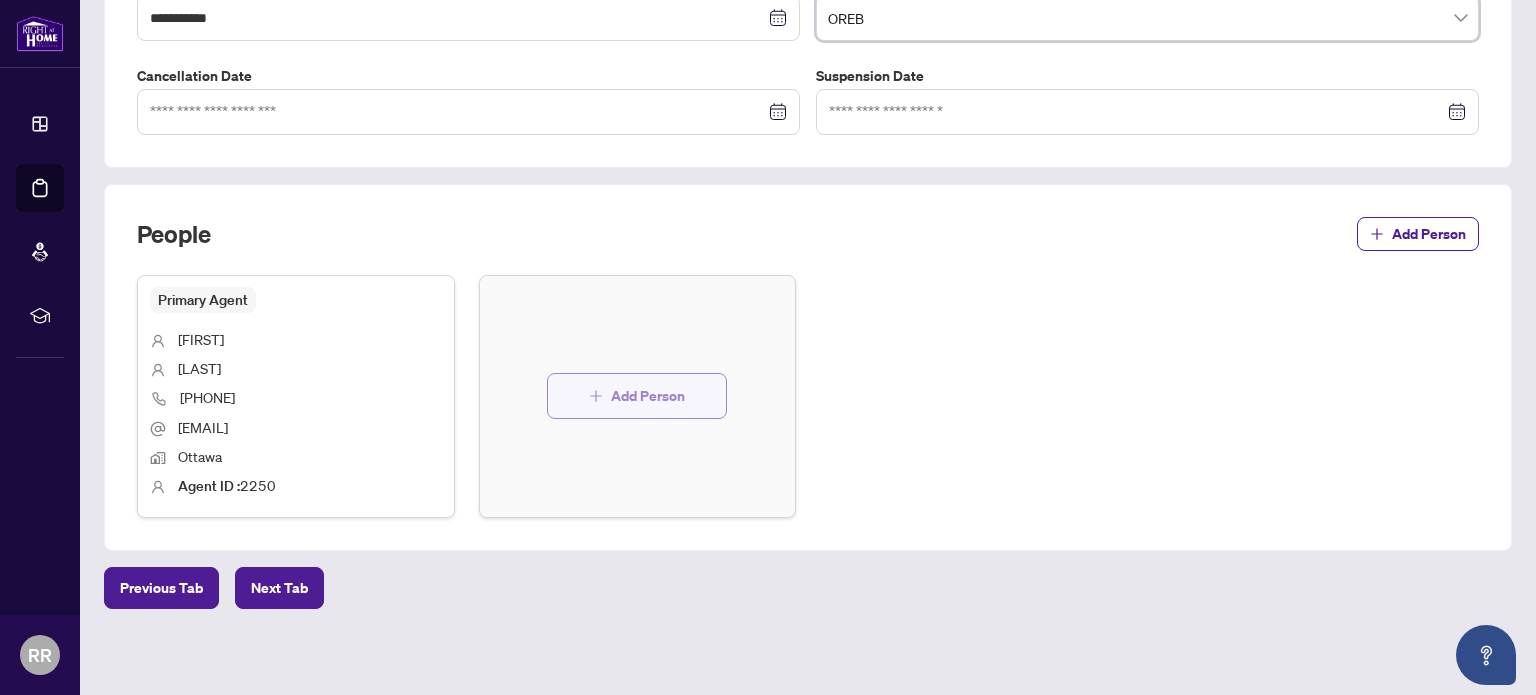 click on "Add Person" at bounding box center [648, 396] 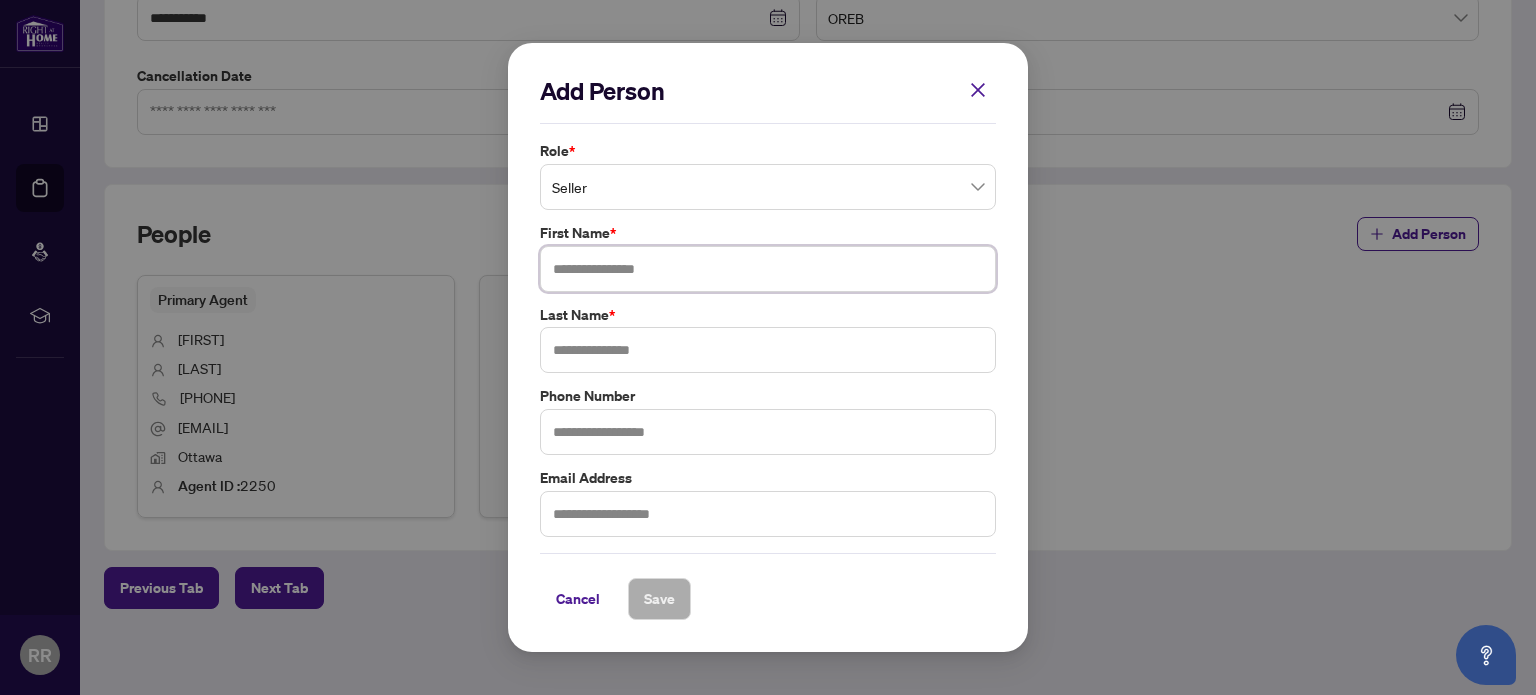 click at bounding box center [768, 269] 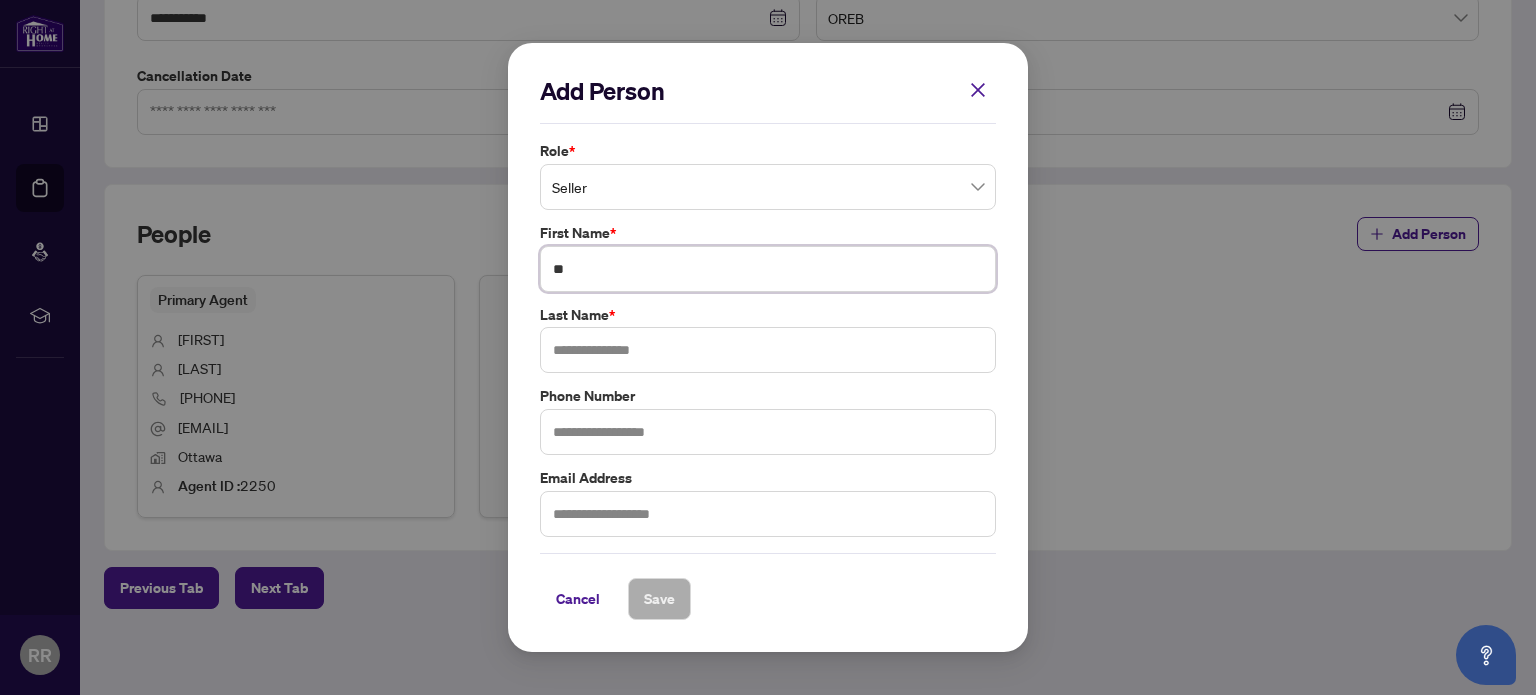 type on "*" 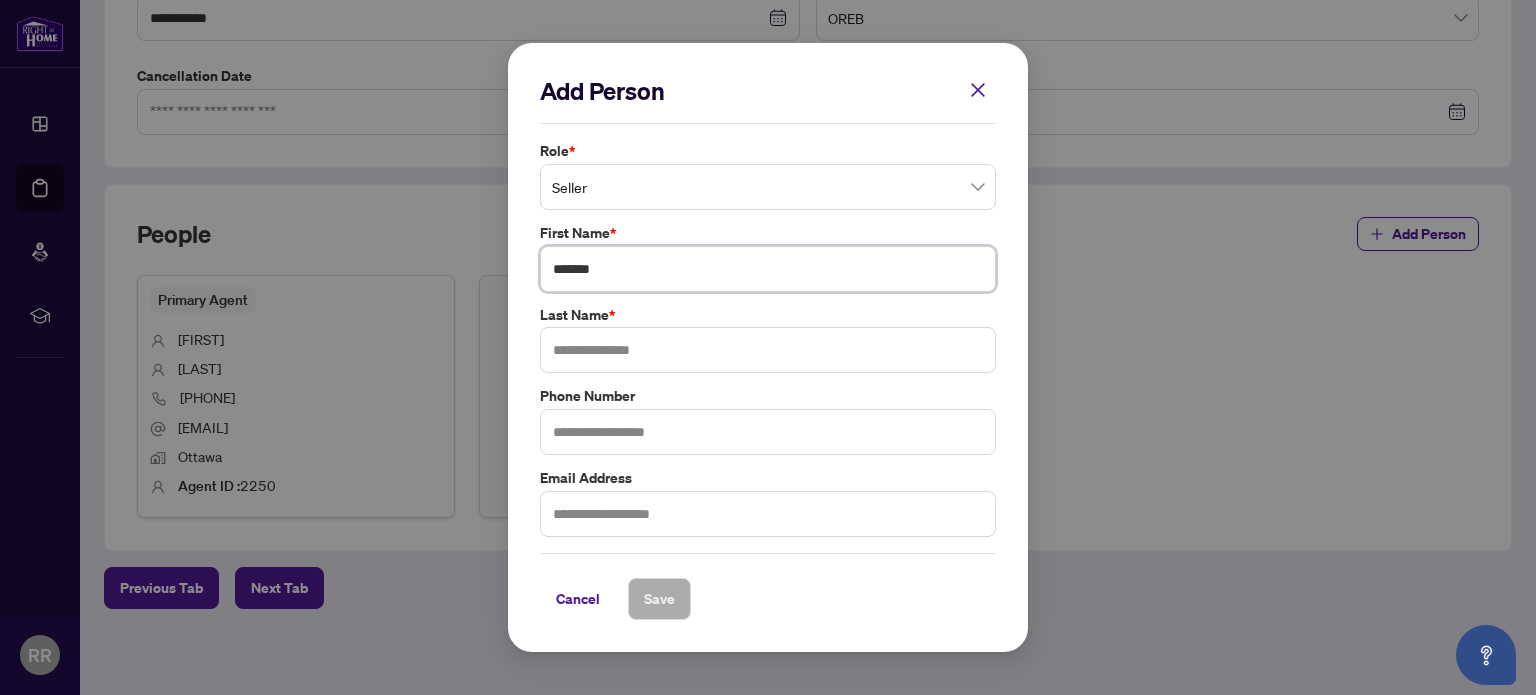 type on "*******" 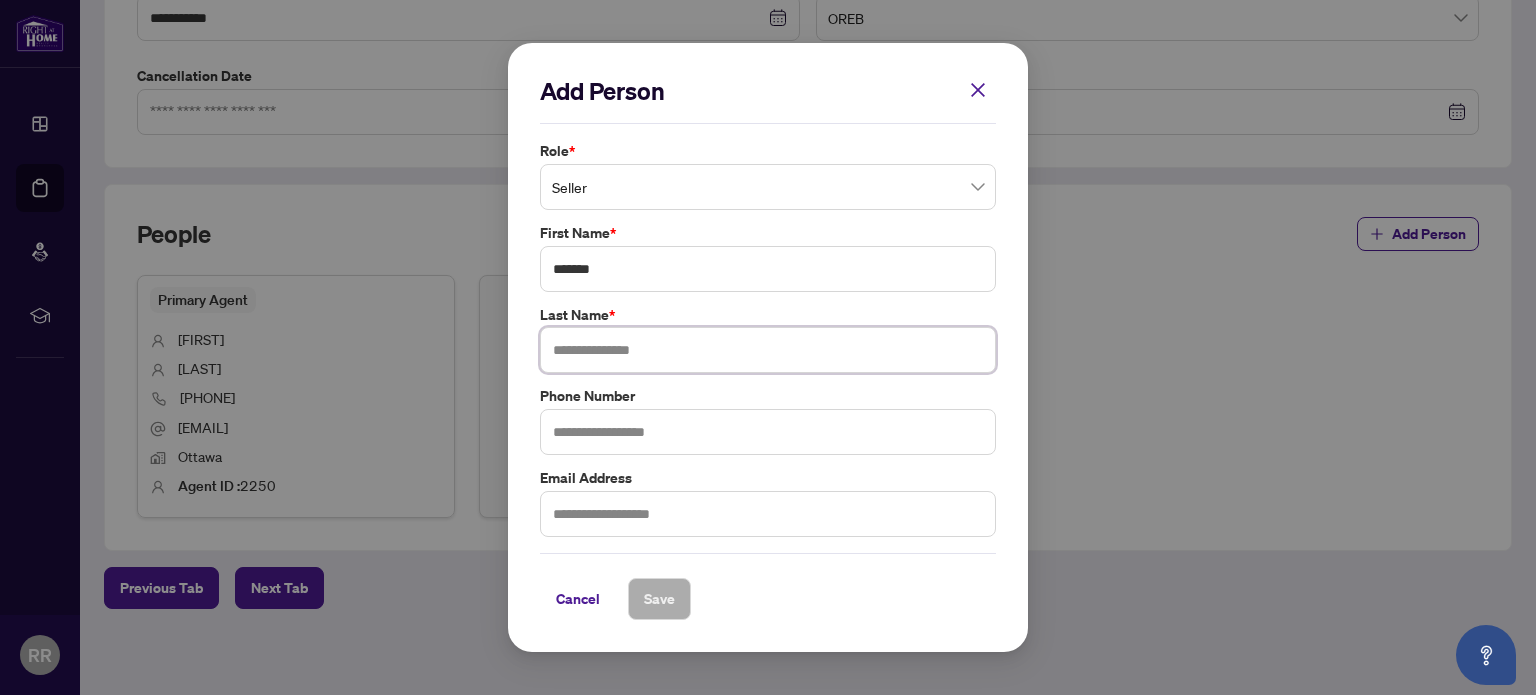 drag, startPoint x: 643, startPoint y: 338, endPoint x: 670, endPoint y: 329, distance: 28.460499 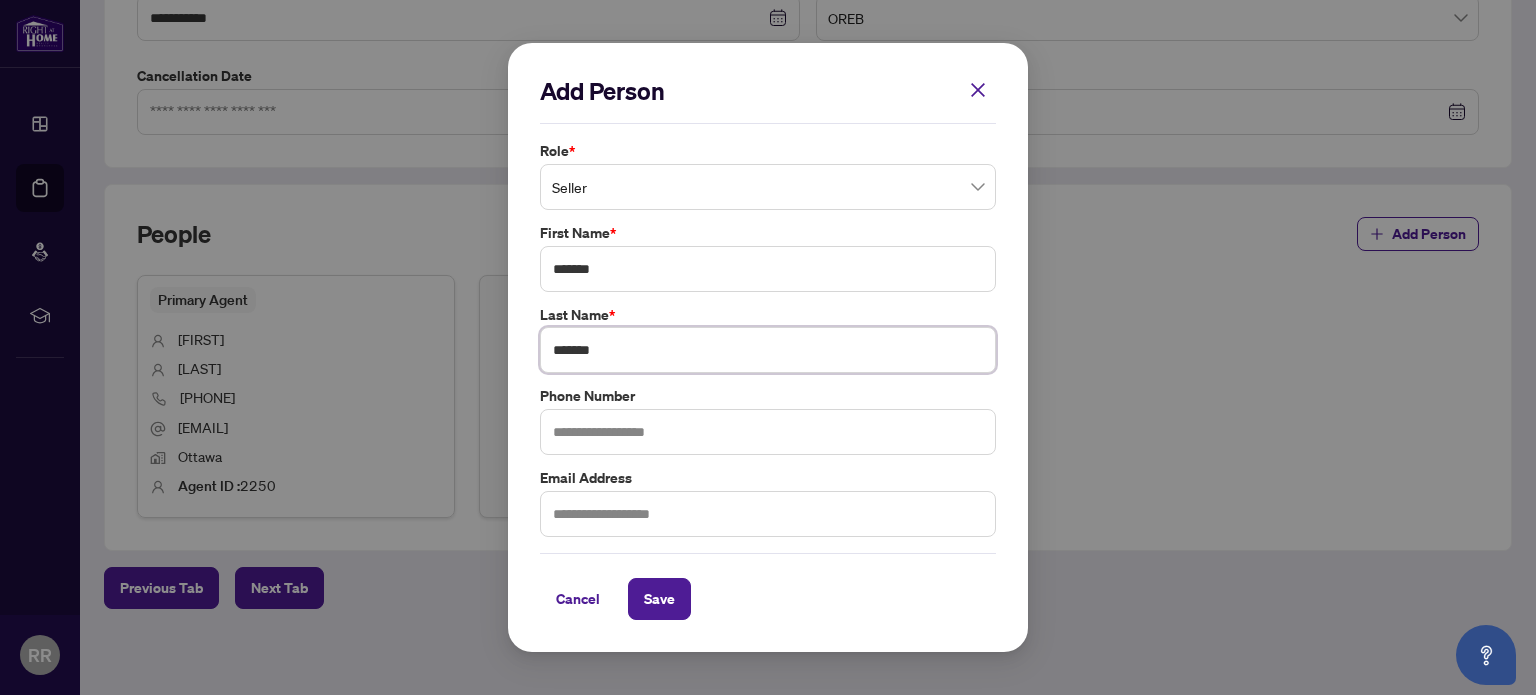 type on "*******" 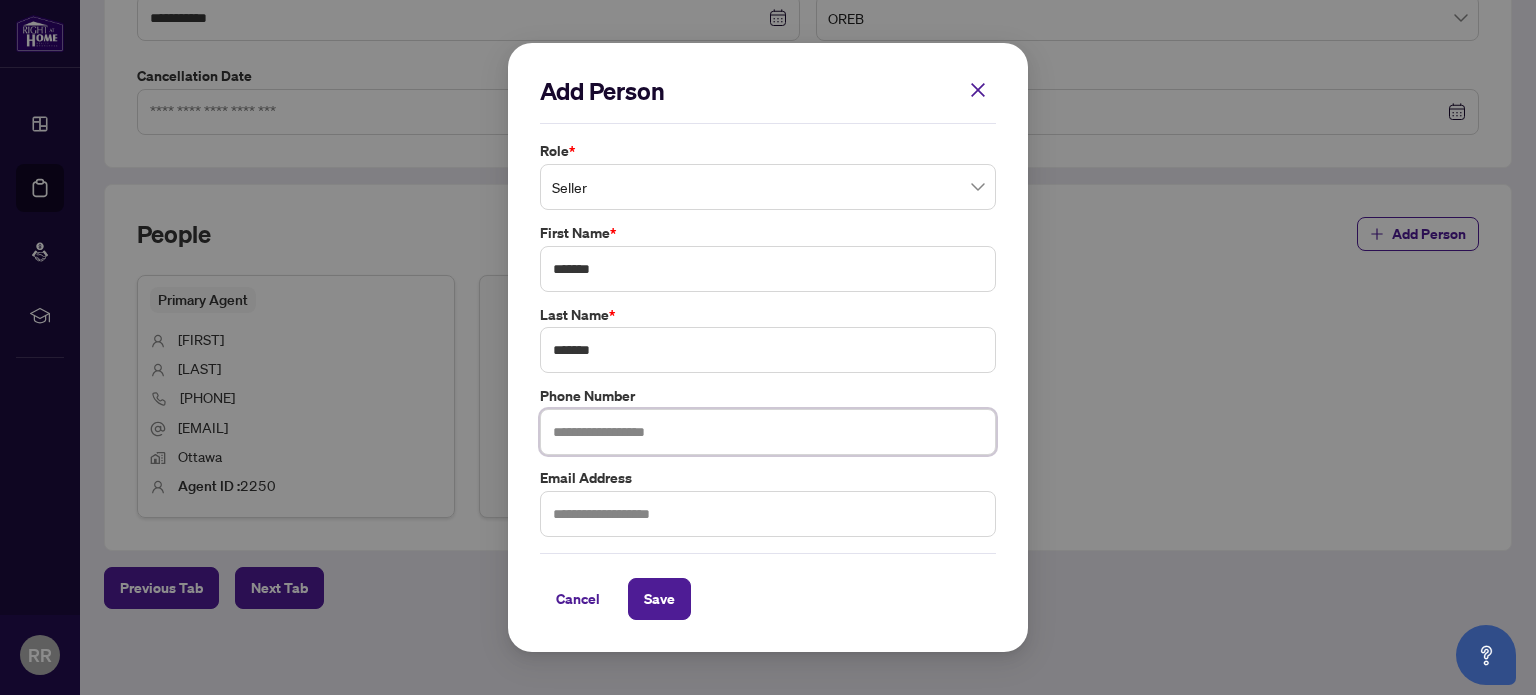 click at bounding box center [768, 432] 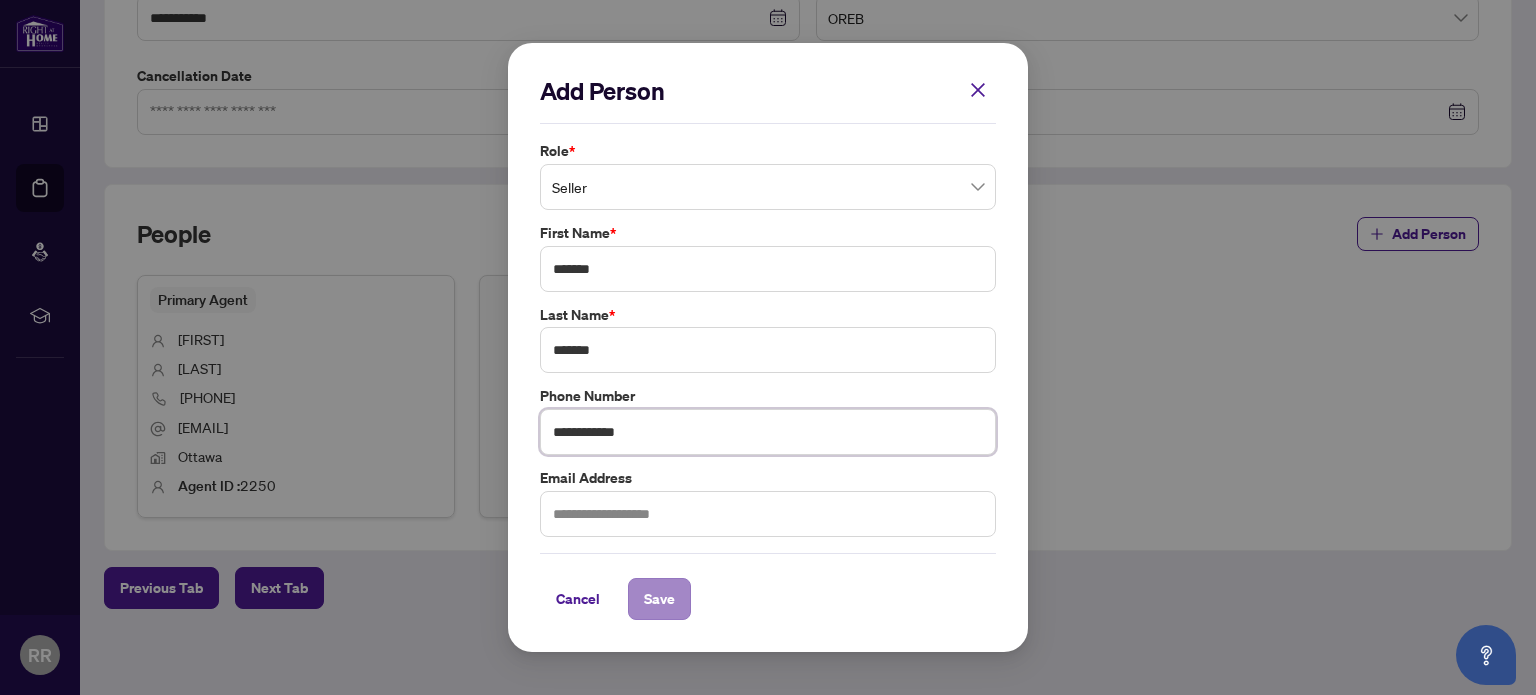 type on "**********" 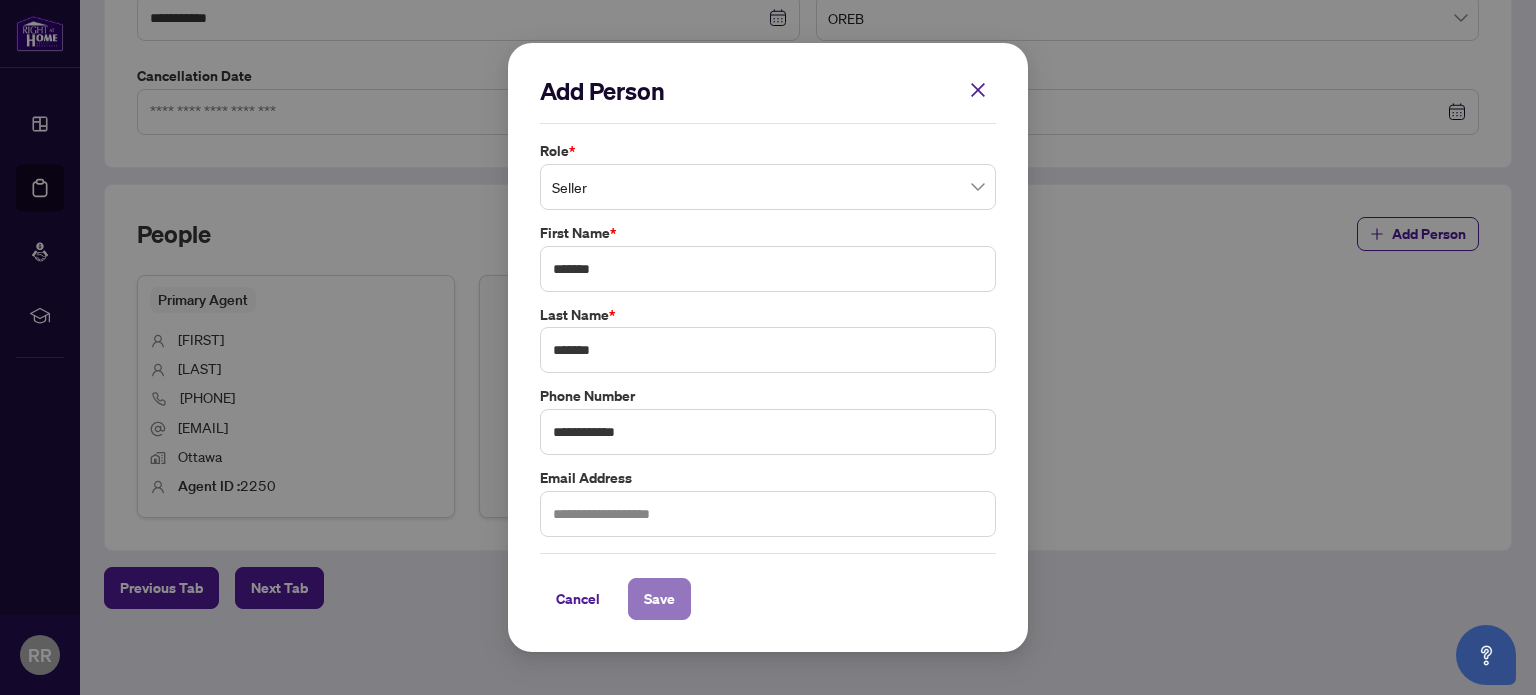 click on "Save" at bounding box center (659, 599) 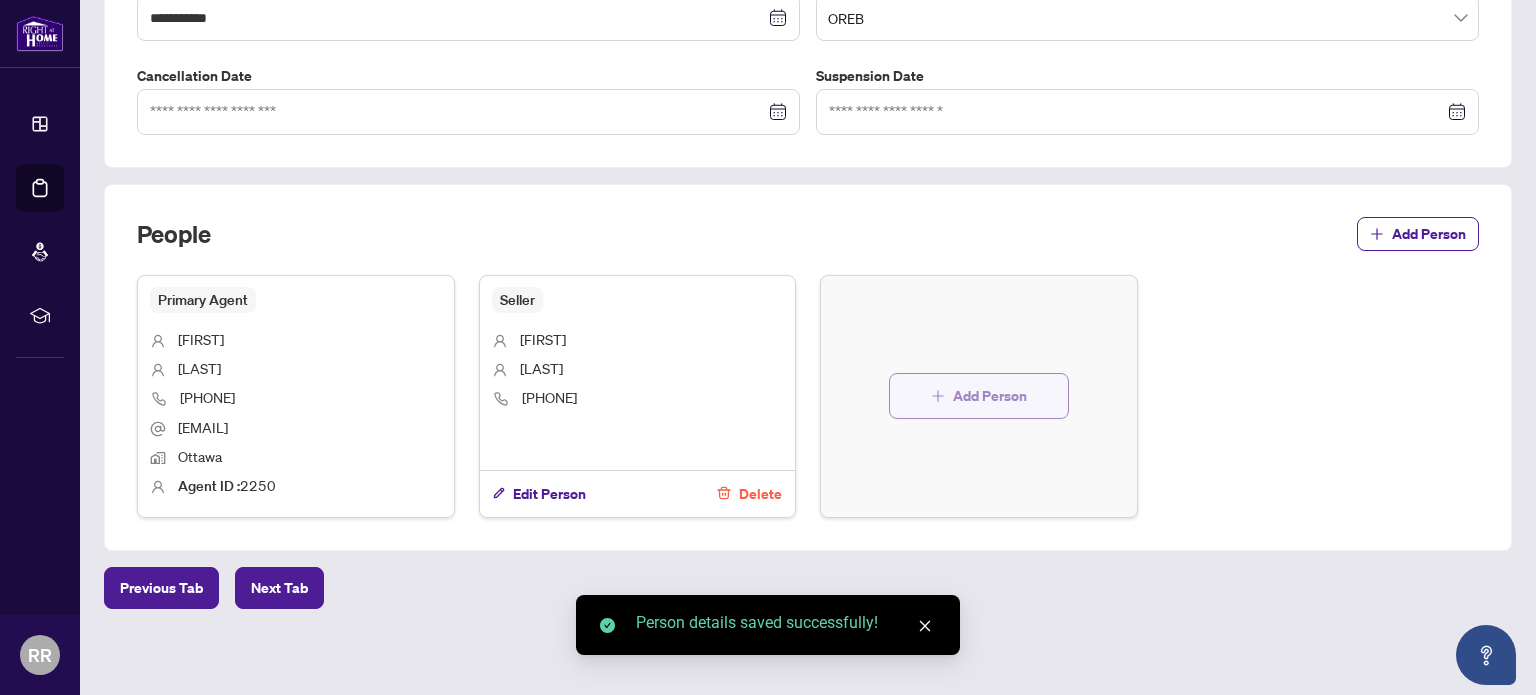 click on "Add Person" at bounding box center [990, 396] 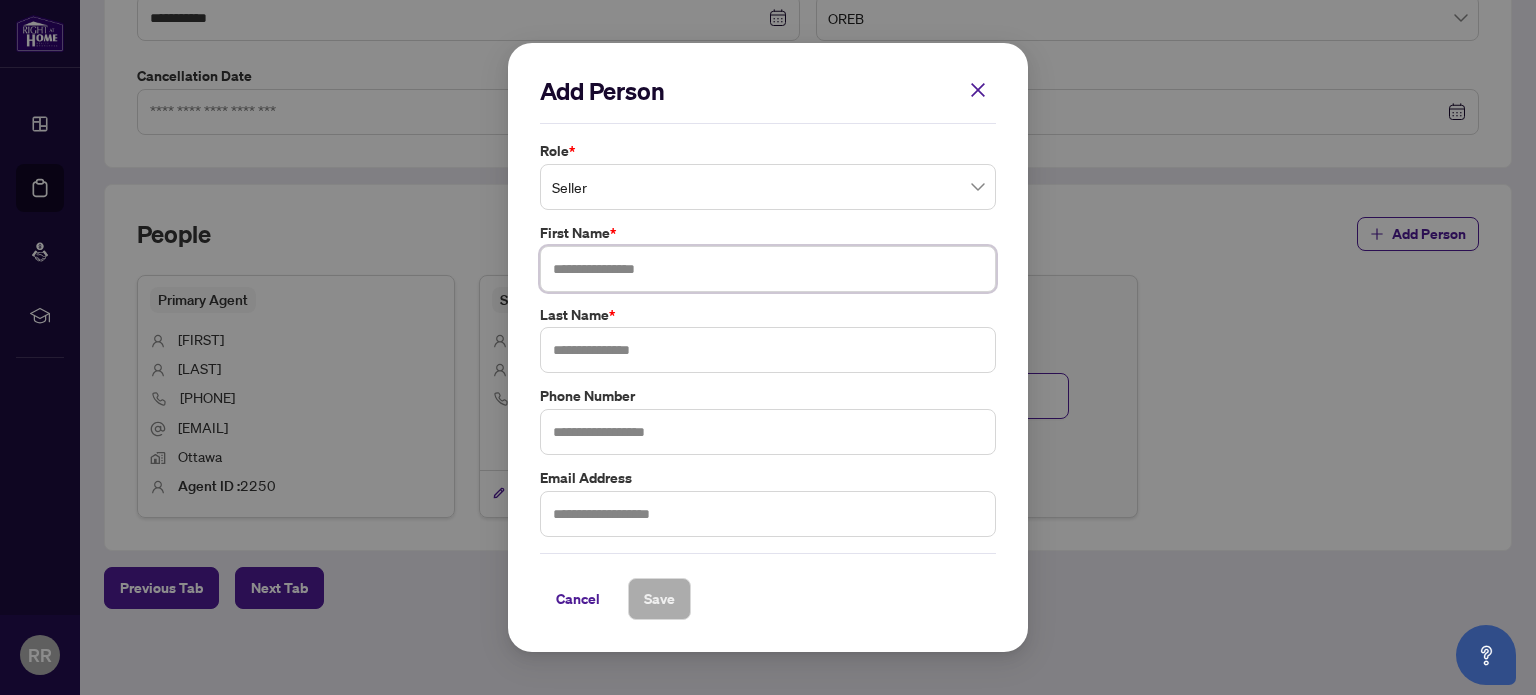 click at bounding box center [768, 269] 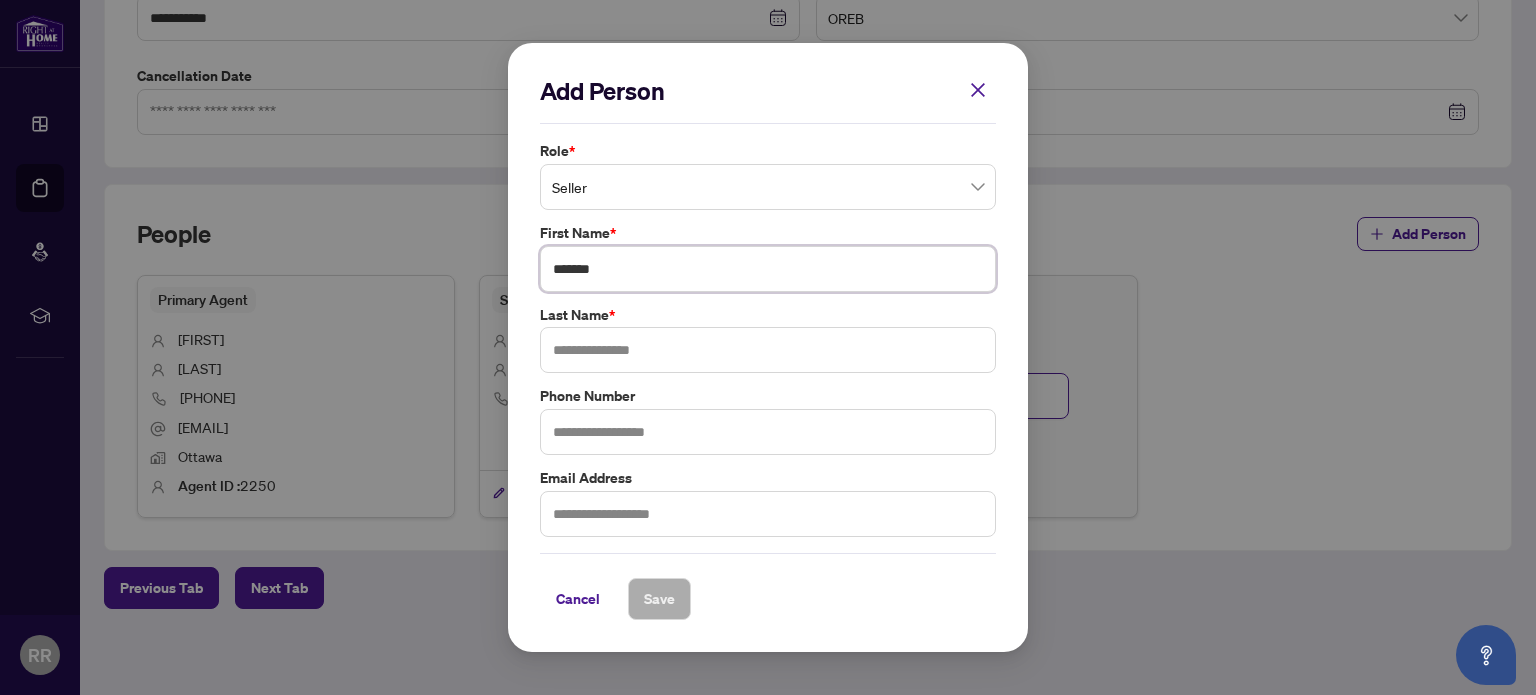 type on "******" 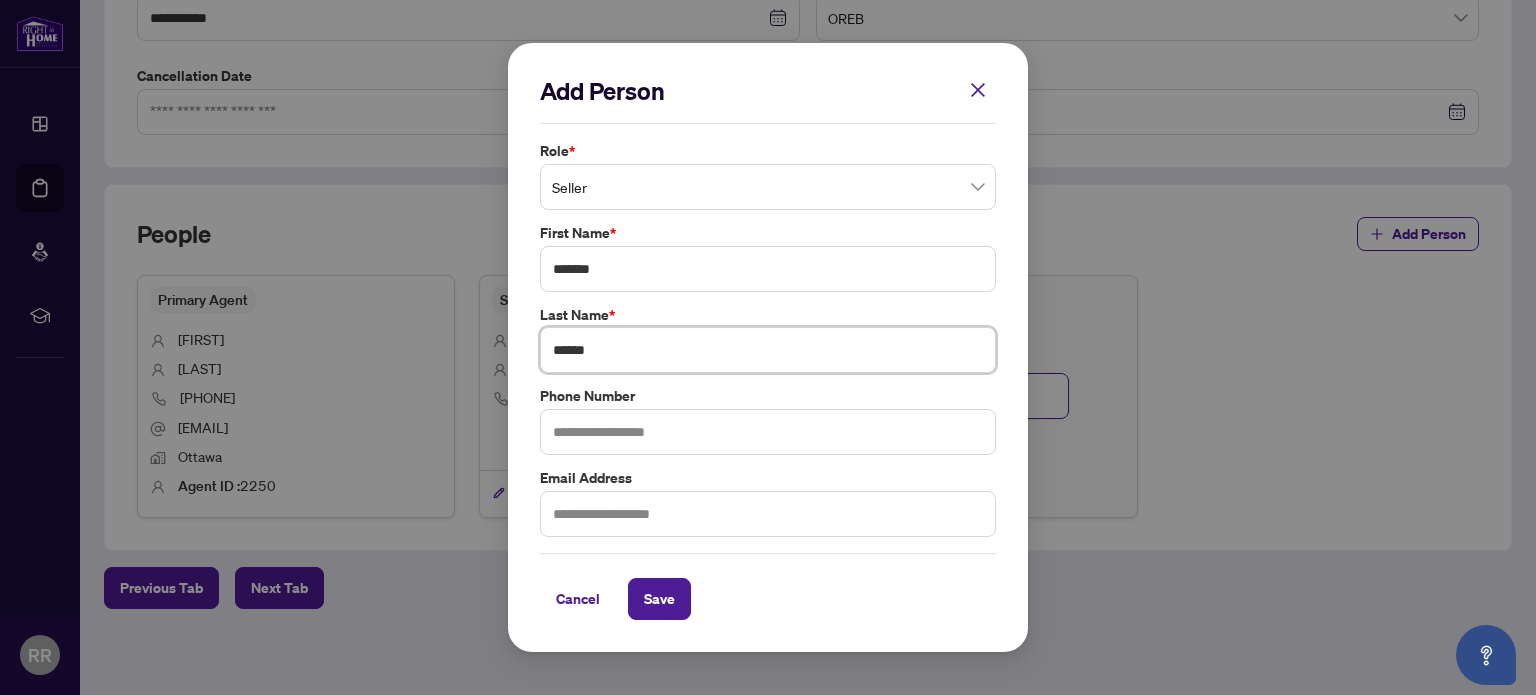 type on "******" 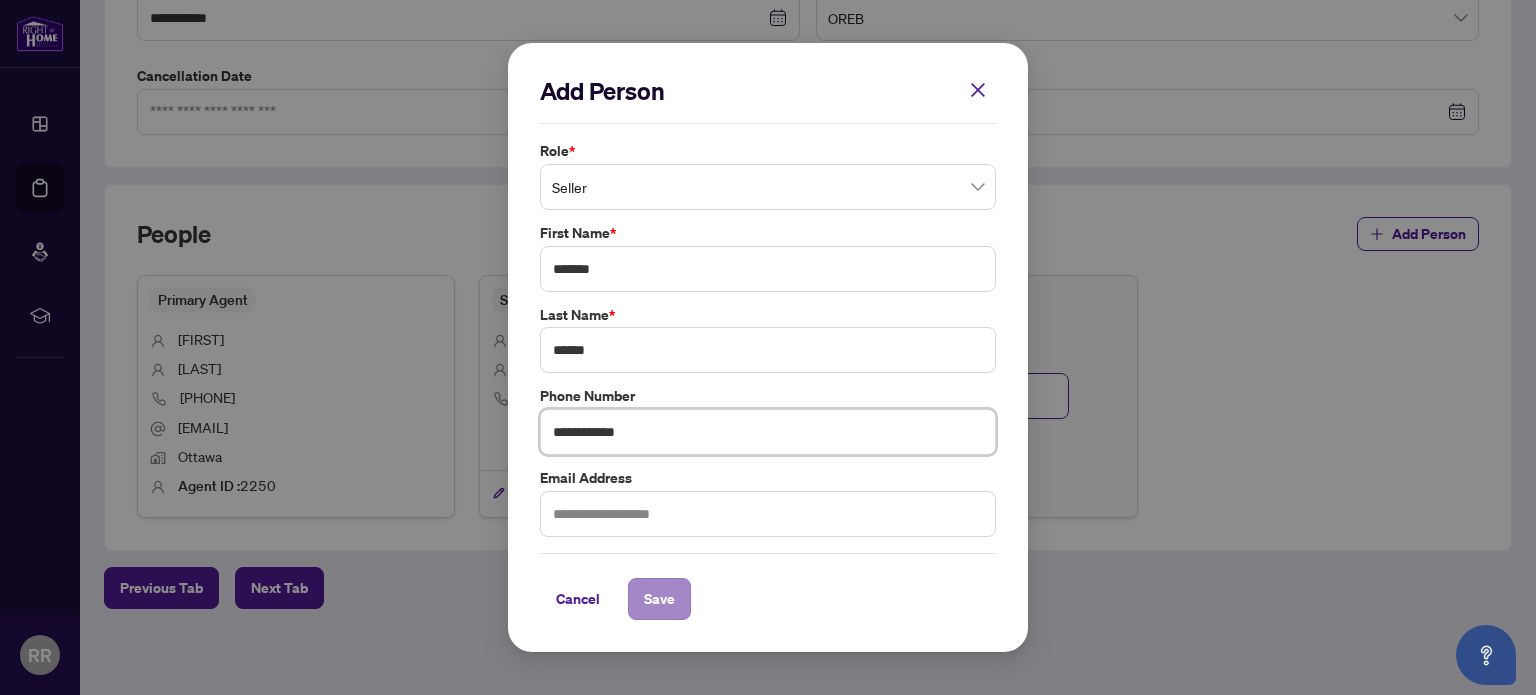 type on "**********" 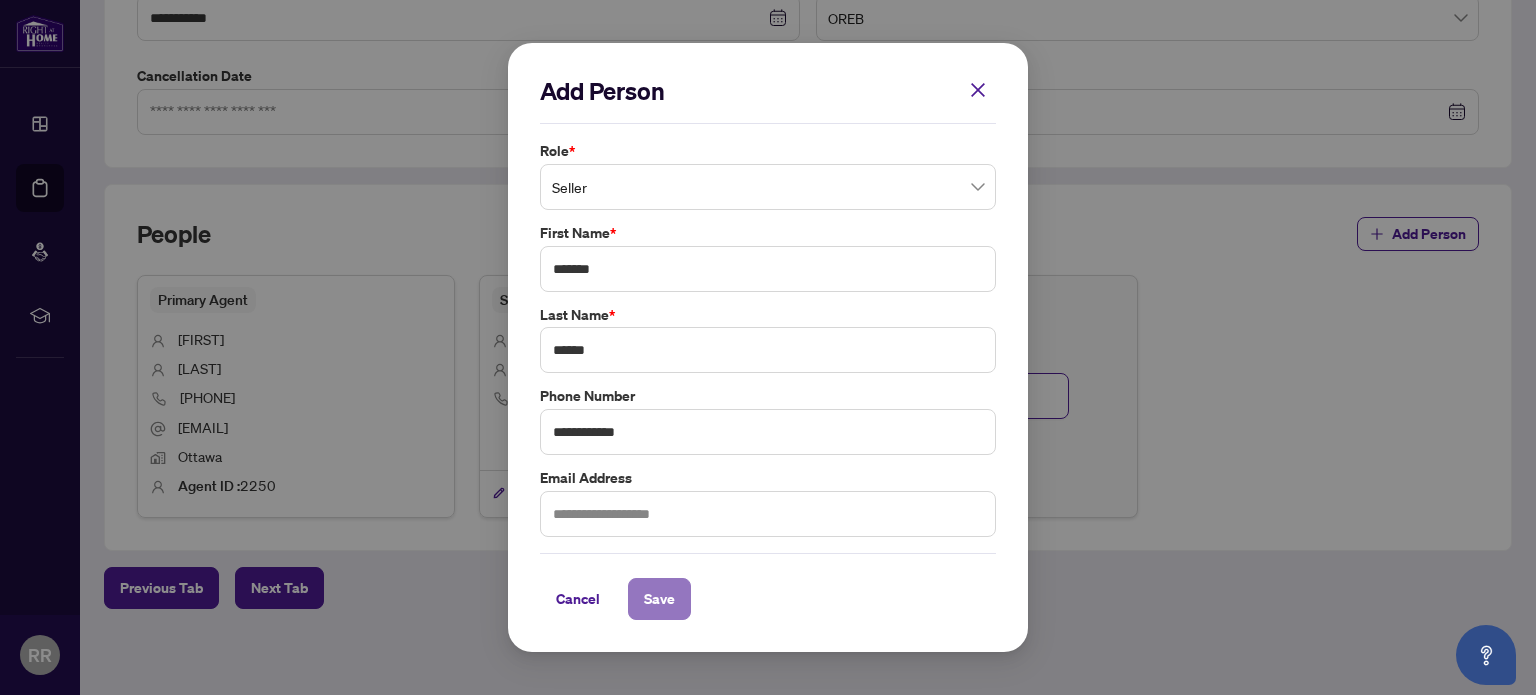 click on "Save" at bounding box center (659, 599) 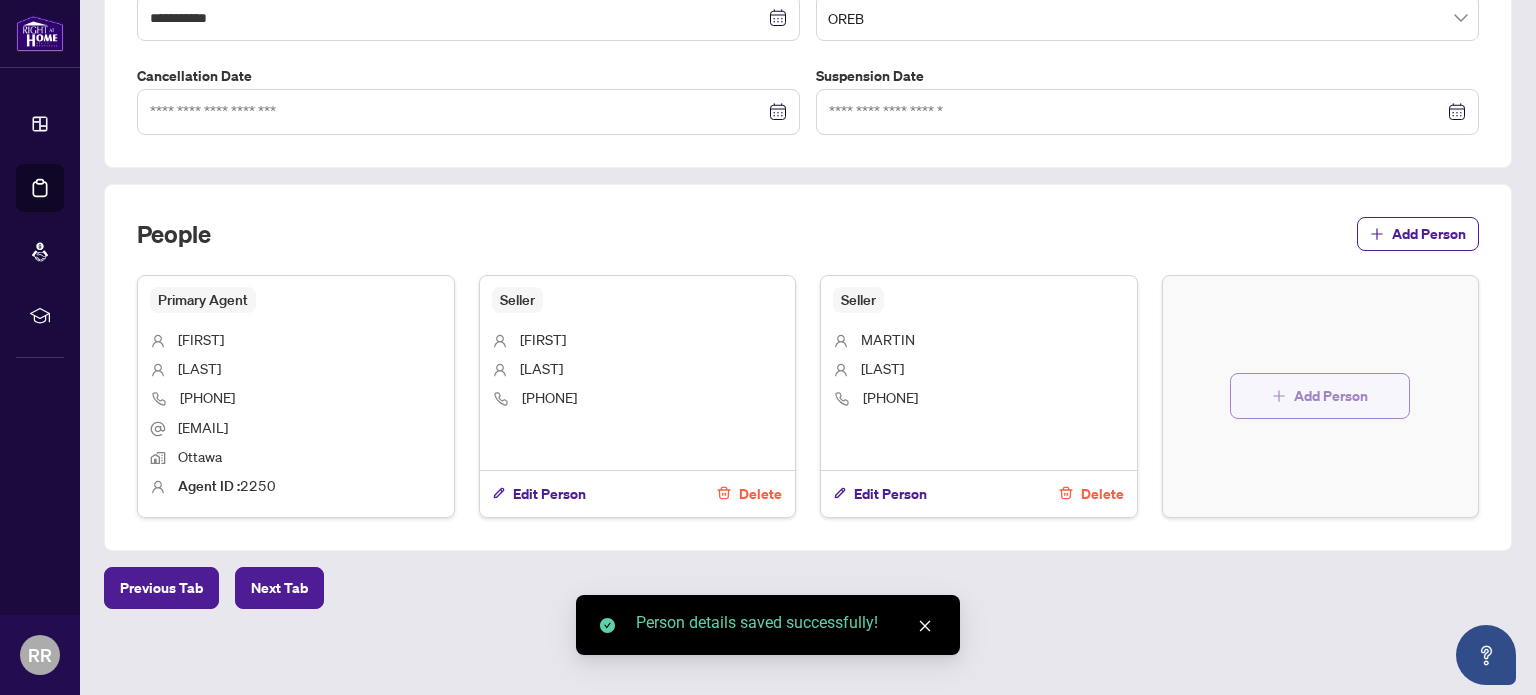 click on "Add Person" at bounding box center (1331, 396) 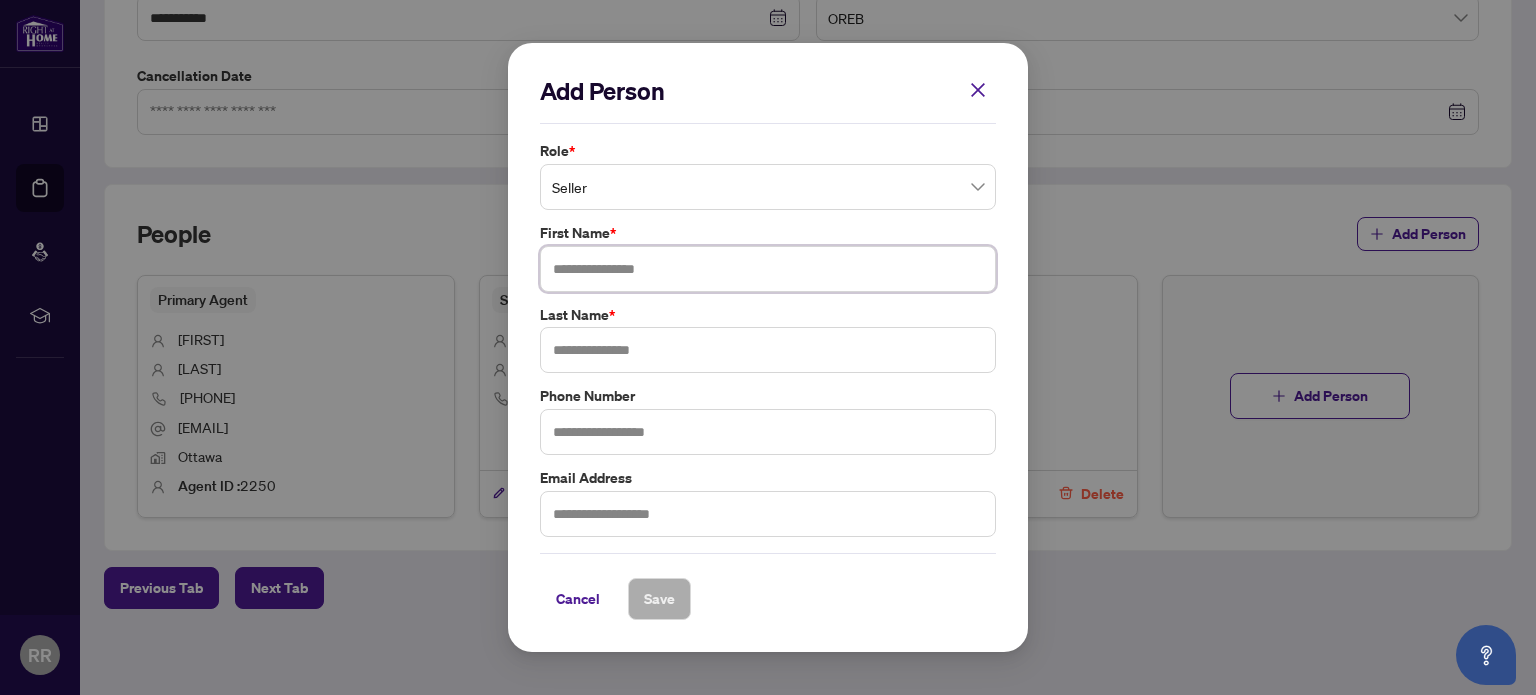 click at bounding box center [768, 269] 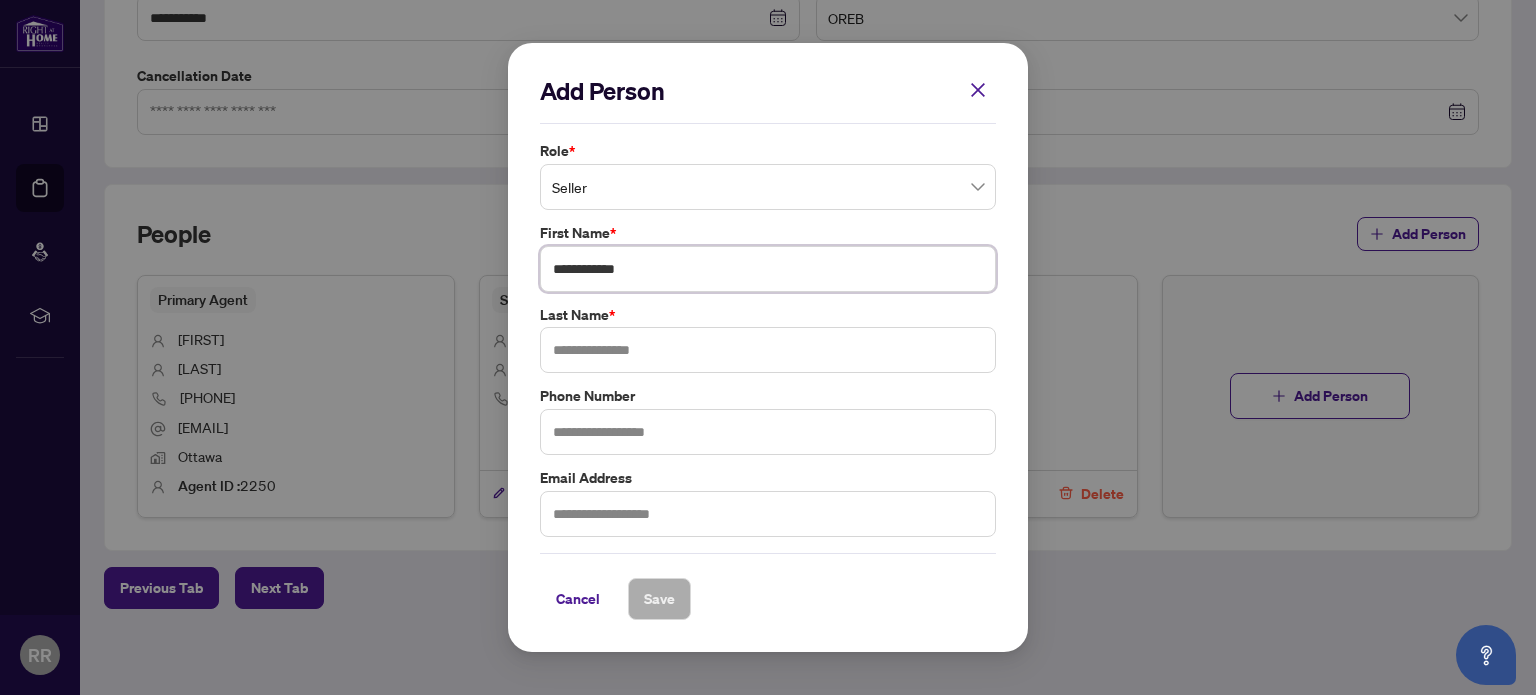 type on "**********" 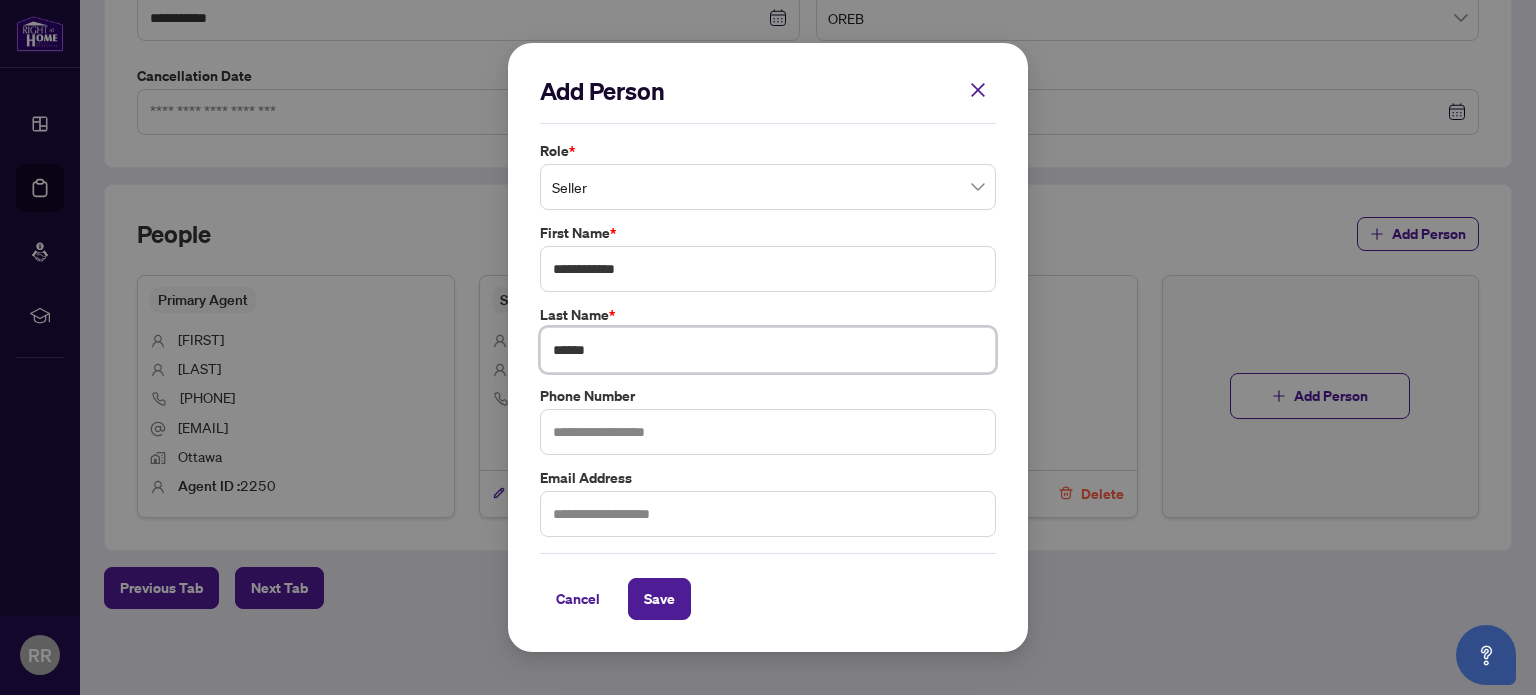 type on "******" 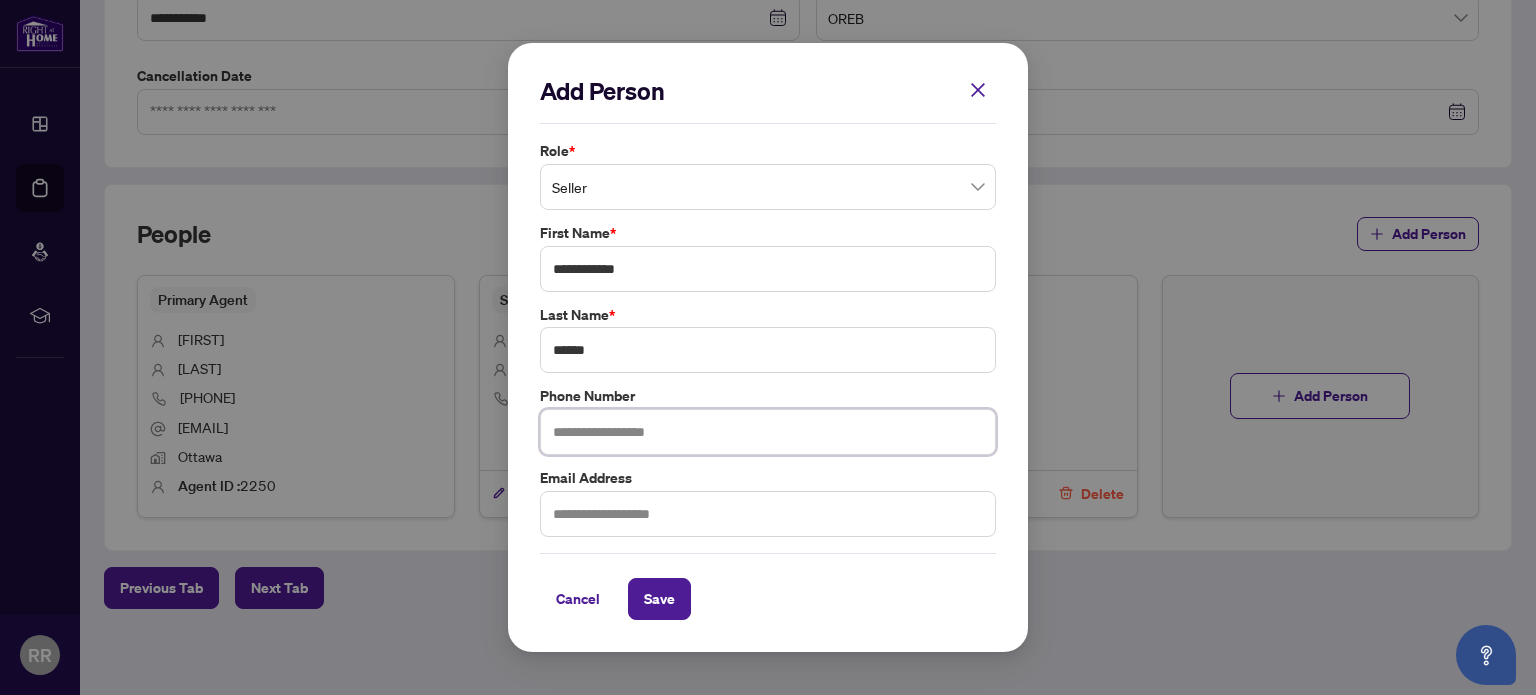 click at bounding box center [768, 432] 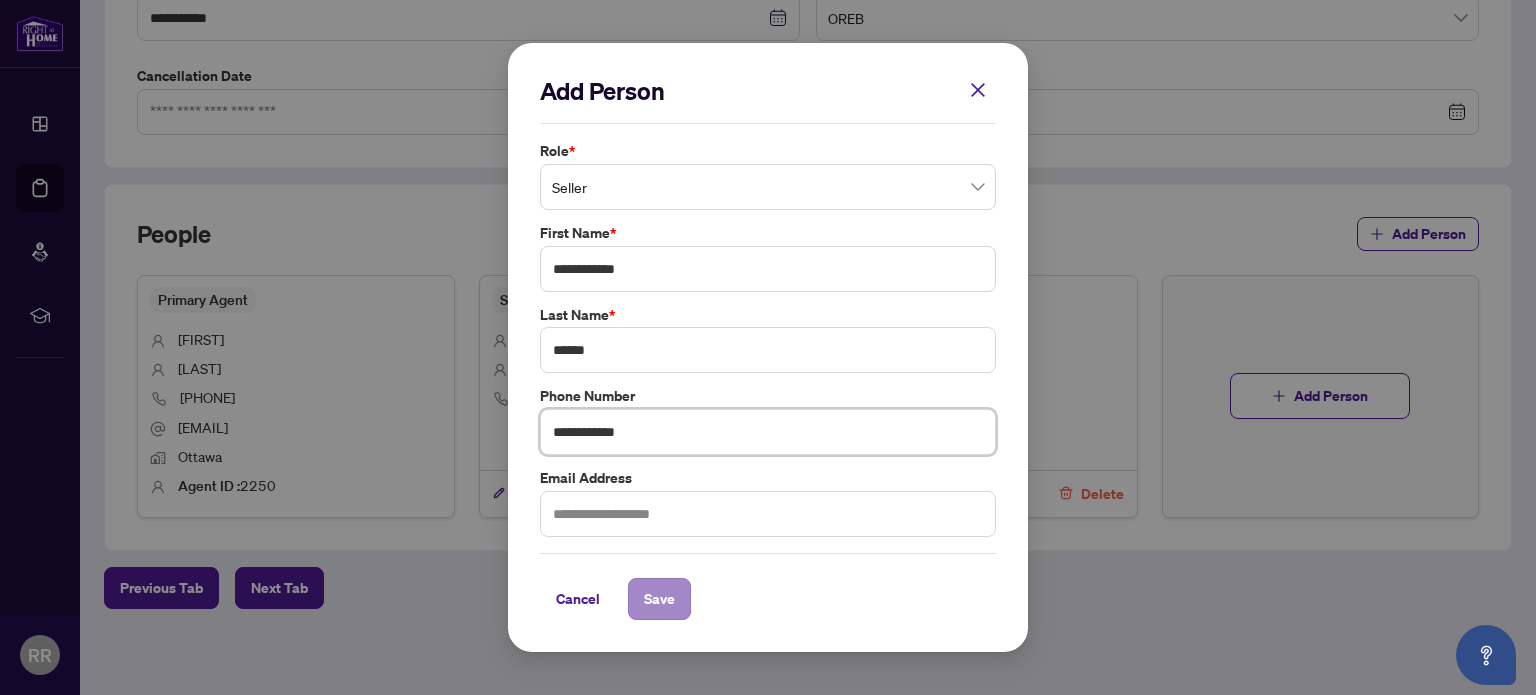 type on "**********" 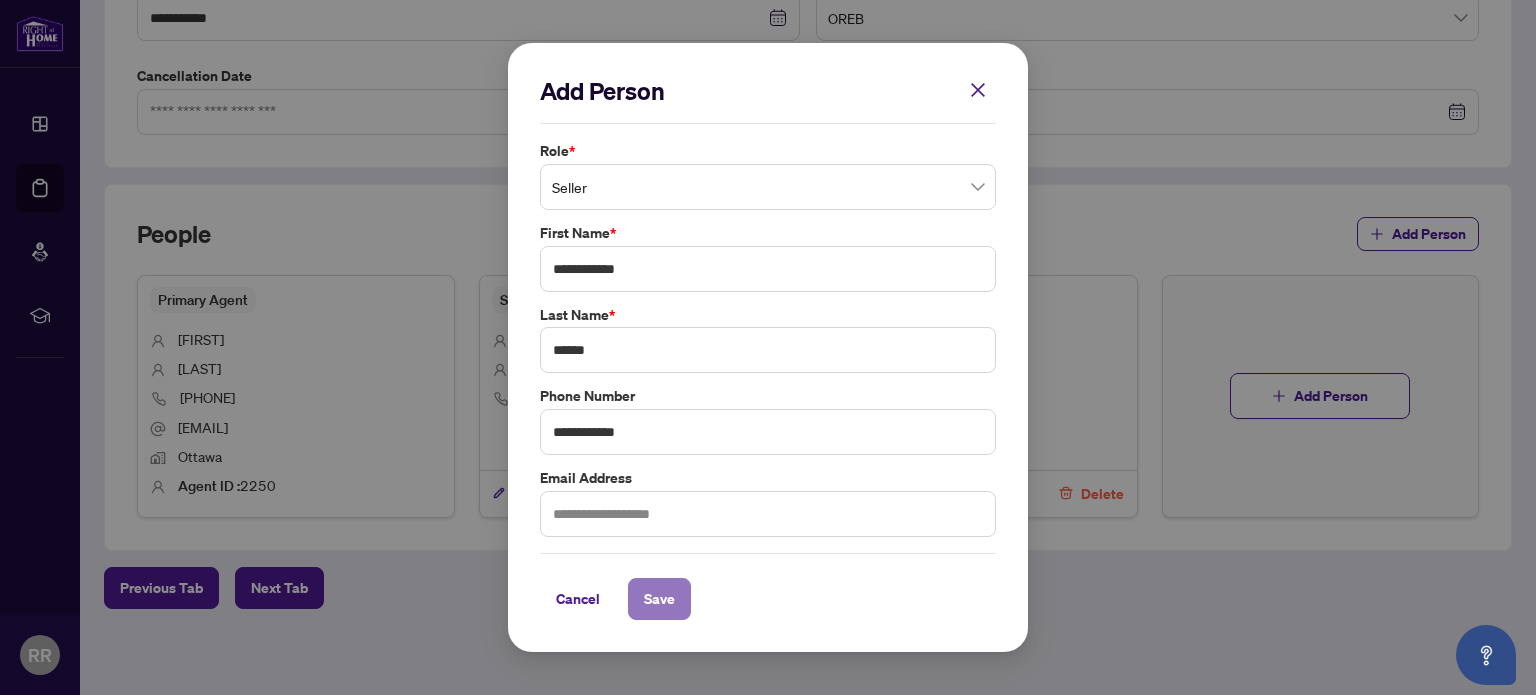 click on "Save" at bounding box center (659, 599) 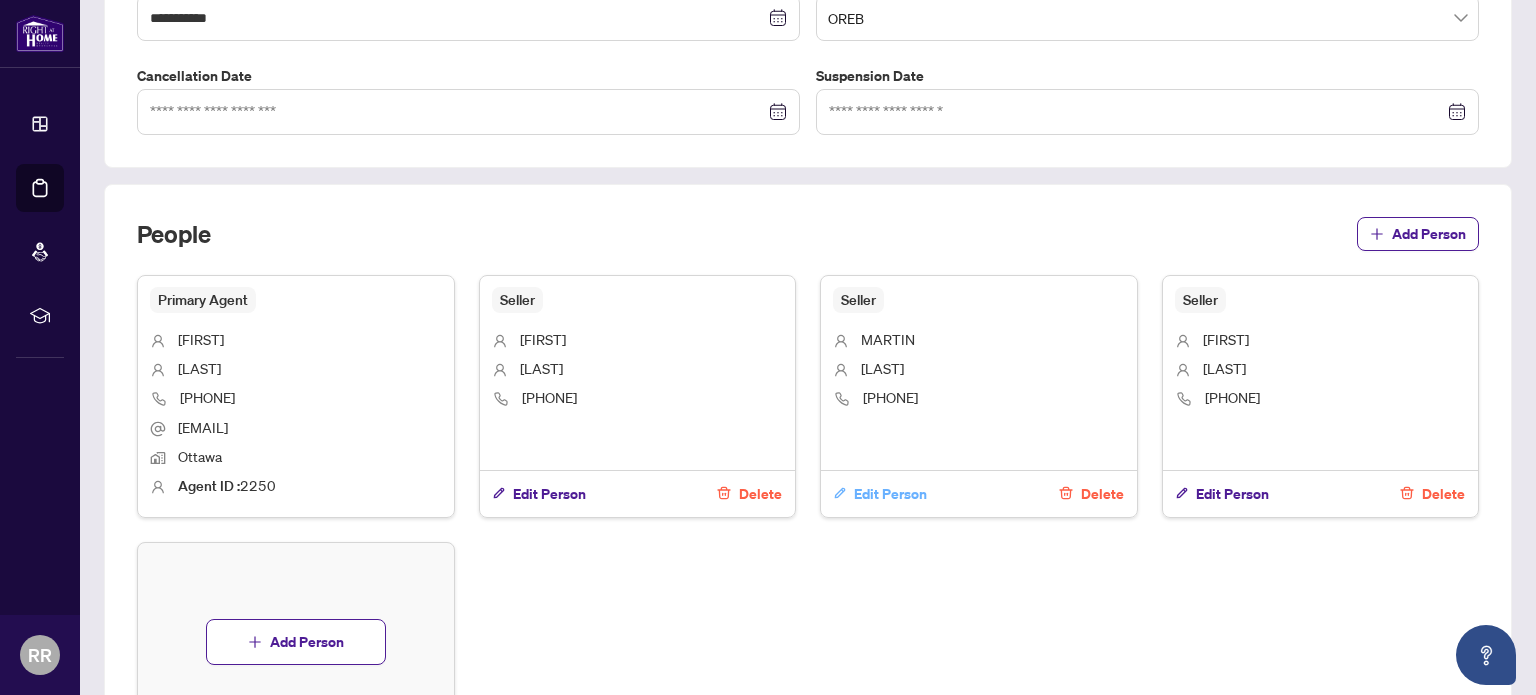click on "Edit Person" at bounding box center (890, 494) 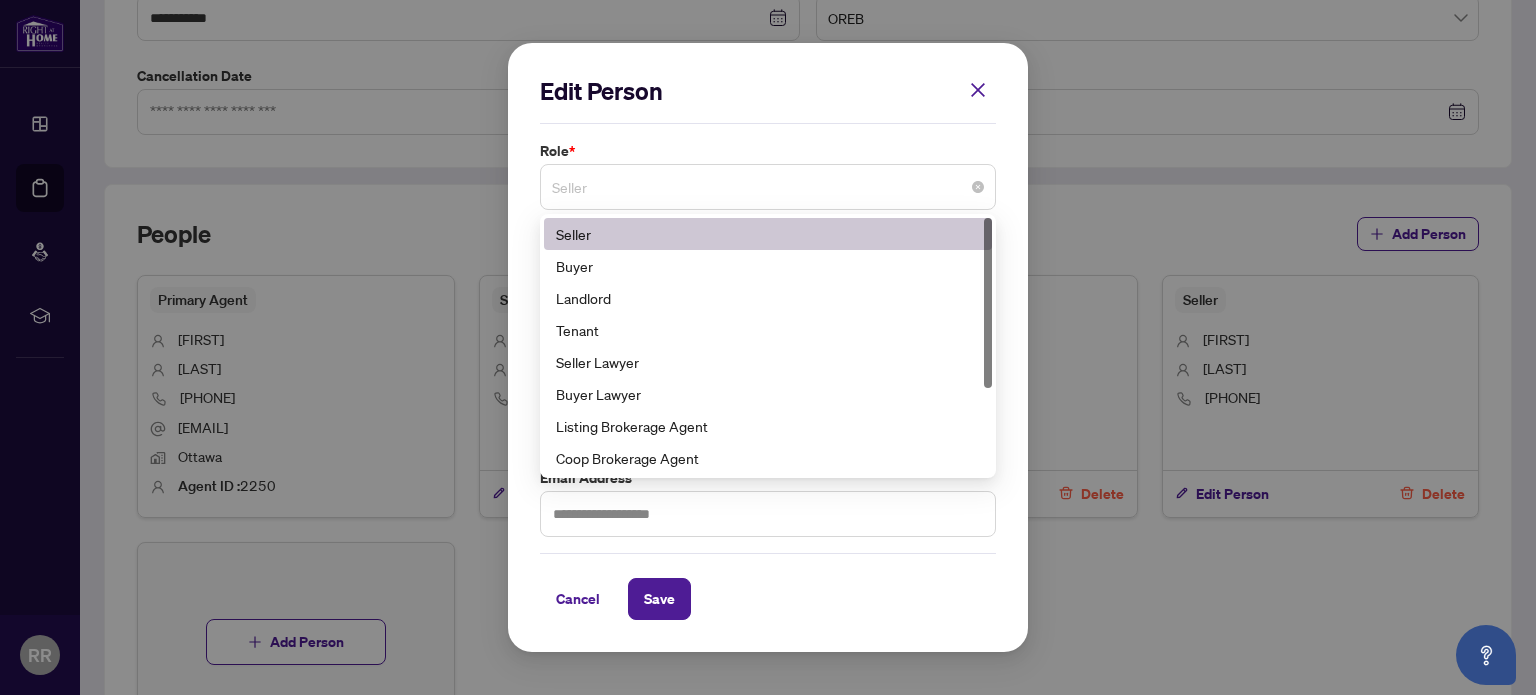 click on "Seller" at bounding box center (768, 187) 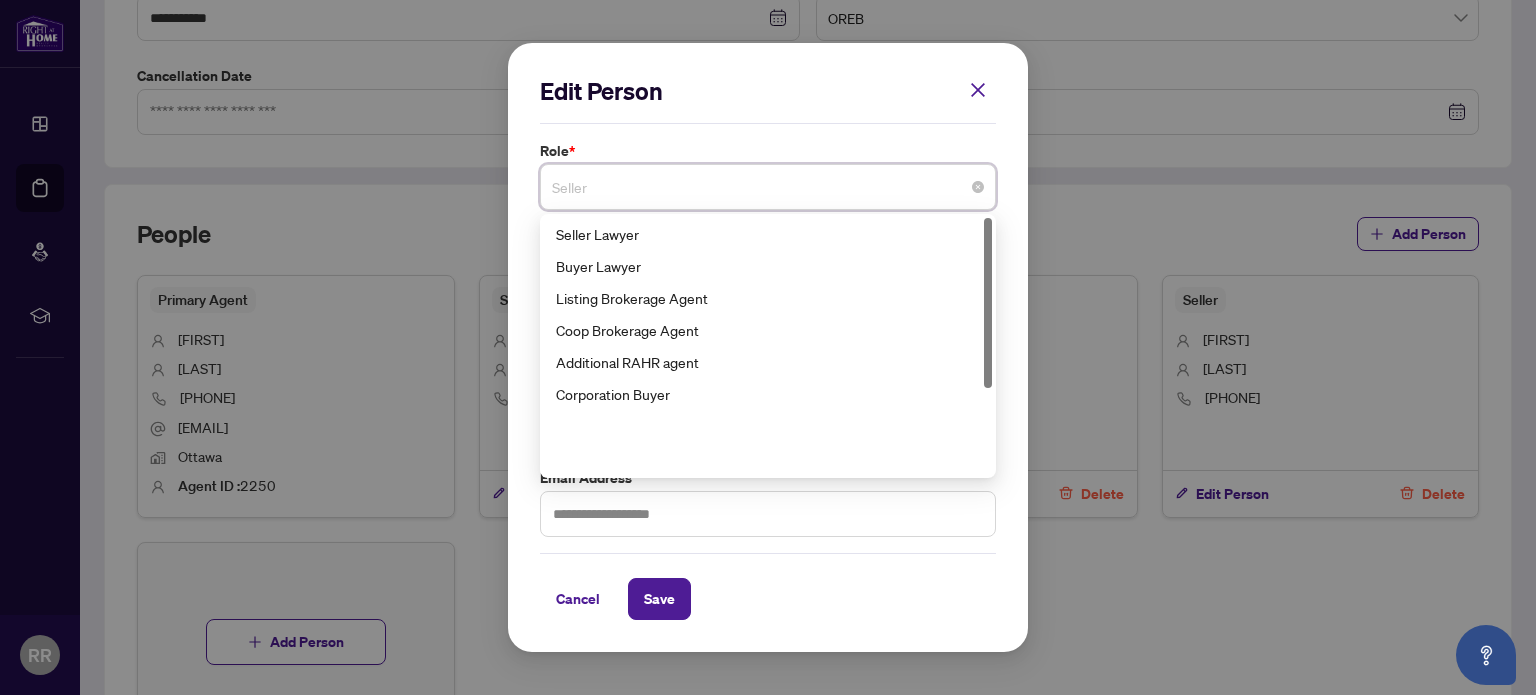 scroll, scrollTop: 0, scrollLeft: 0, axis: both 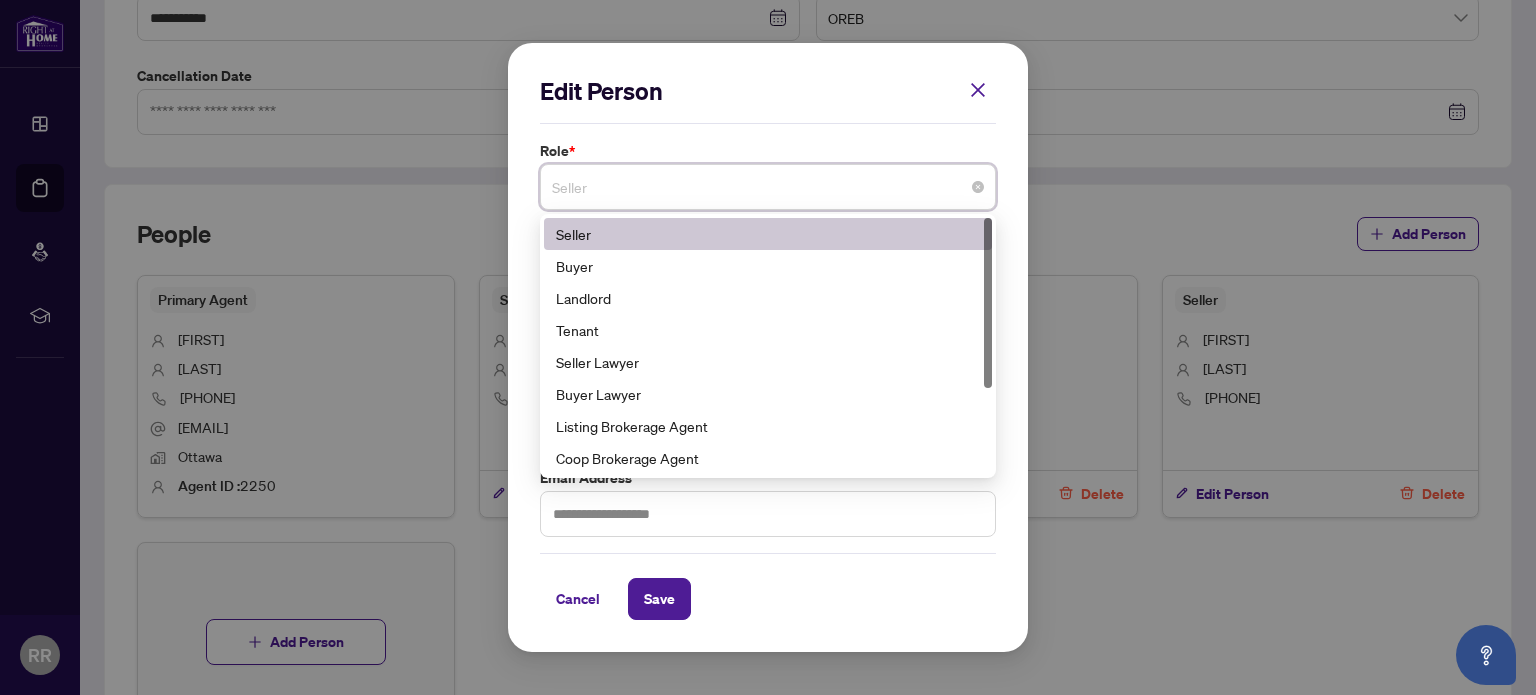 click on "Seller" at bounding box center [768, 234] 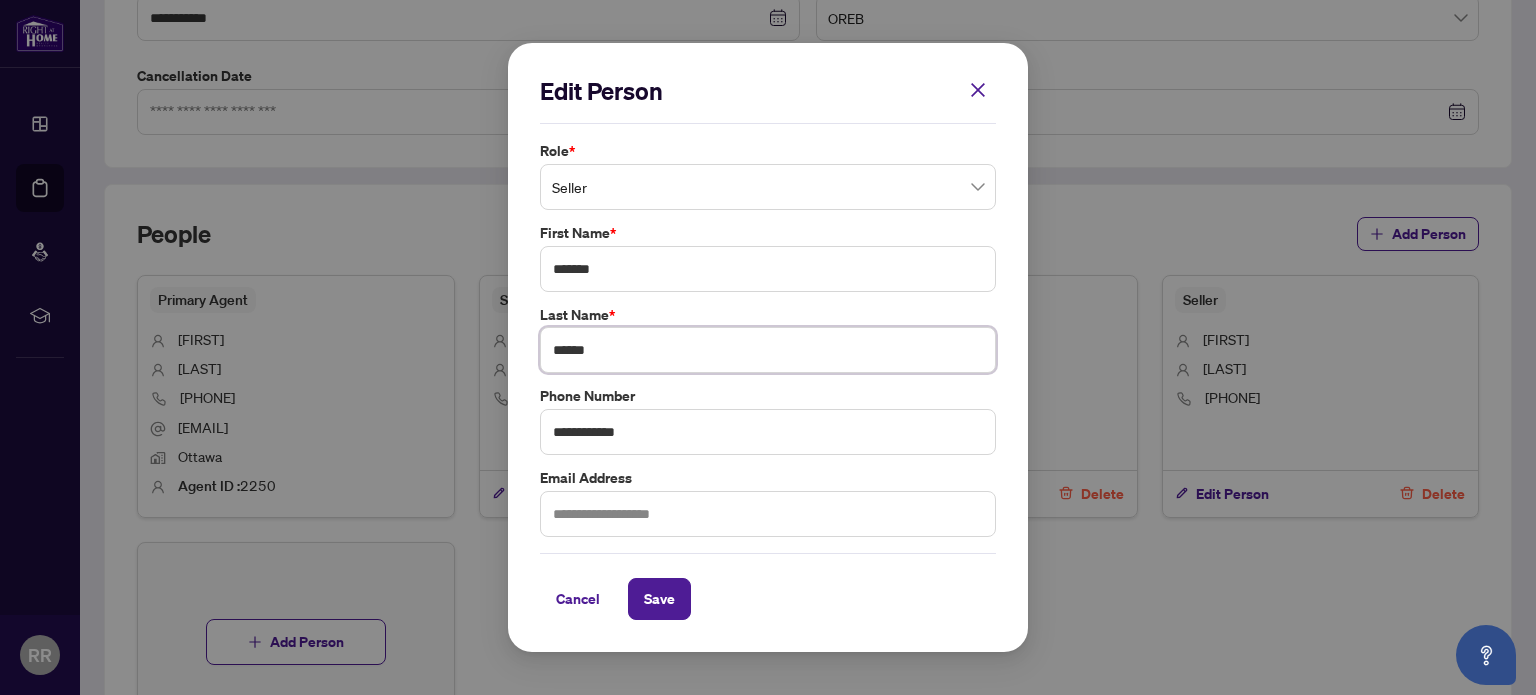 click on "******" at bounding box center [768, 350] 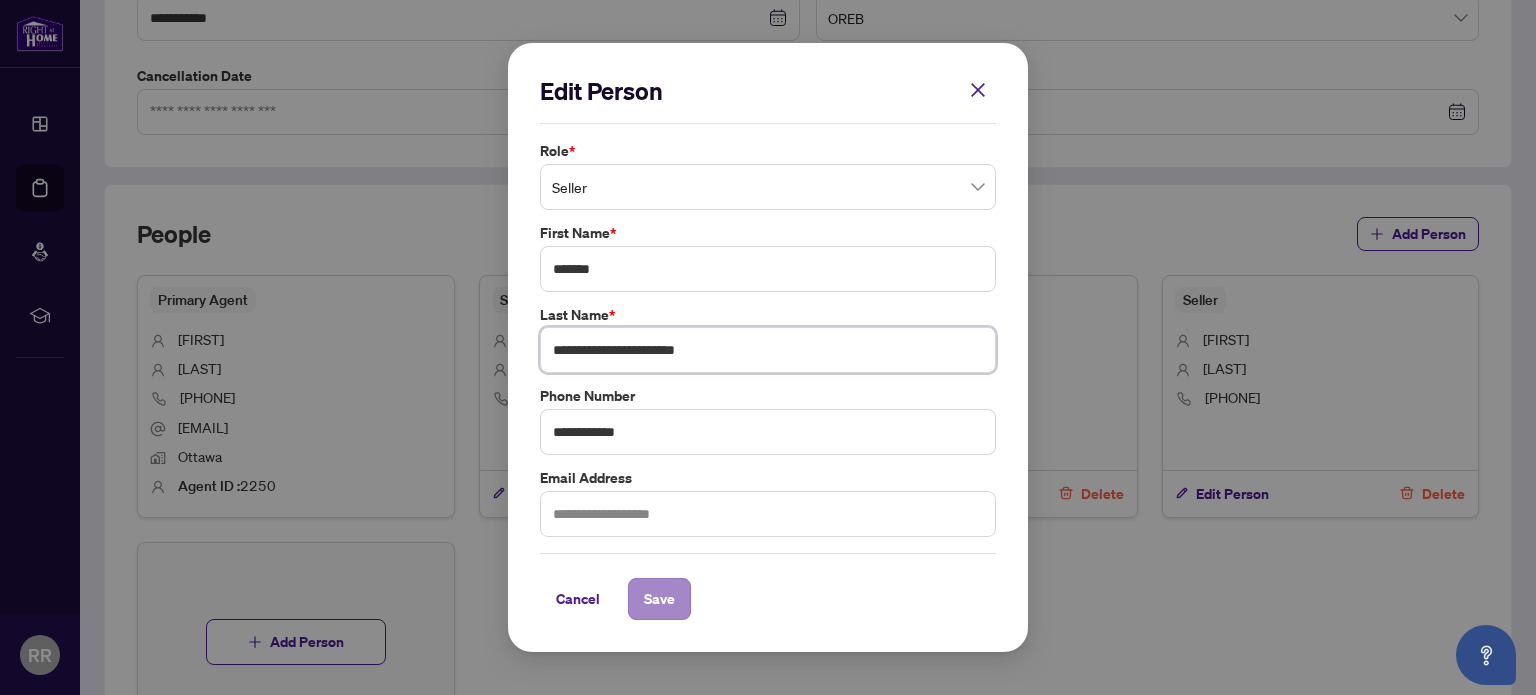 type on "**********" 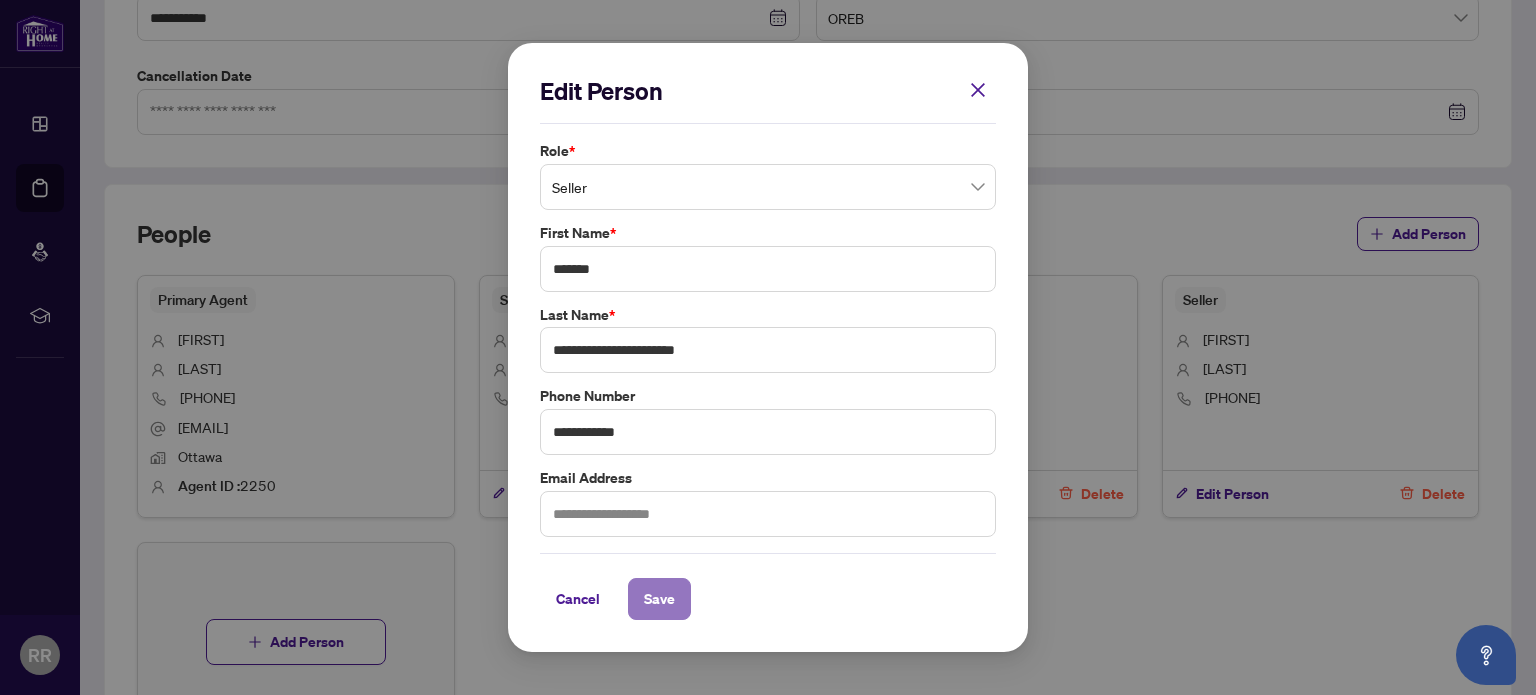 click on "Save" at bounding box center (659, 599) 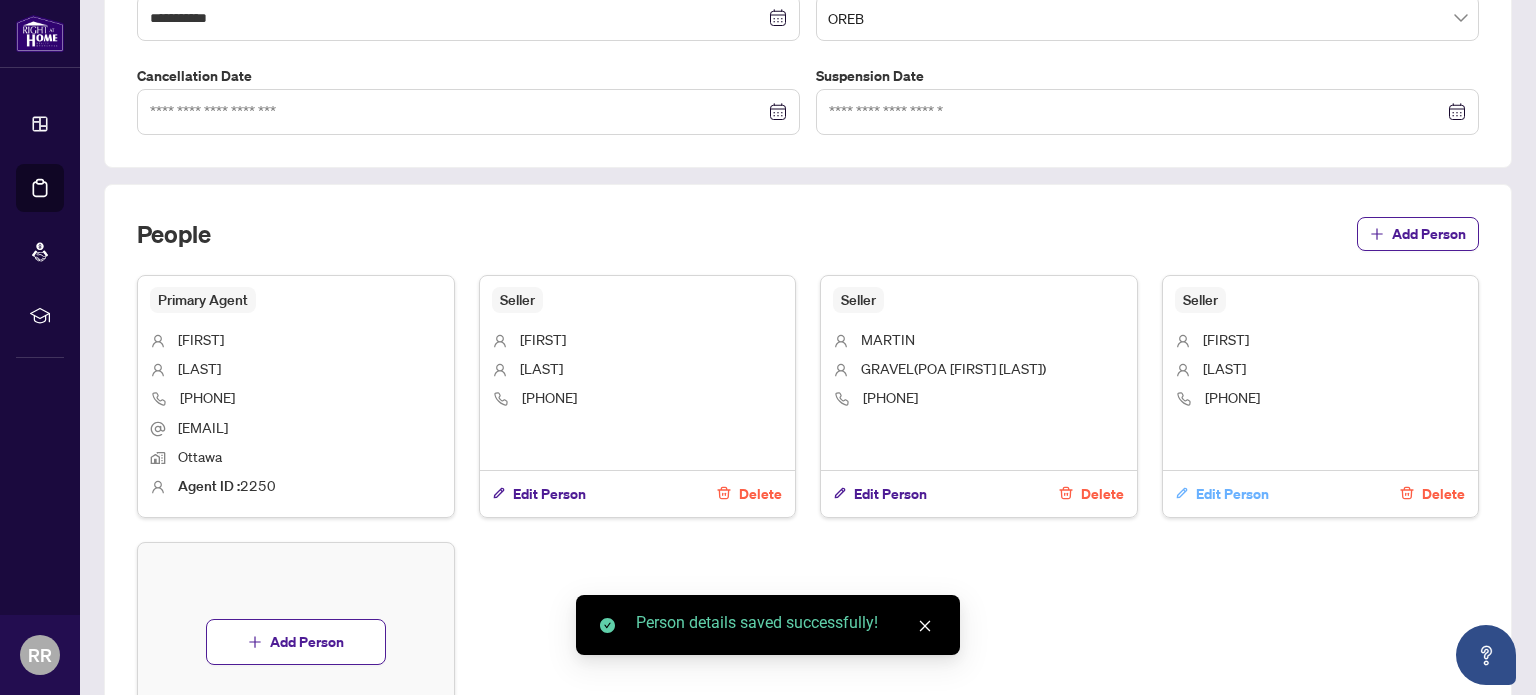 click on "Edit Person" at bounding box center (1232, 494) 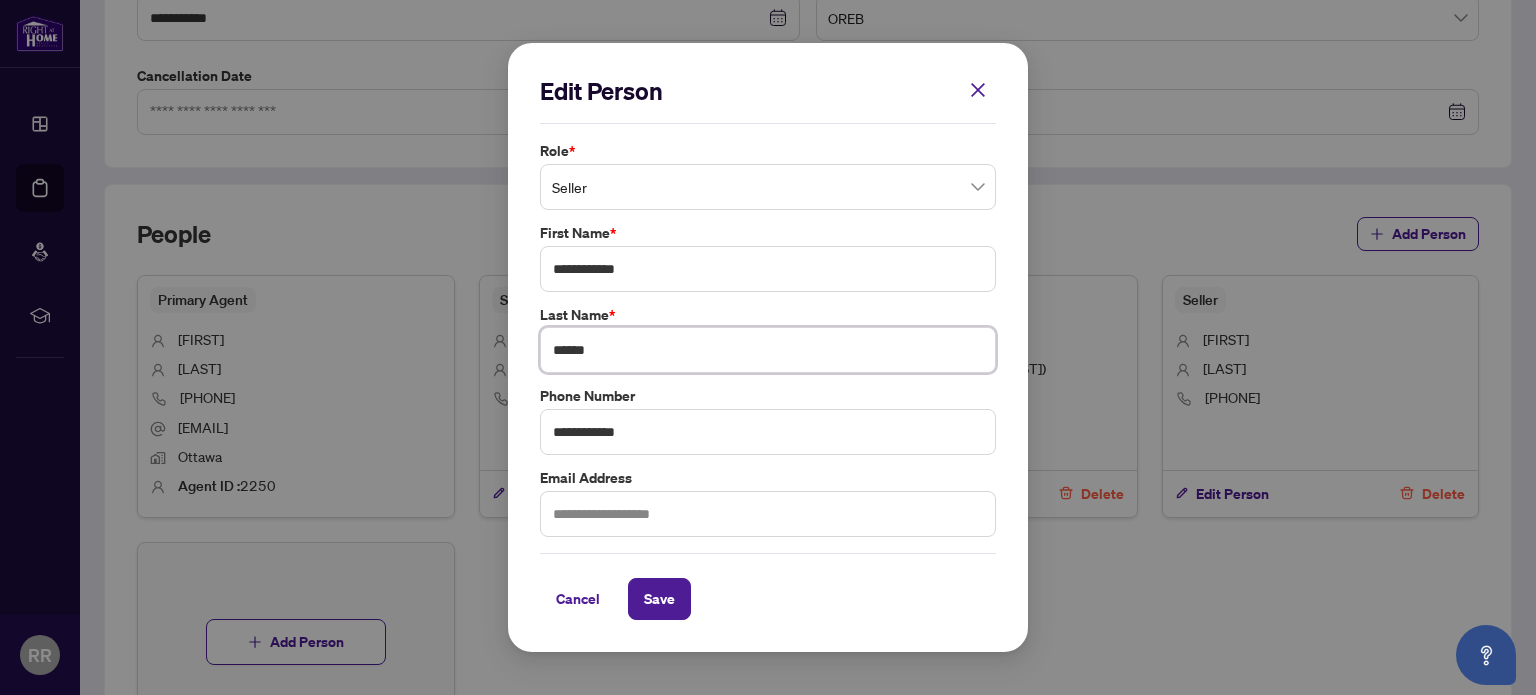 click on "******" at bounding box center [768, 350] 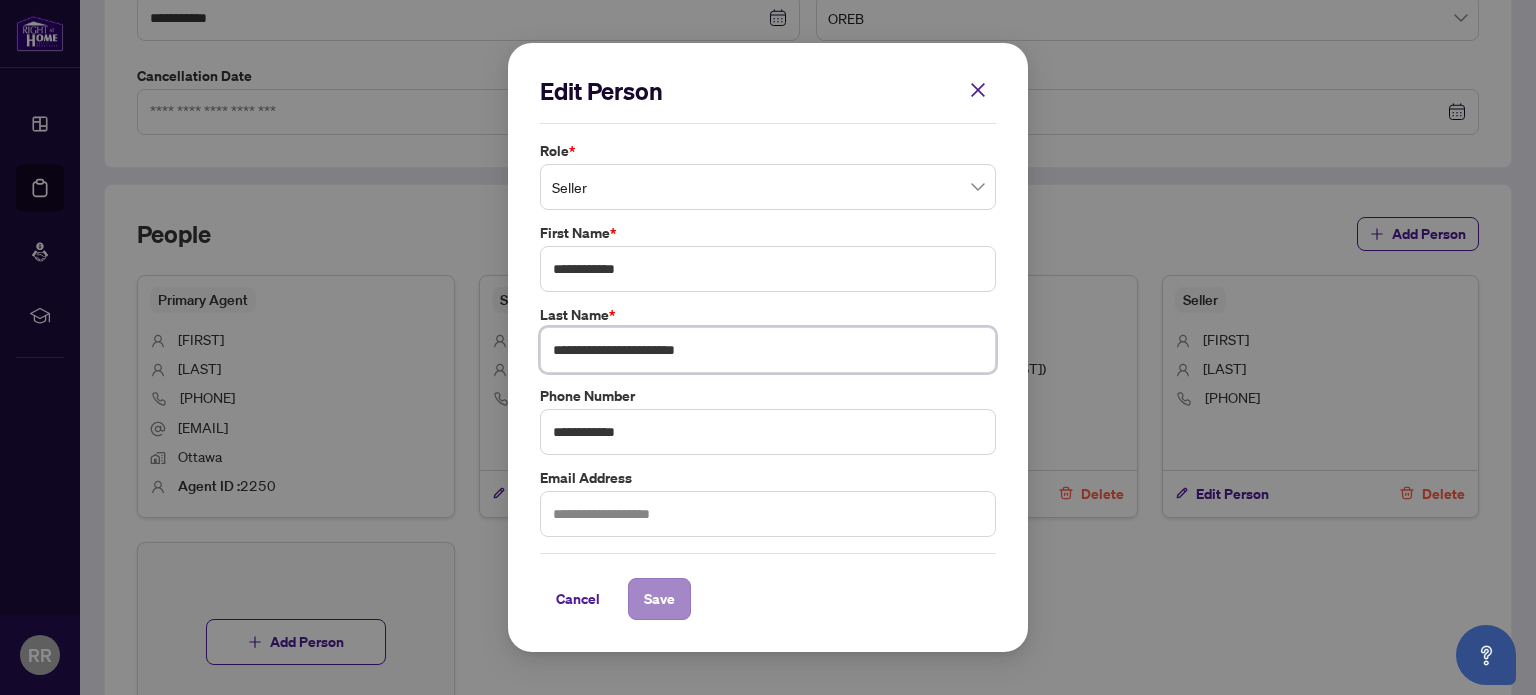 type on "**********" 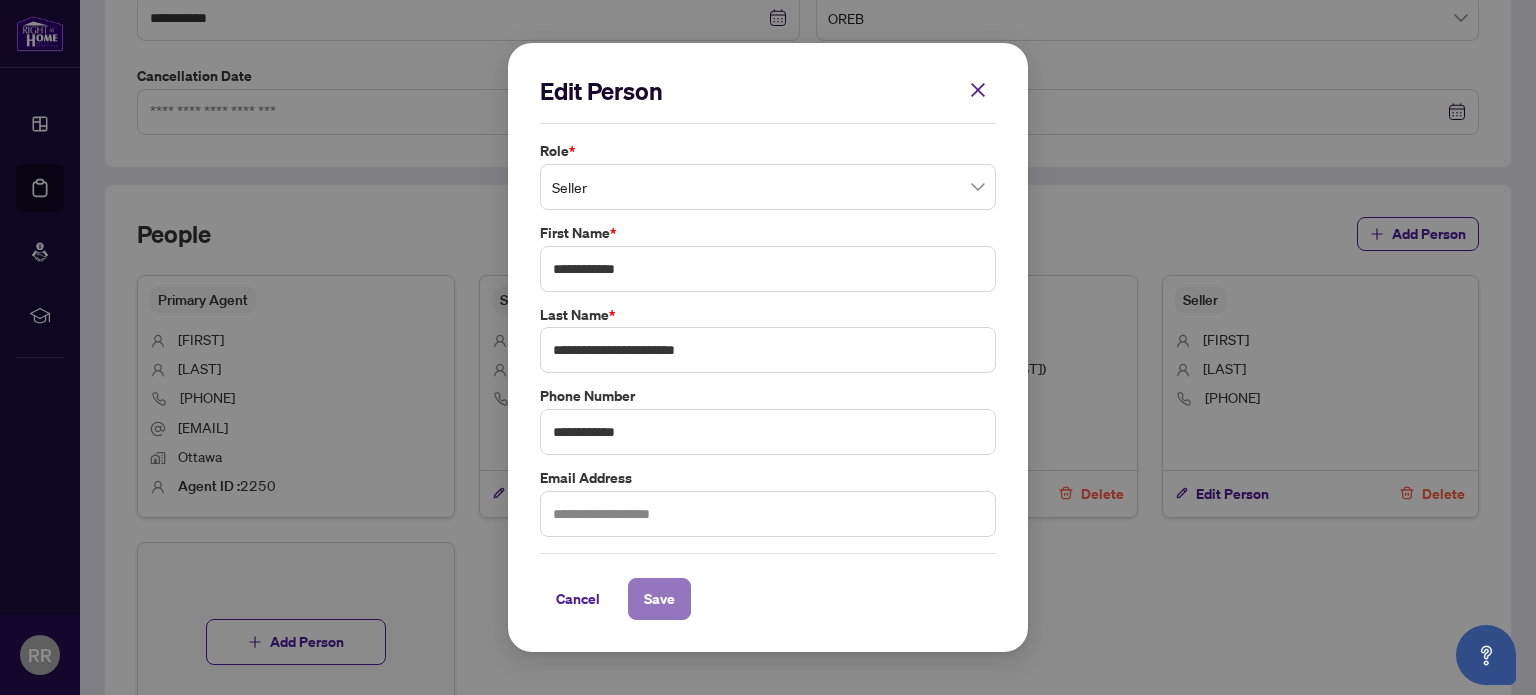 click on "Save" at bounding box center (659, 599) 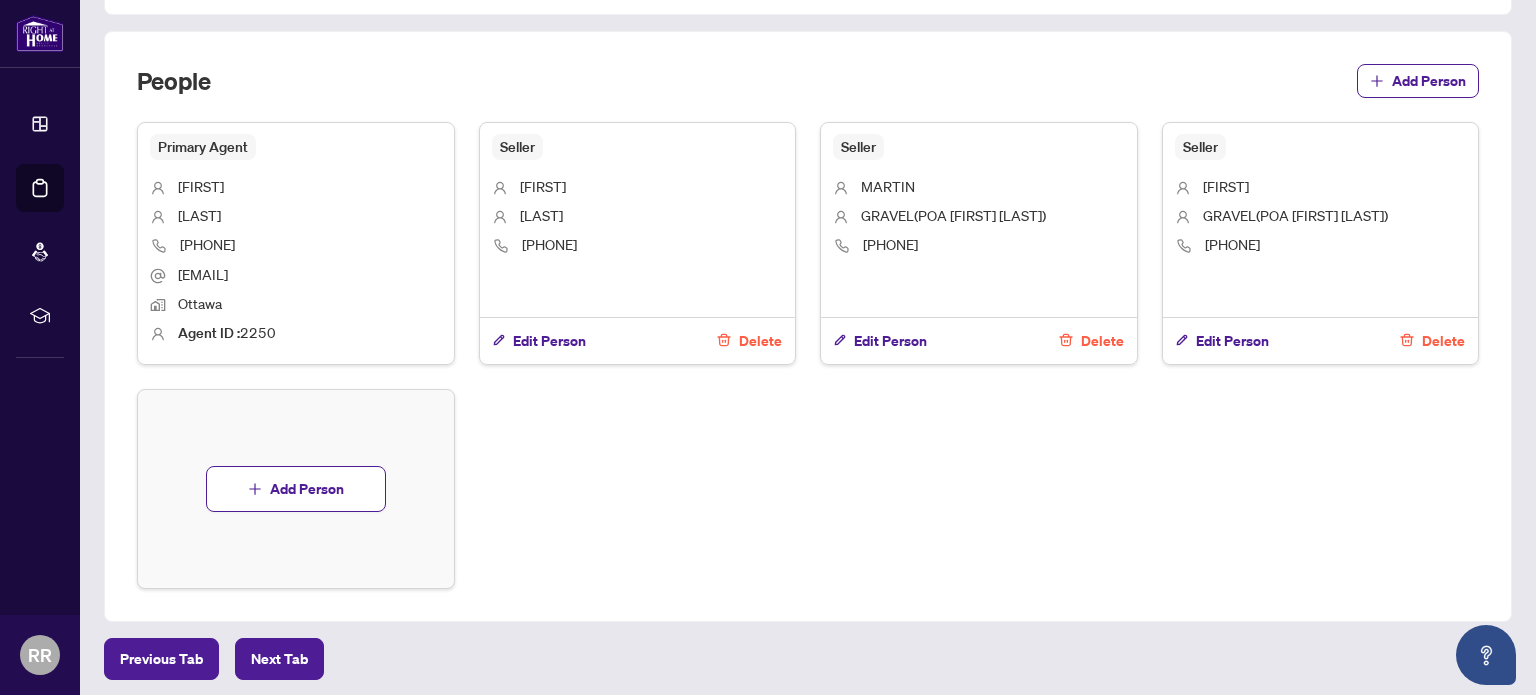 scroll, scrollTop: 704, scrollLeft: 0, axis: vertical 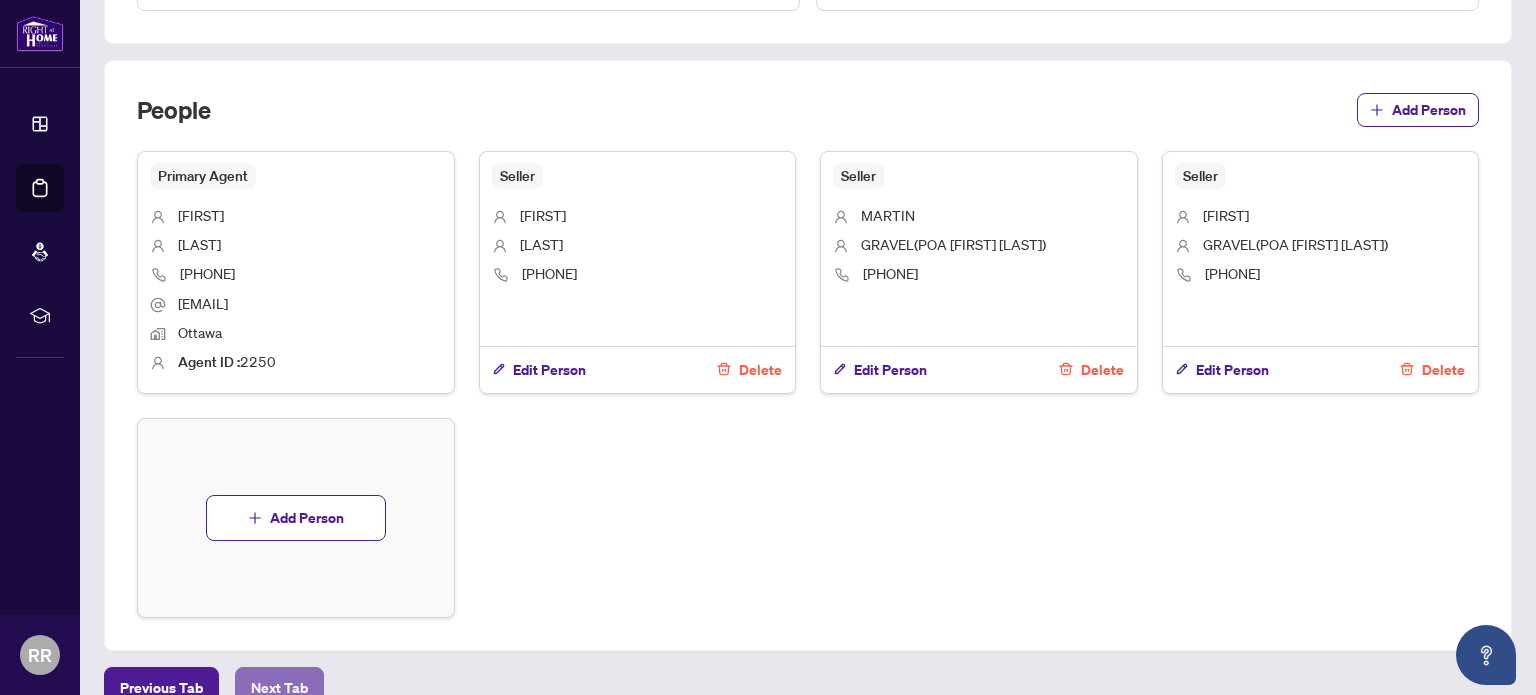 click on "Next Tab" at bounding box center (279, 688) 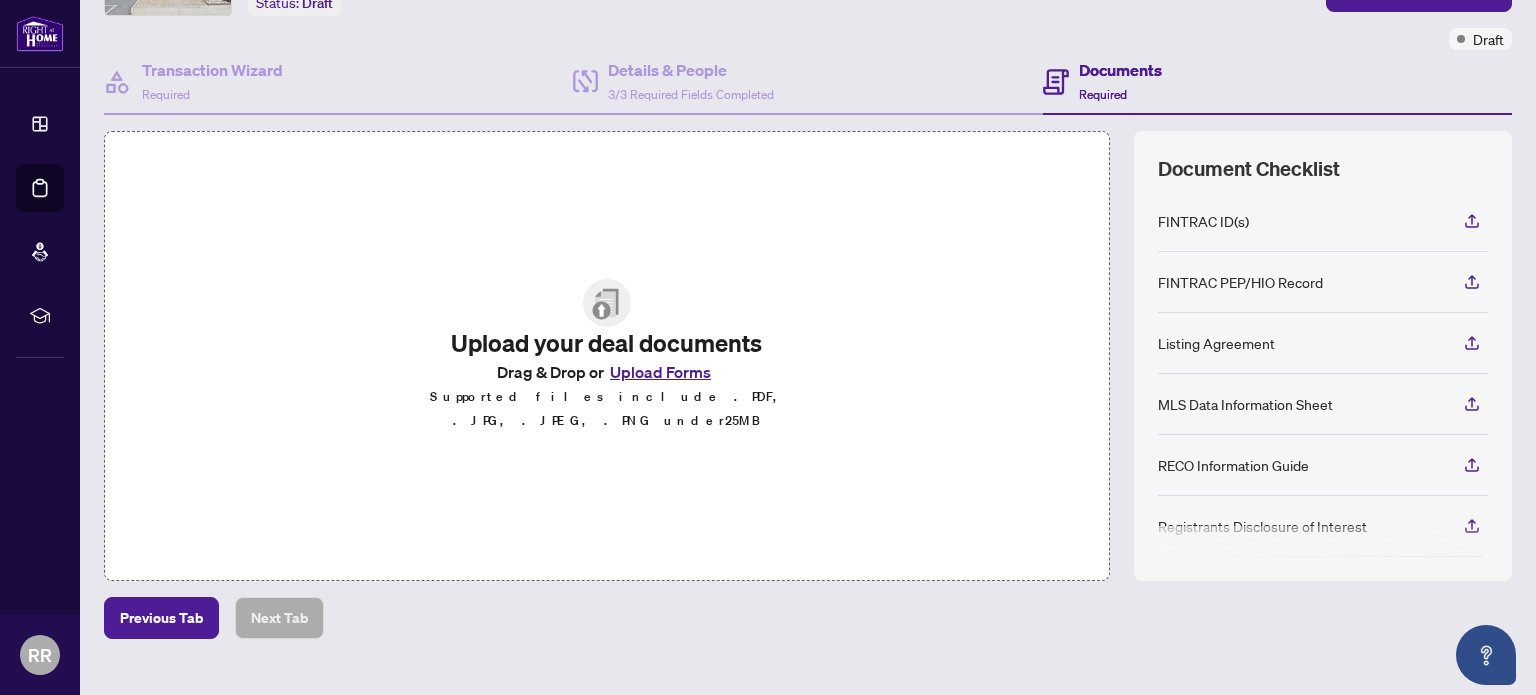 scroll, scrollTop: 177, scrollLeft: 0, axis: vertical 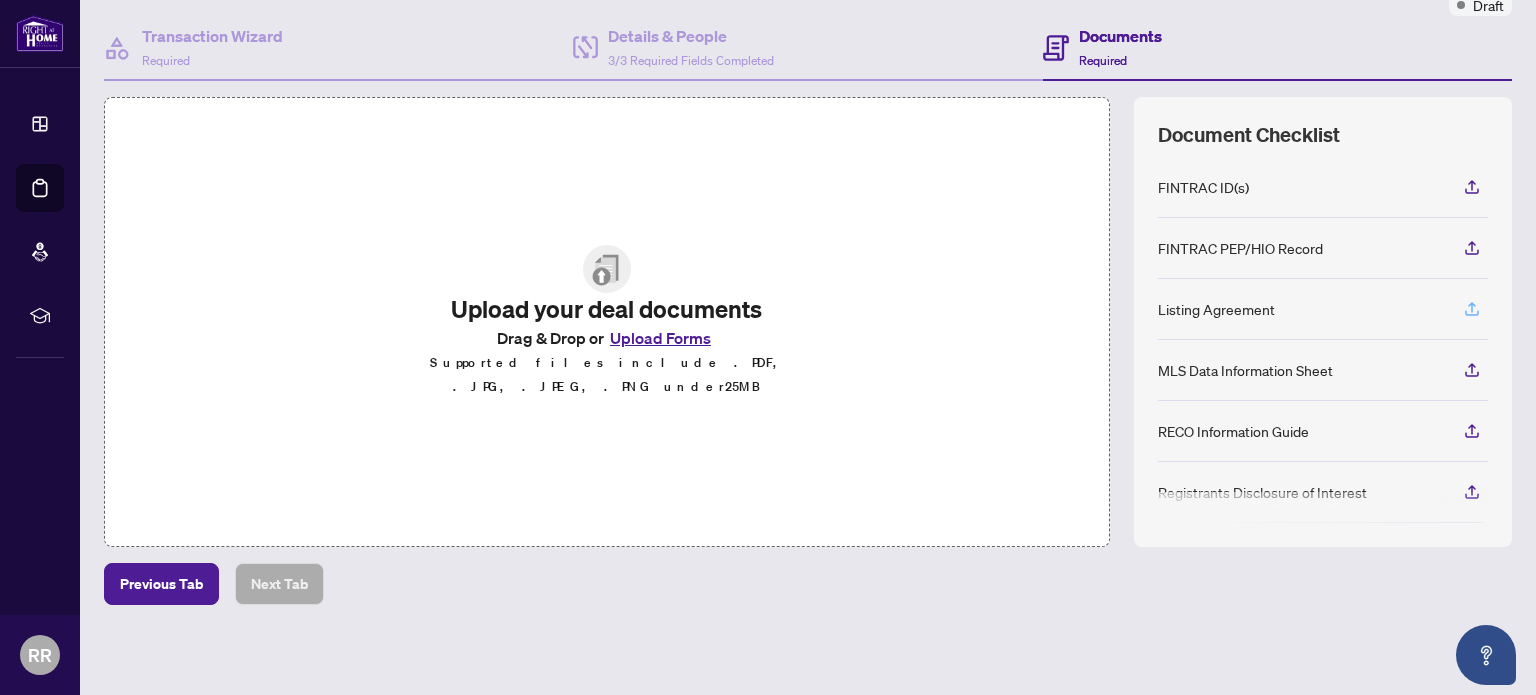 click 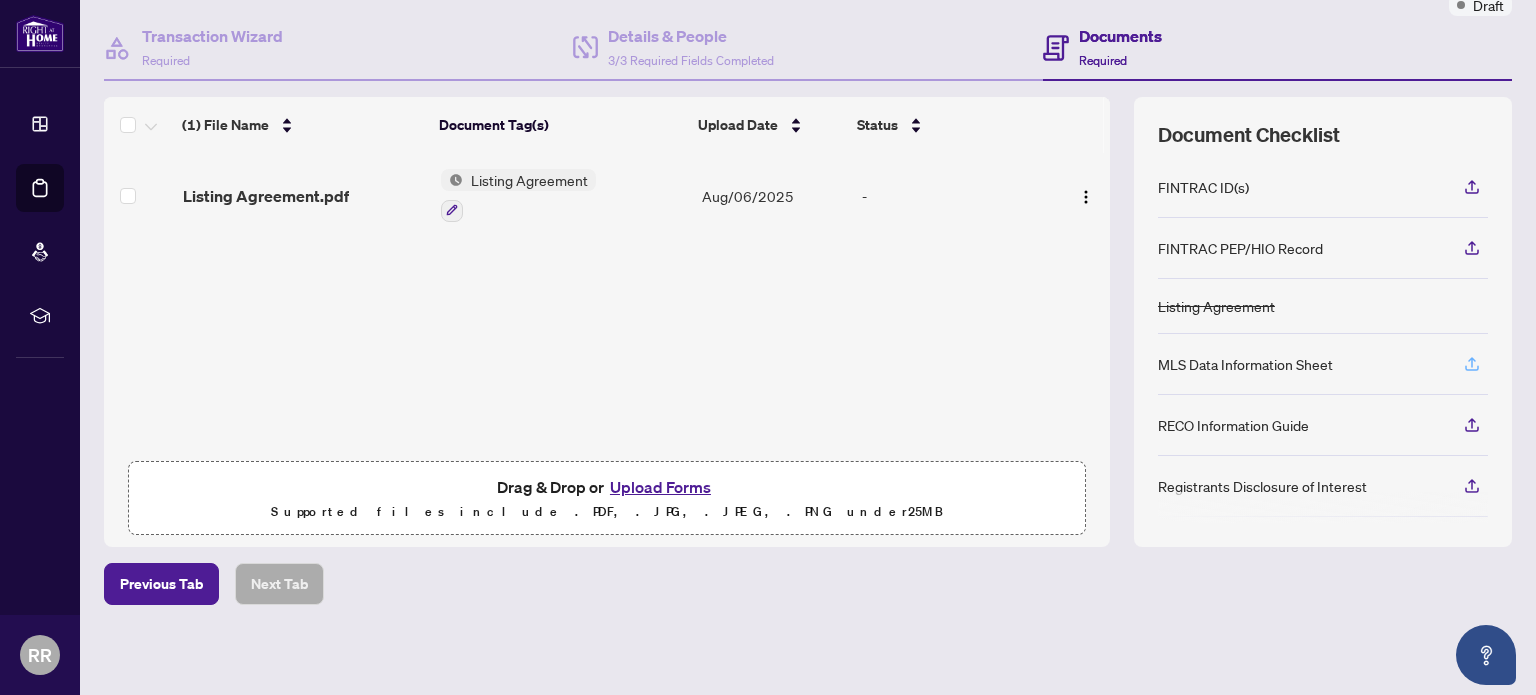 click 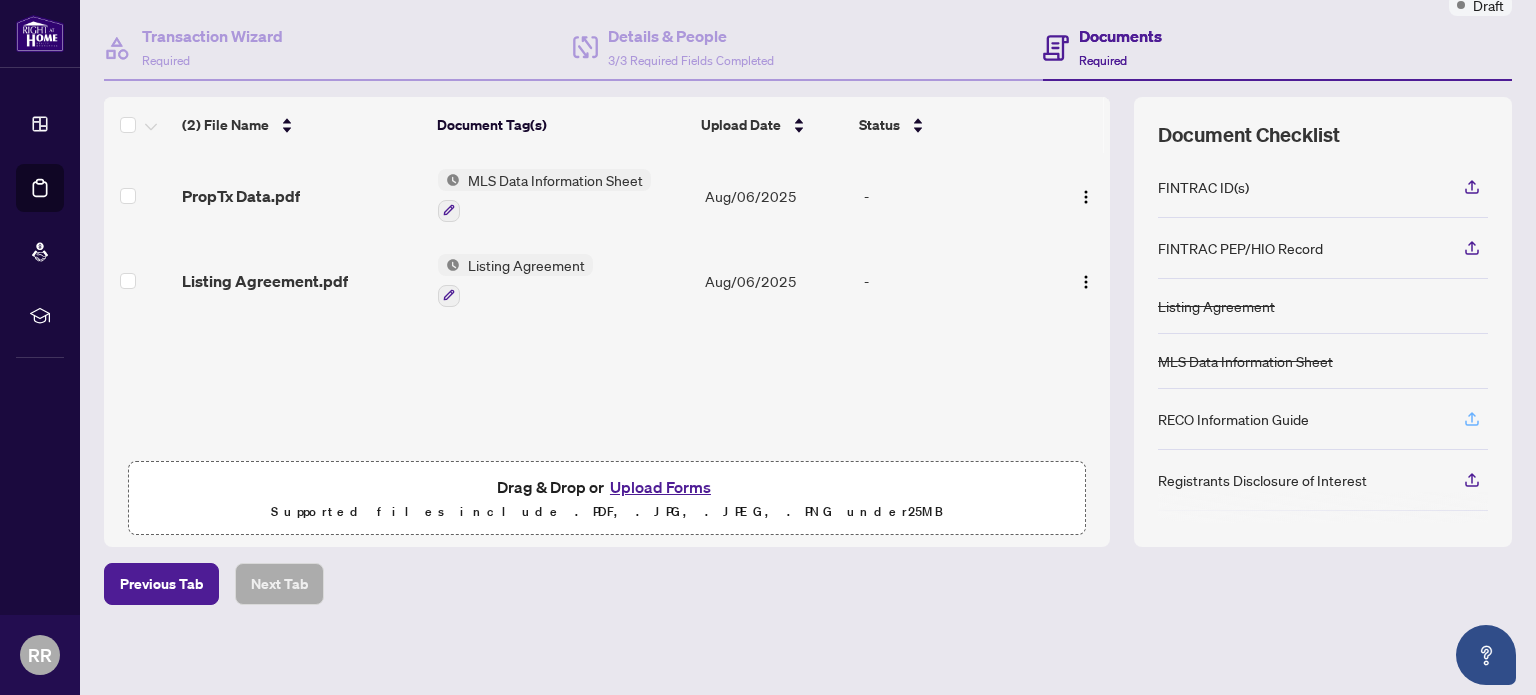 click 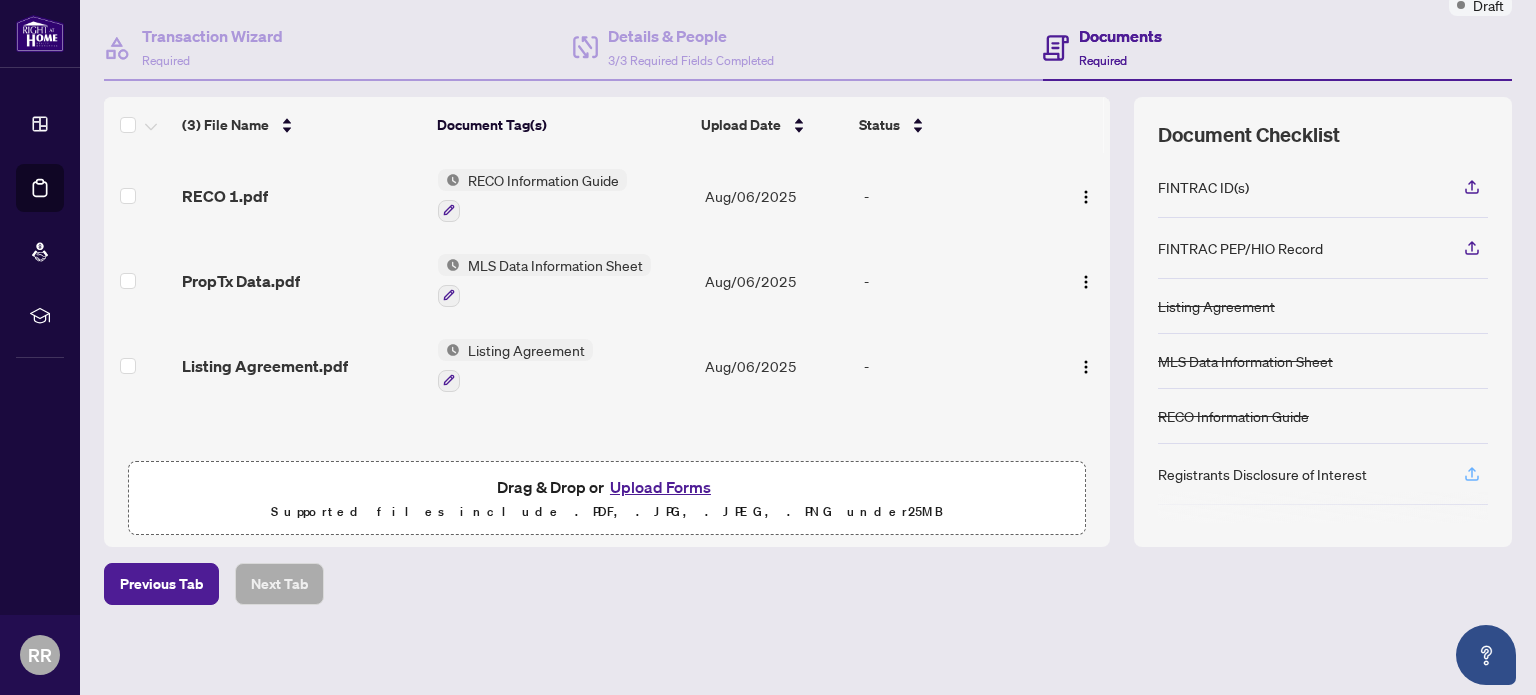 click 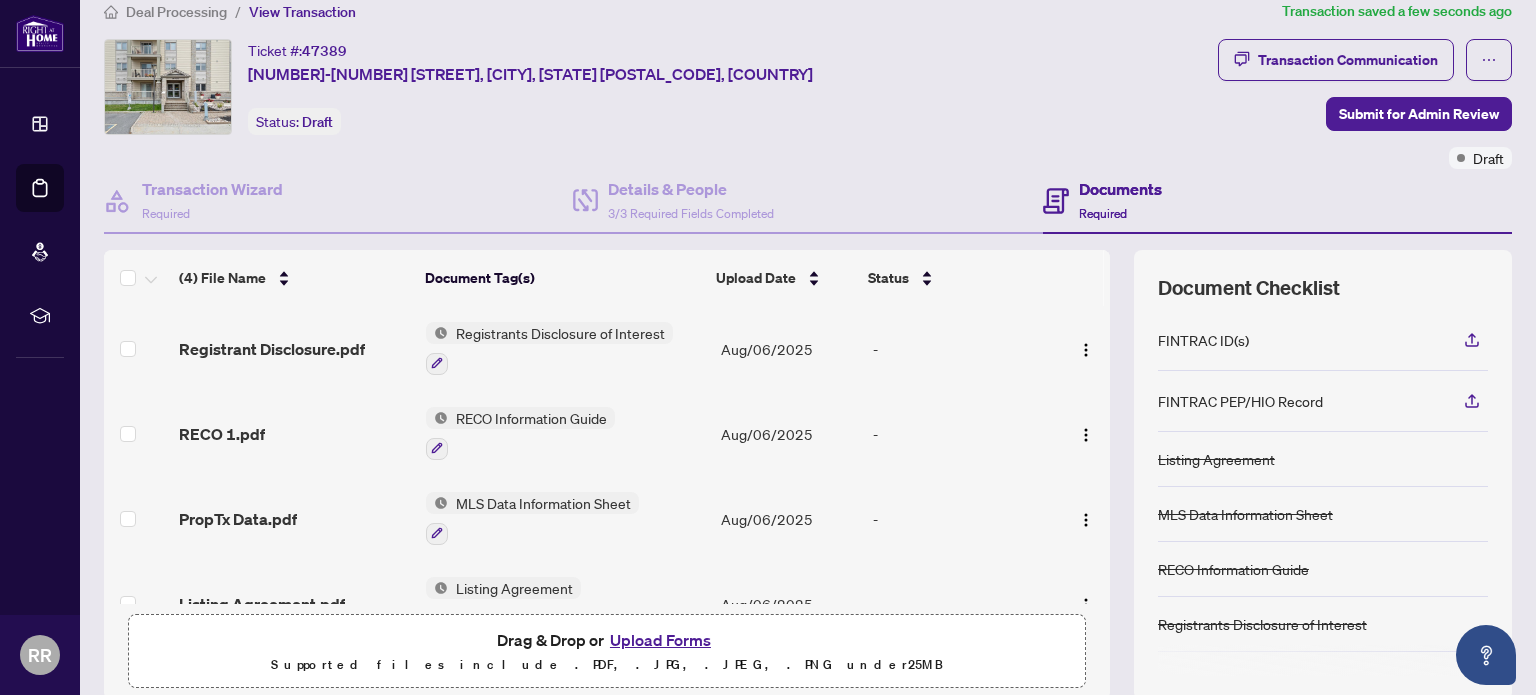 scroll, scrollTop: 0, scrollLeft: 0, axis: both 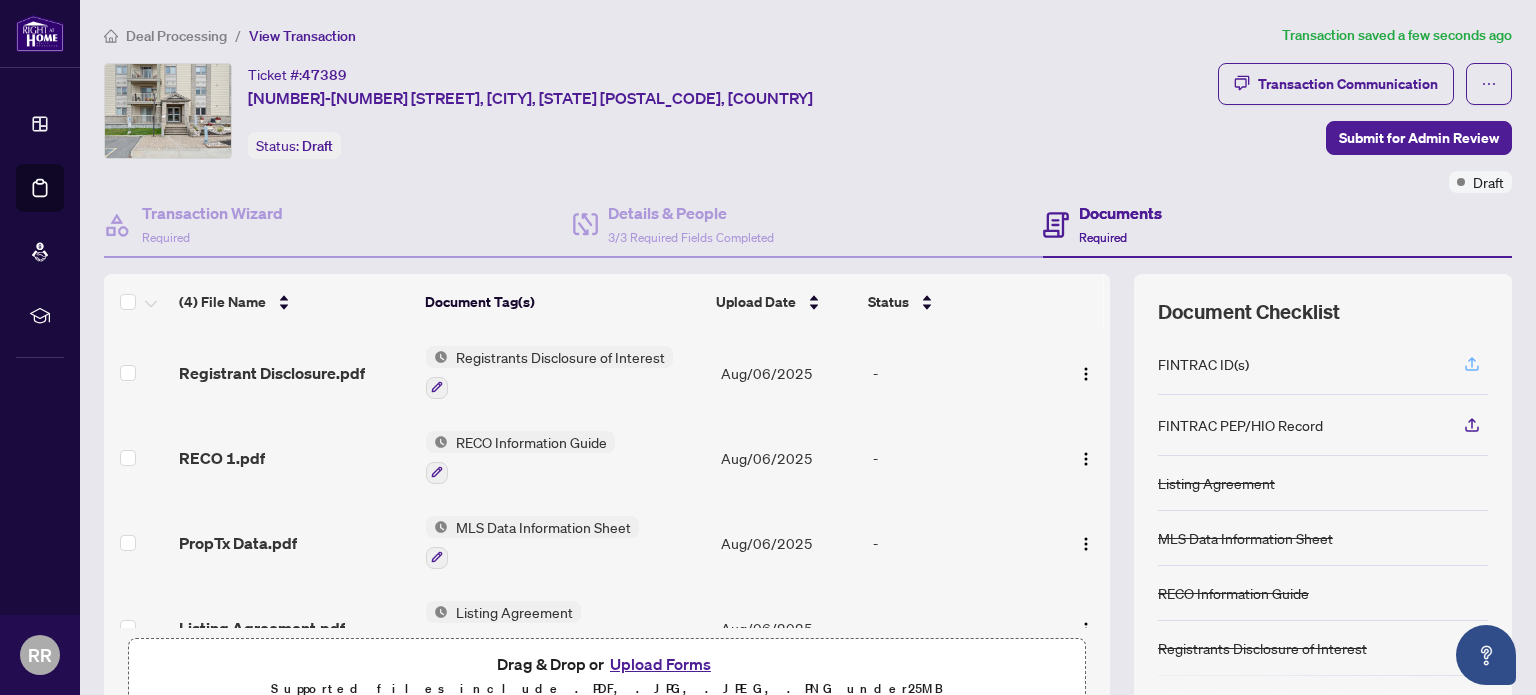 click 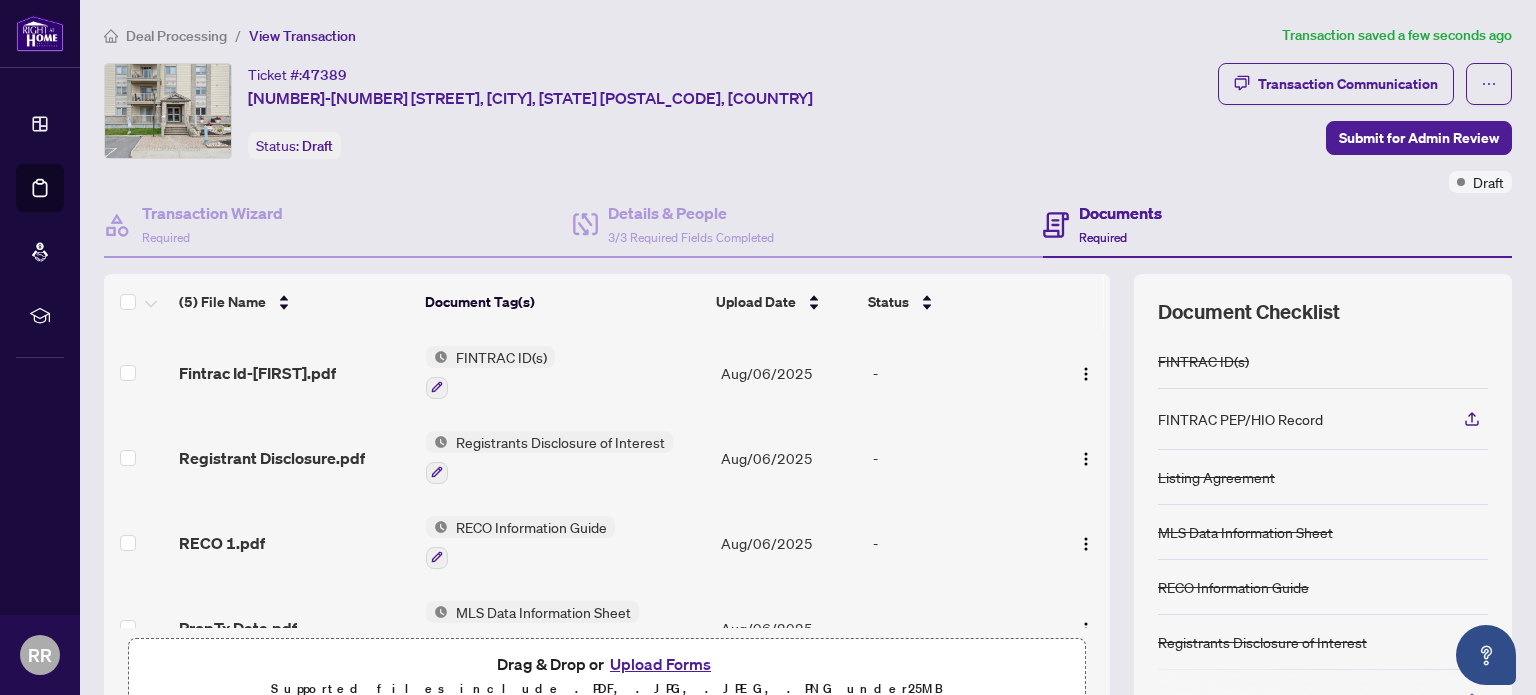 click on "Upload Forms" at bounding box center [660, 664] 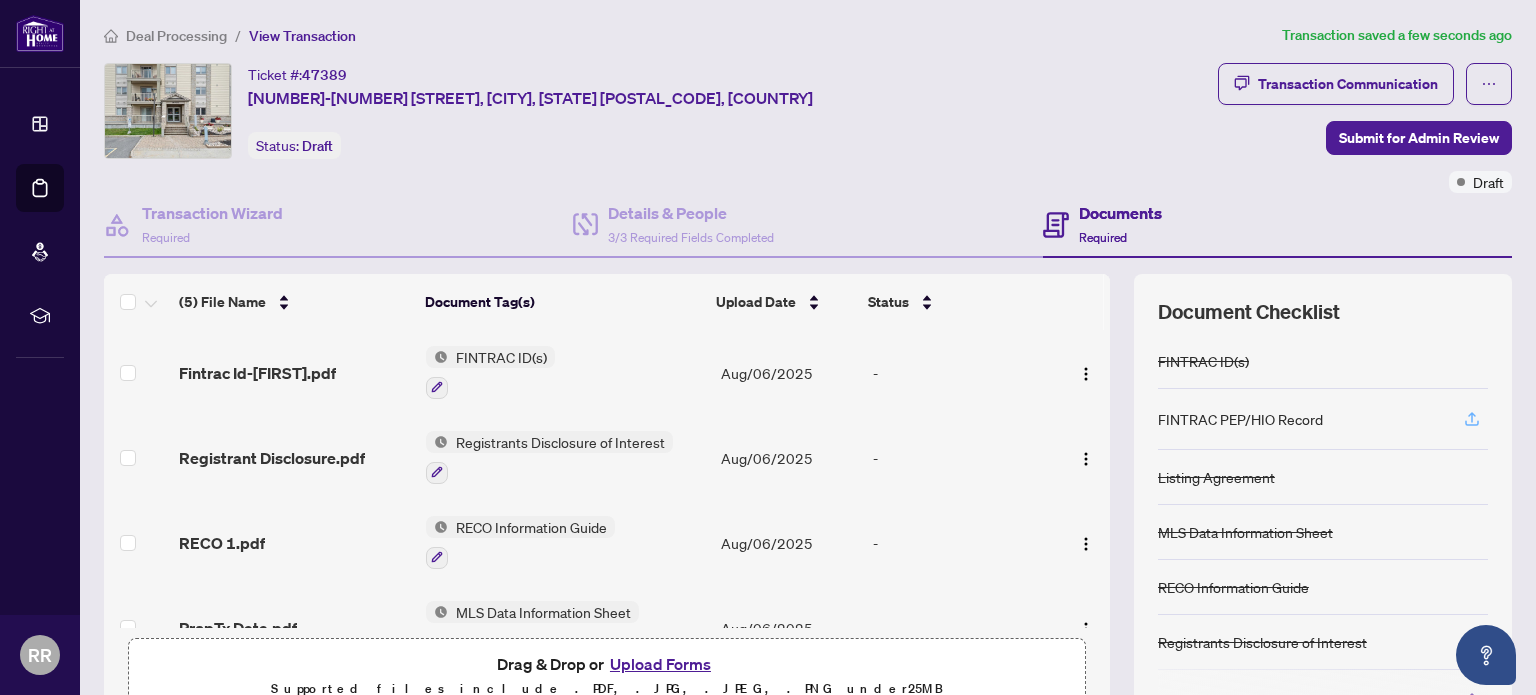 click 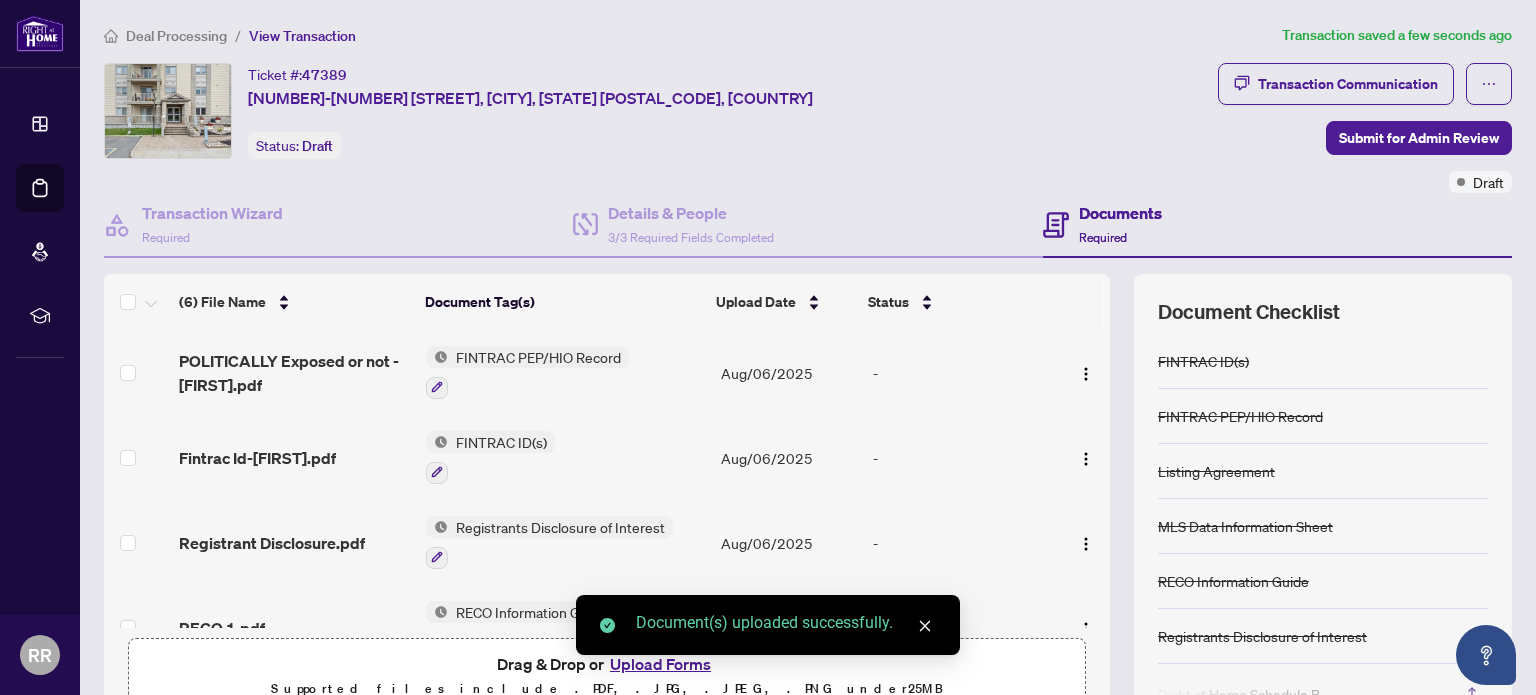 click on "Document(s) uploaded successfully." at bounding box center [768, 625] 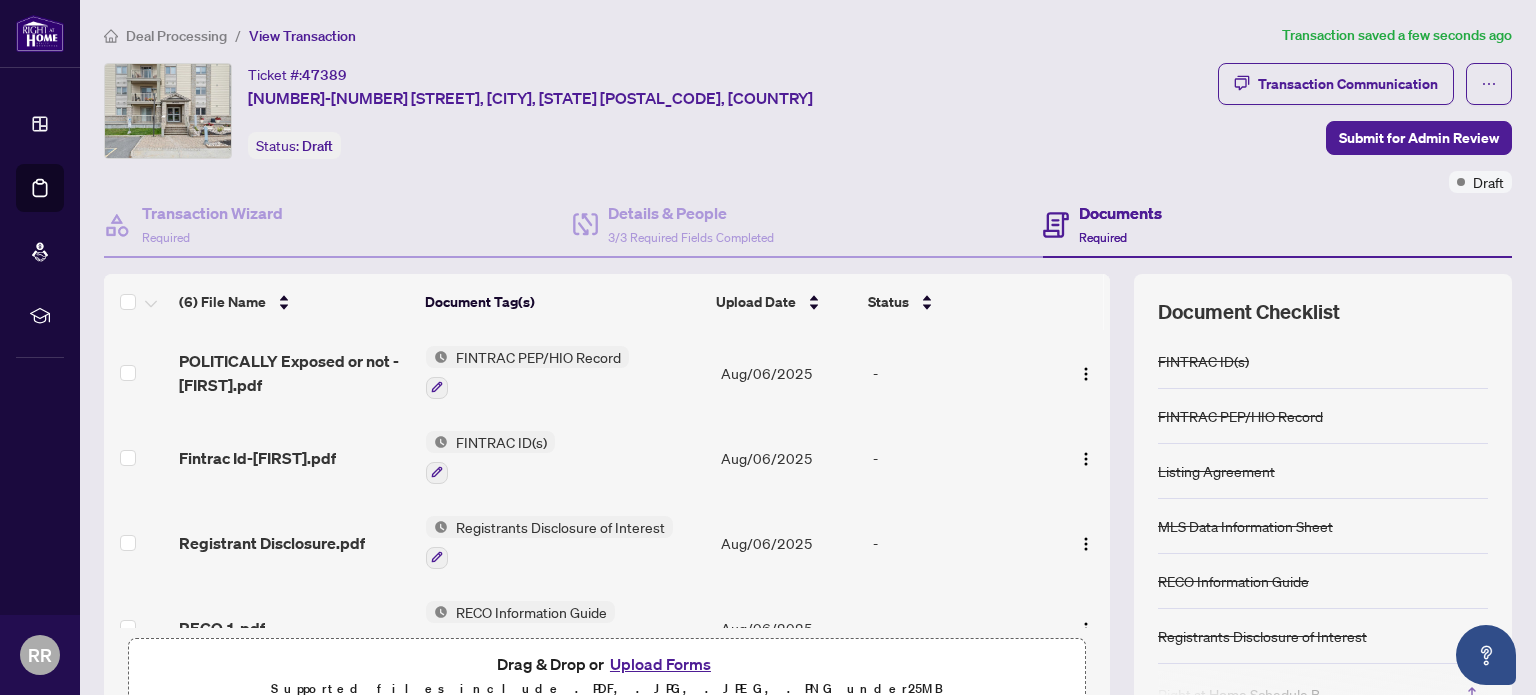 click on "Upload Forms" at bounding box center (660, 664) 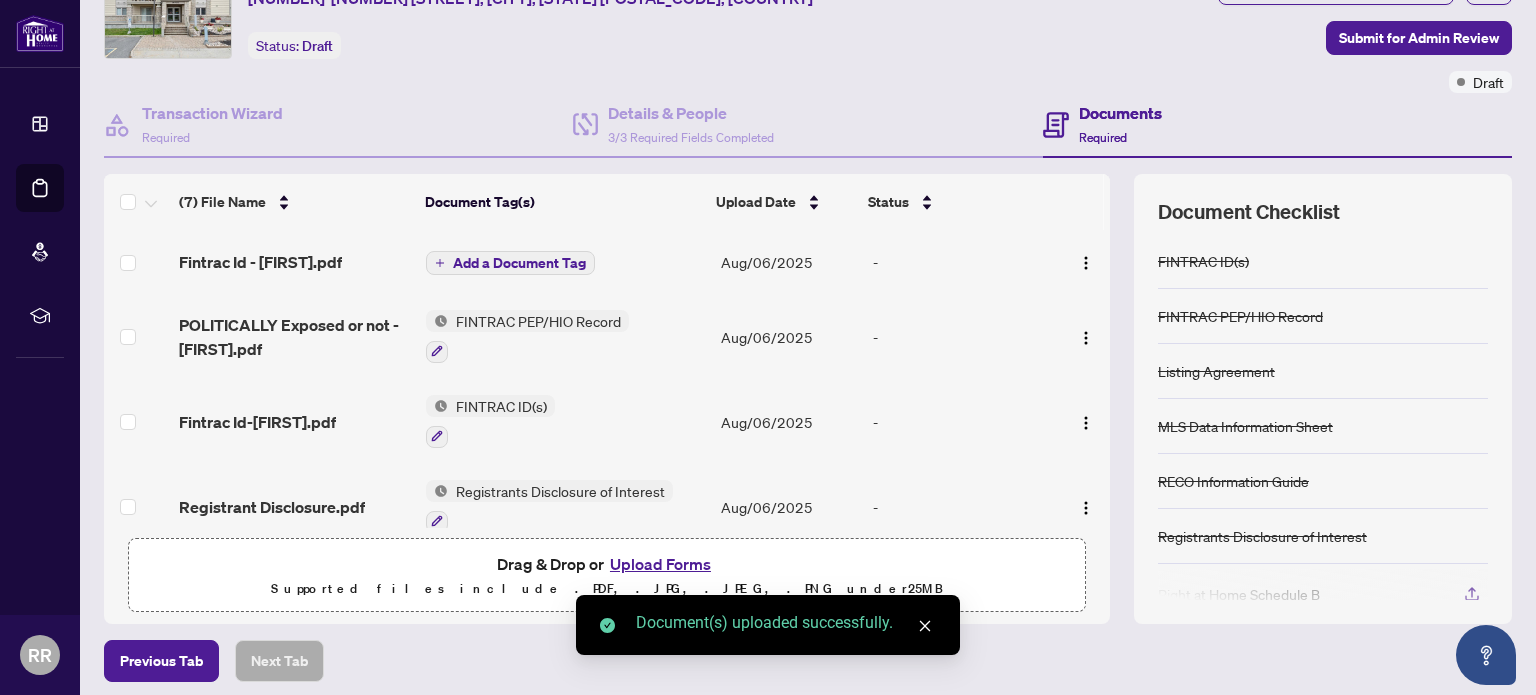 click on "Upload Forms" at bounding box center [660, 564] 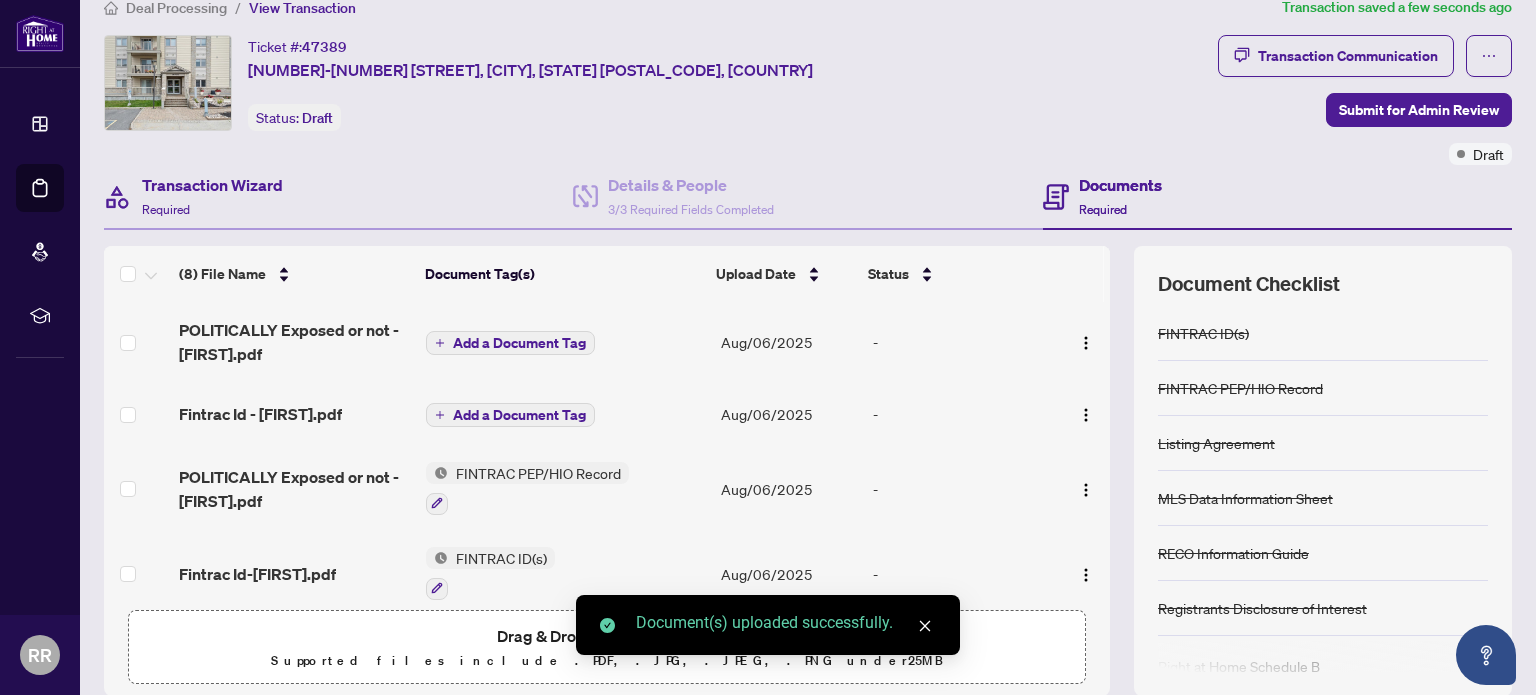 scroll, scrollTop: 0, scrollLeft: 0, axis: both 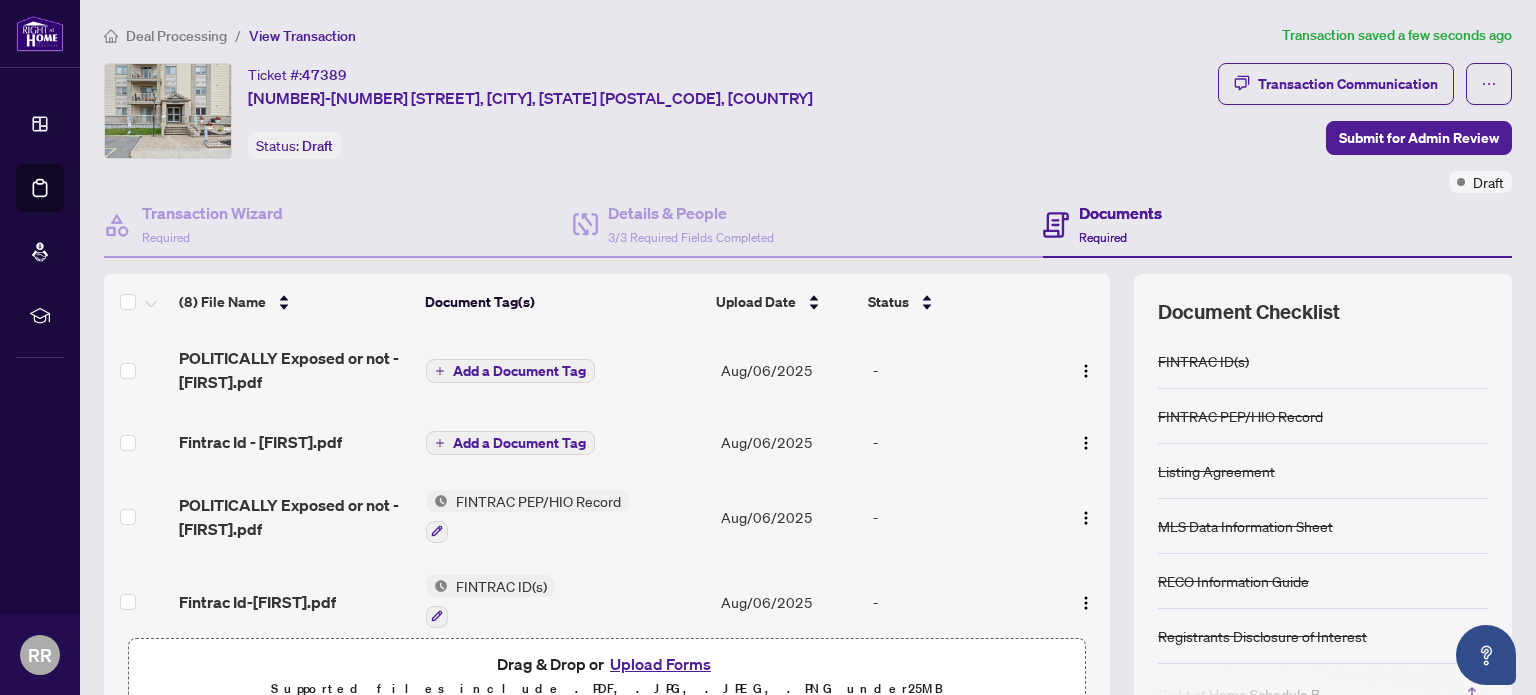 click on "Upload Forms" at bounding box center (660, 664) 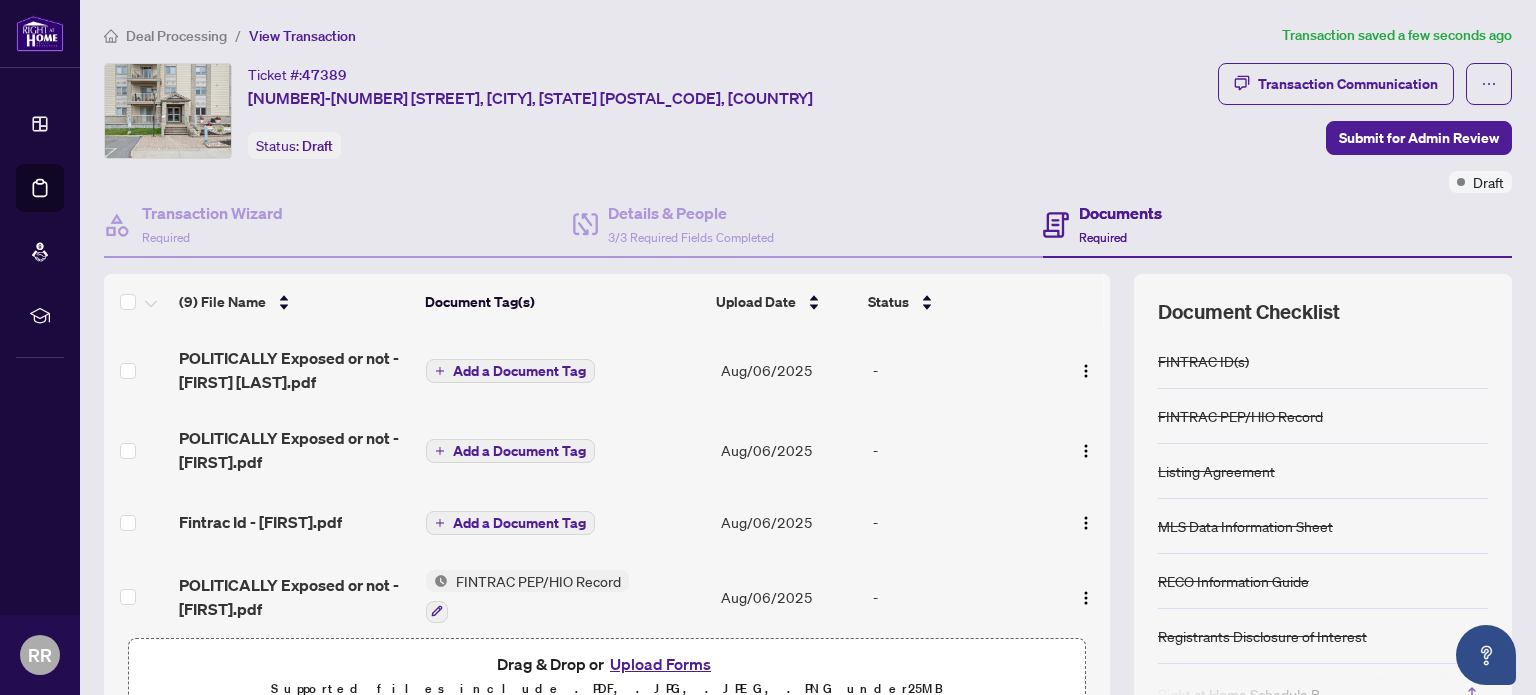 click on "Upload Forms" at bounding box center (660, 664) 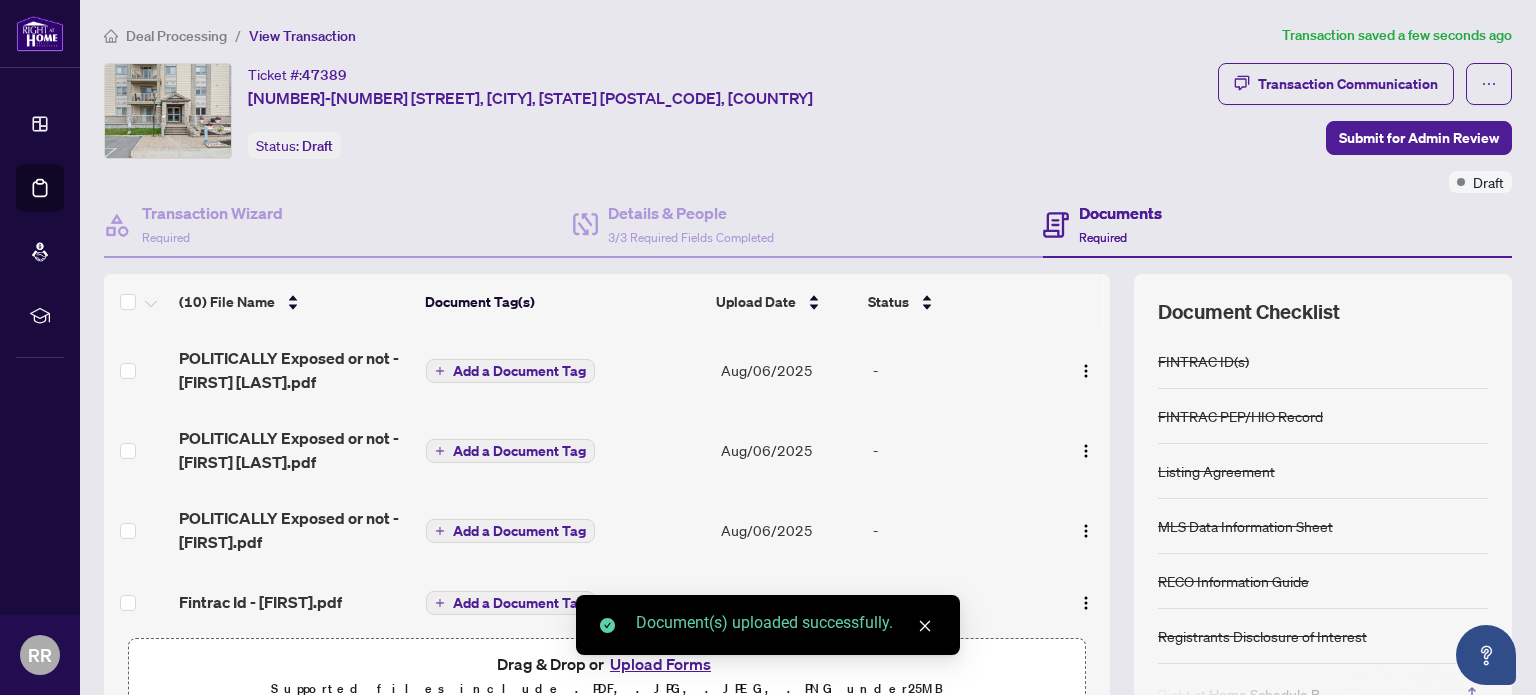 scroll, scrollTop: 100, scrollLeft: 0, axis: vertical 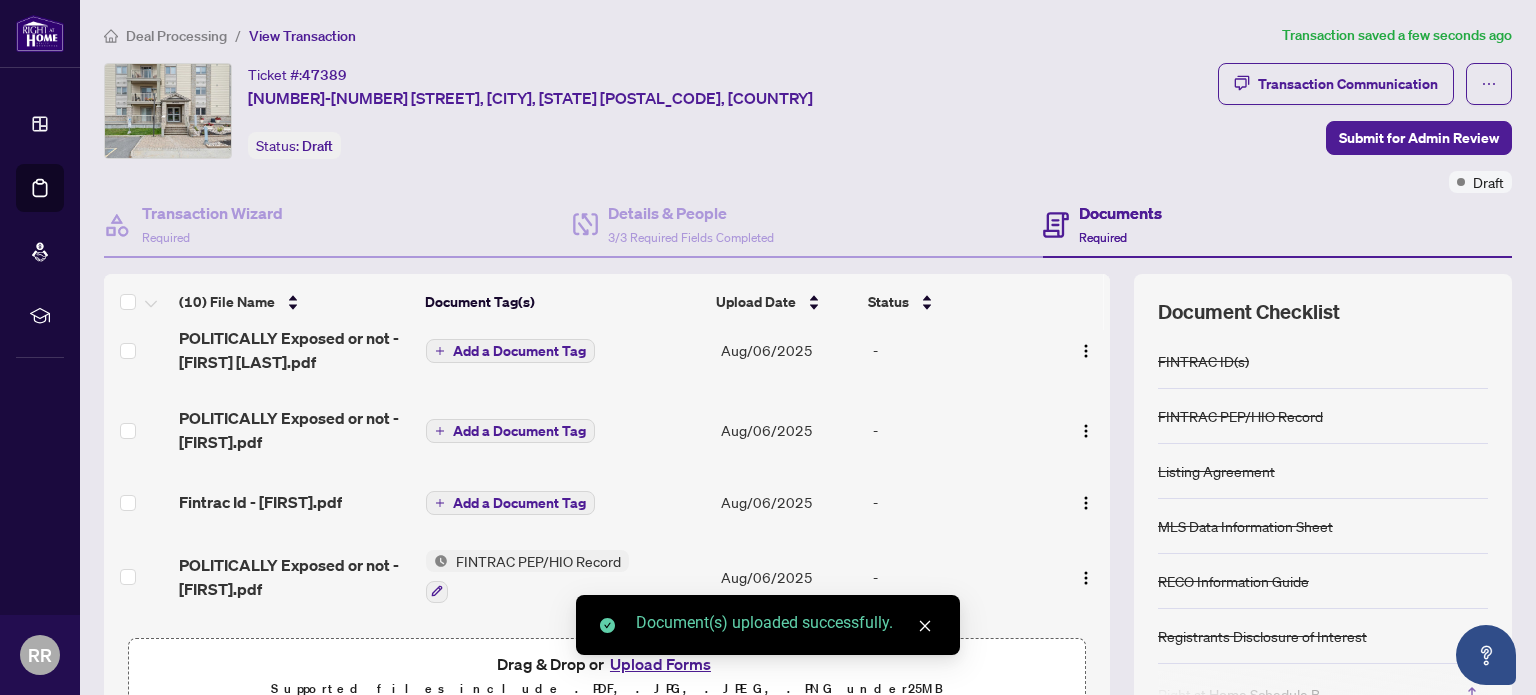 click on "Document(s) uploaded successfully." at bounding box center (768, 625) 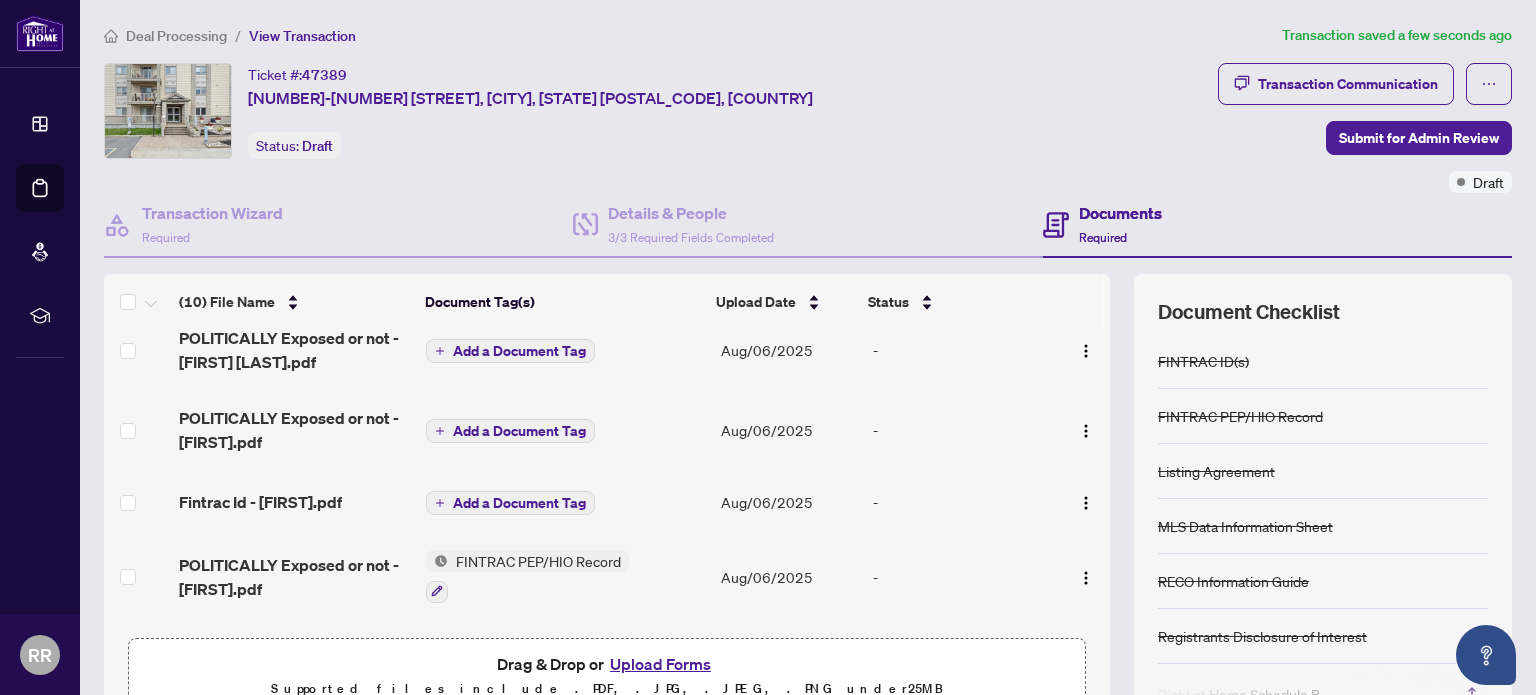 click on "Upload Forms" at bounding box center [660, 664] 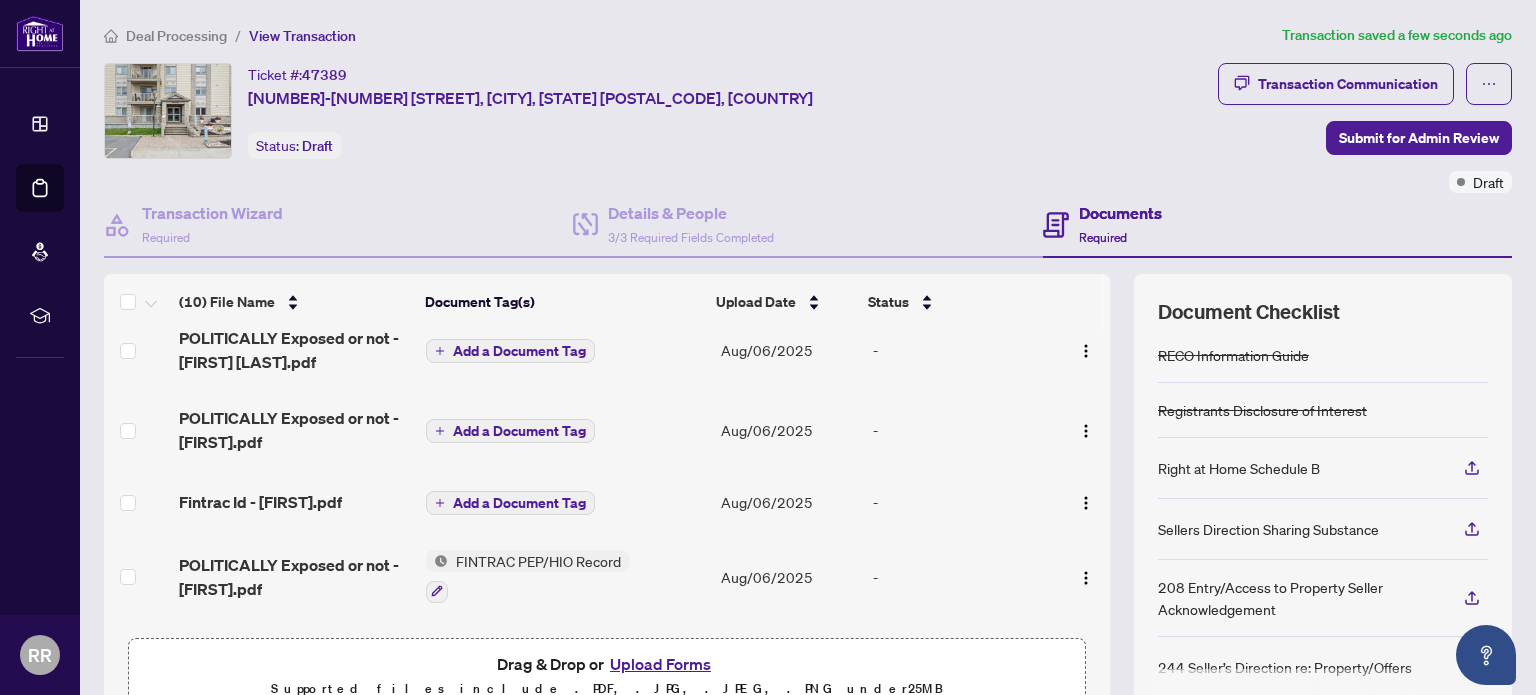 scroll, scrollTop: 228, scrollLeft: 0, axis: vertical 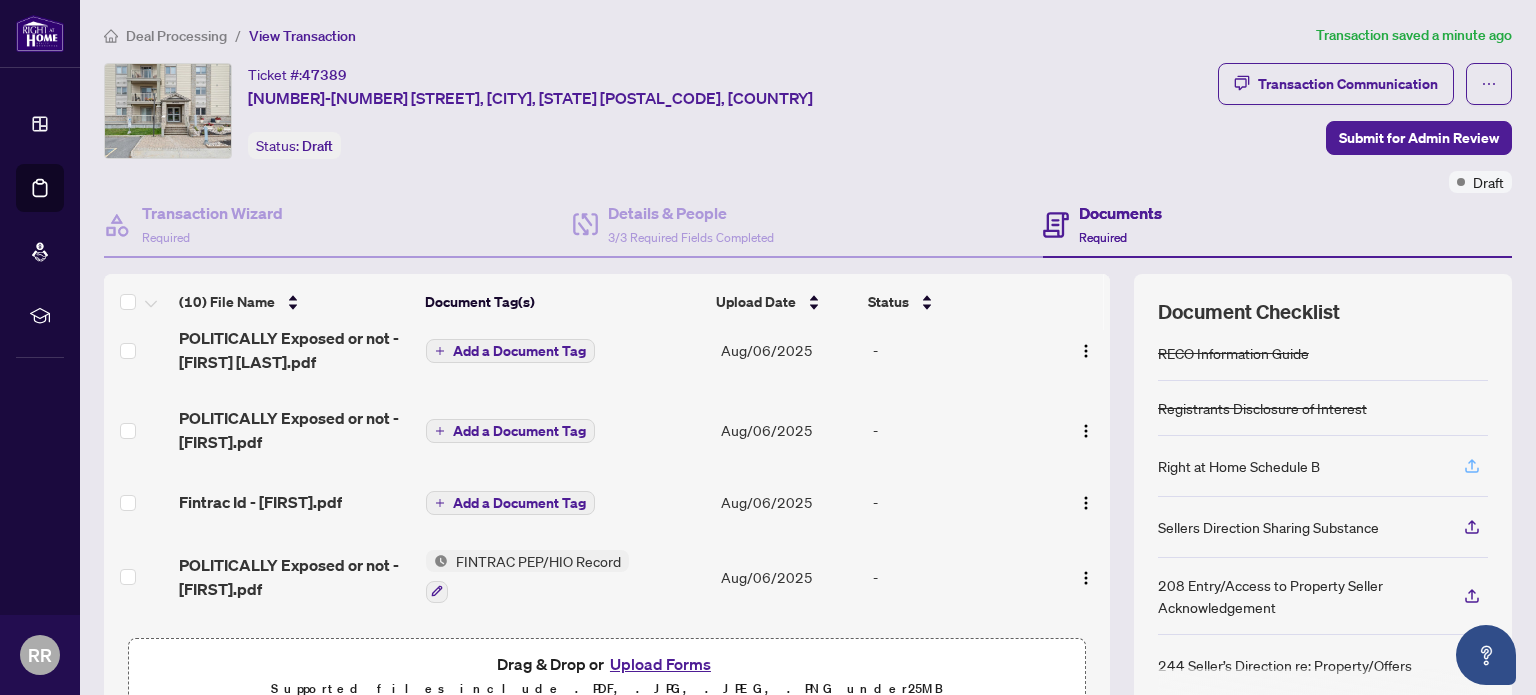 click 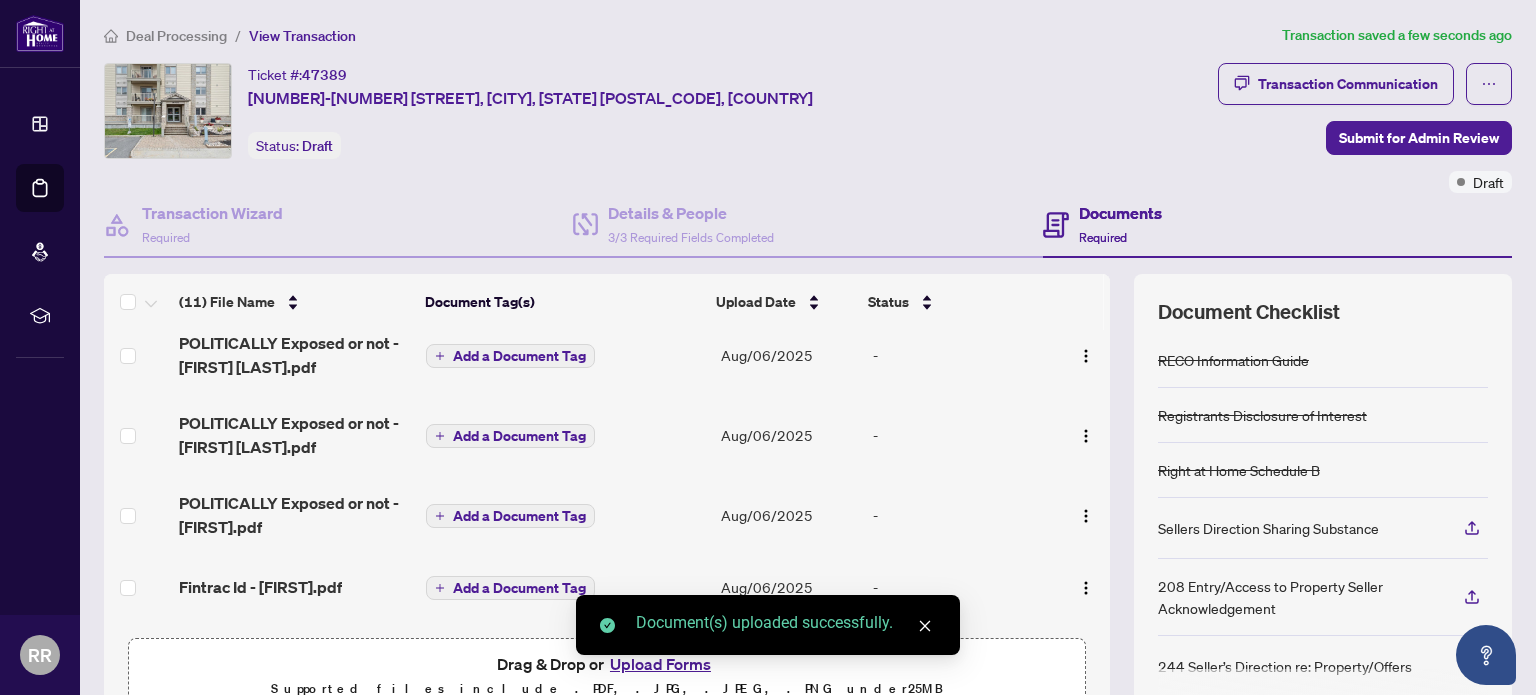 scroll, scrollTop: 222, scrollLeft: 0, axis: vertical 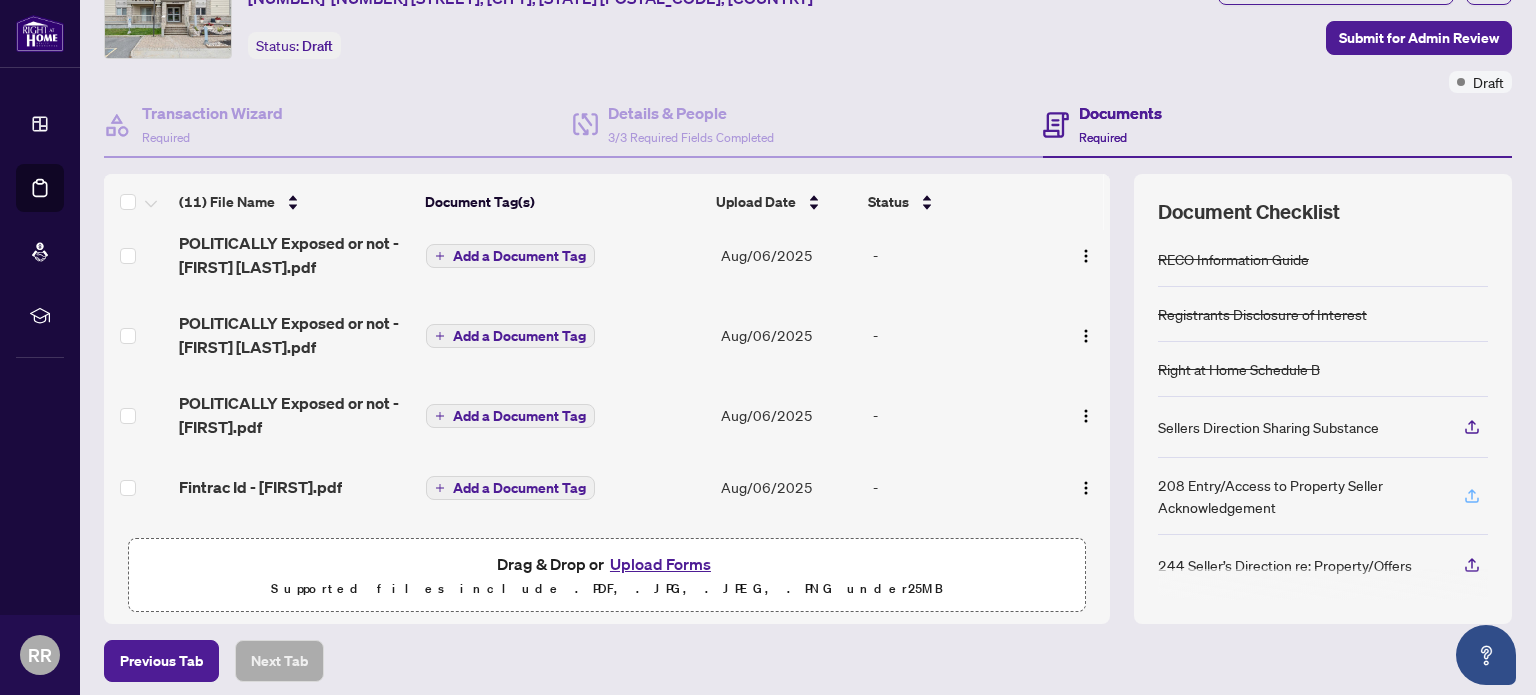 click 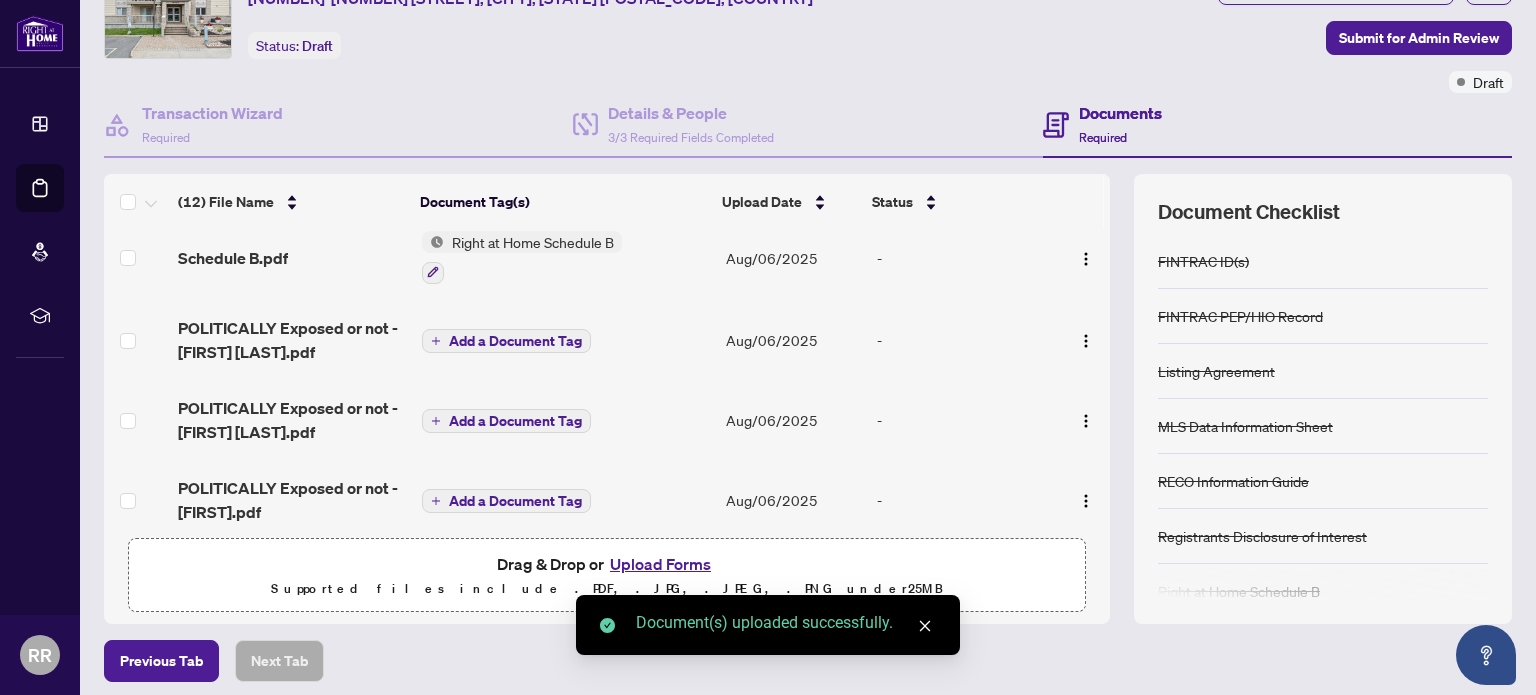 drag, startPoint x: 924, startPoint y: 627, endPoint x: 912, endPoint y: 620, distance: 13.892444 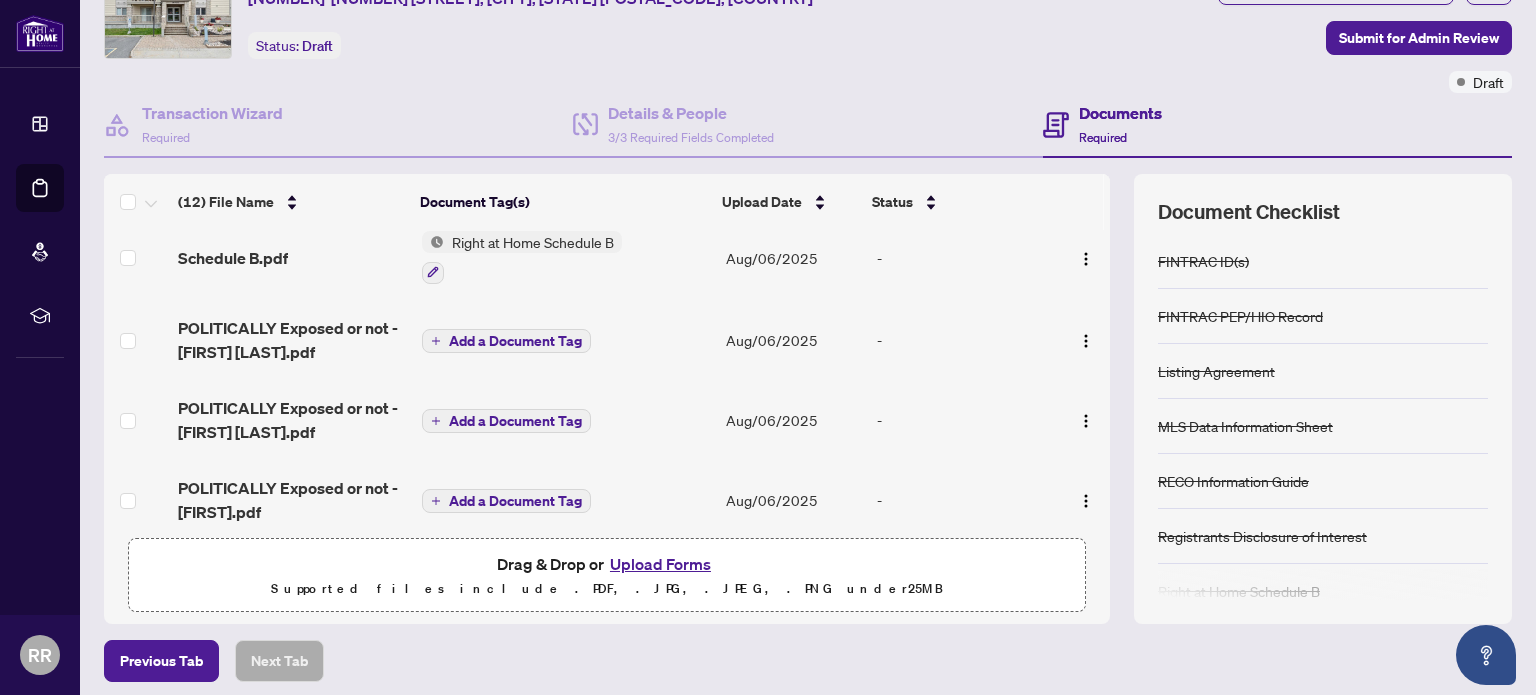 click on "Upload Forms" at bounding box center (660, 564) 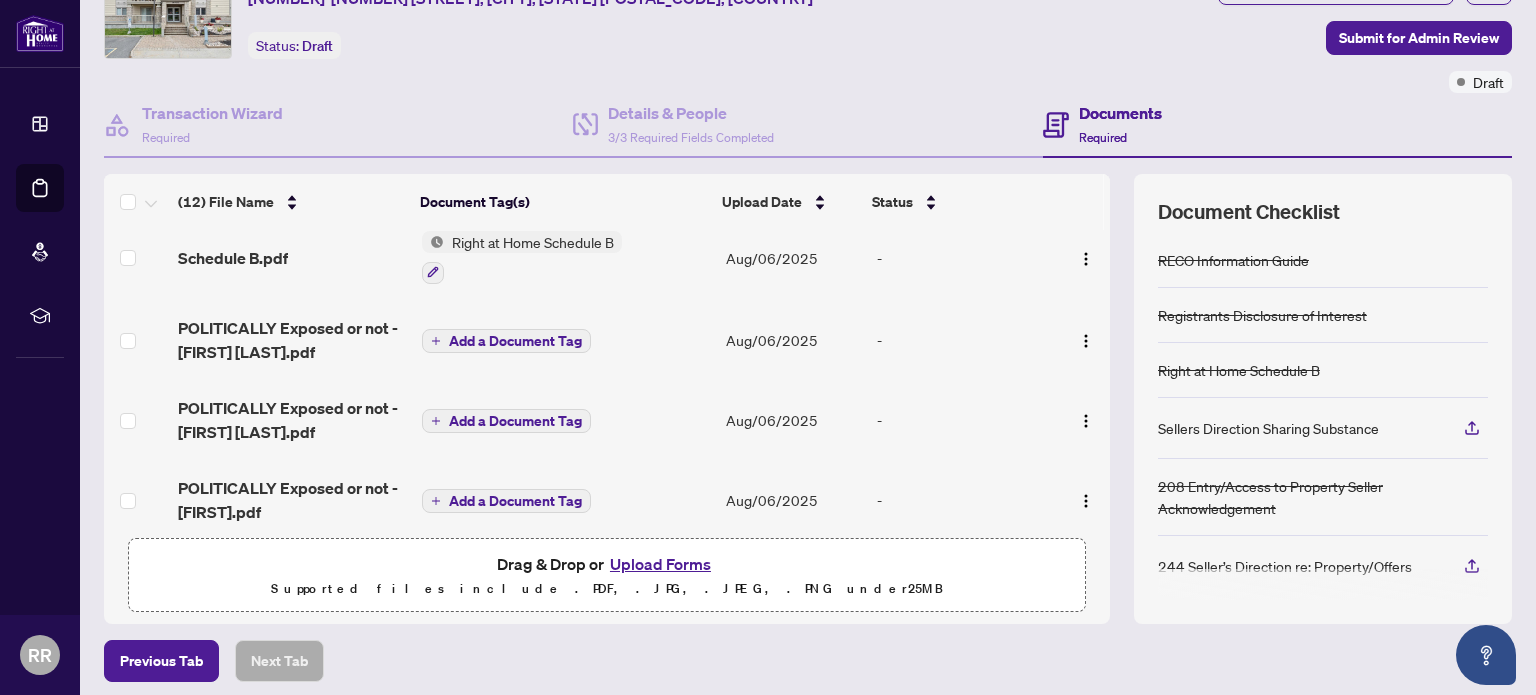 scroll, scrollTop: 222, scrollLeft: 0, axis: vertical 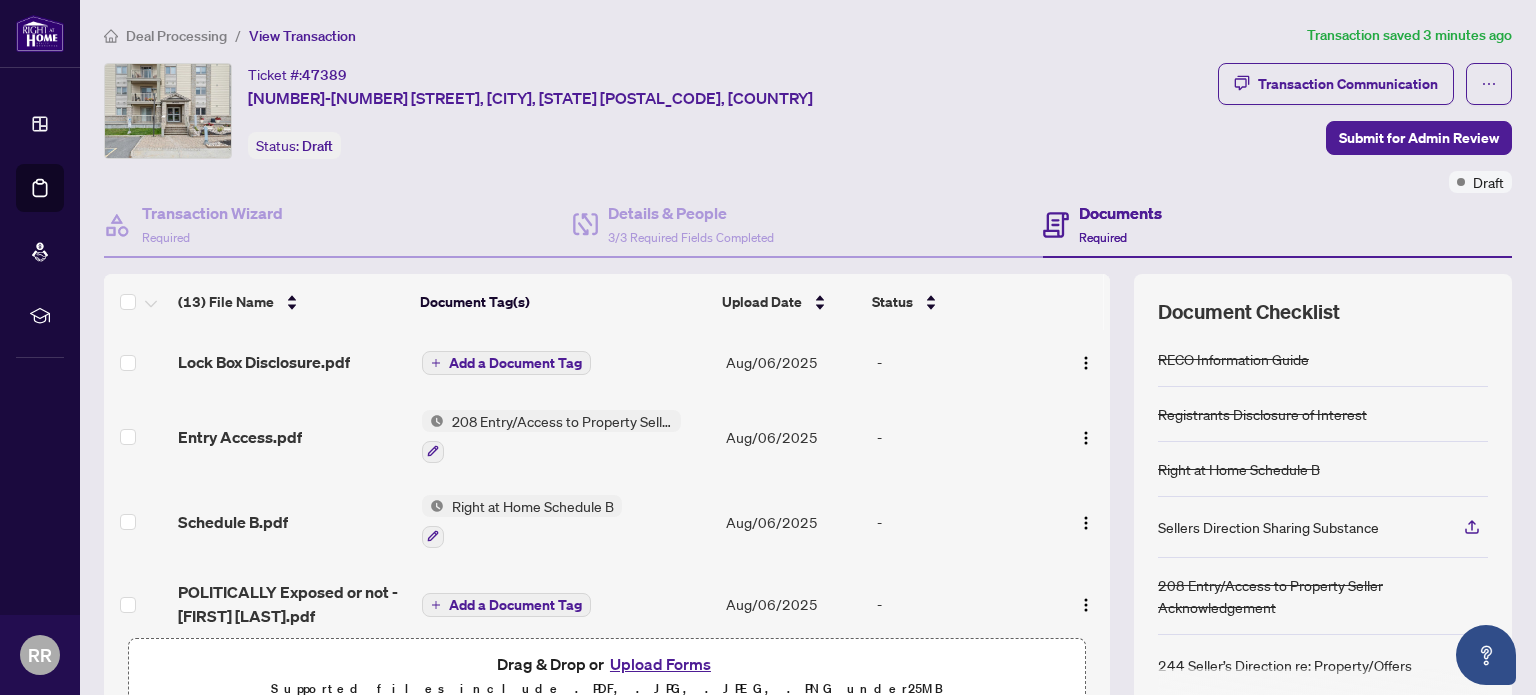 click on "Upload Forms" at bounding box center [660, 664] 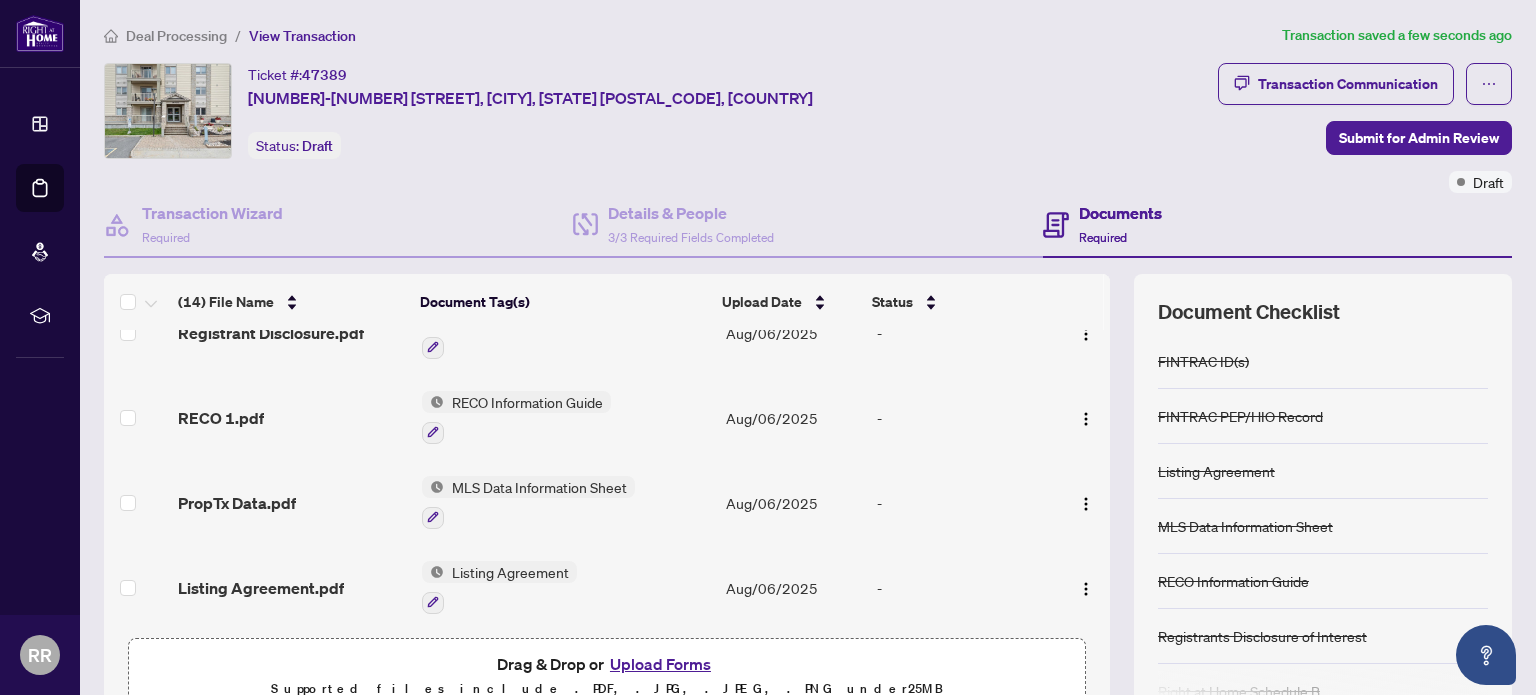 scroll, scrollTop: 815, scrollLeft: 0, axis: vertical 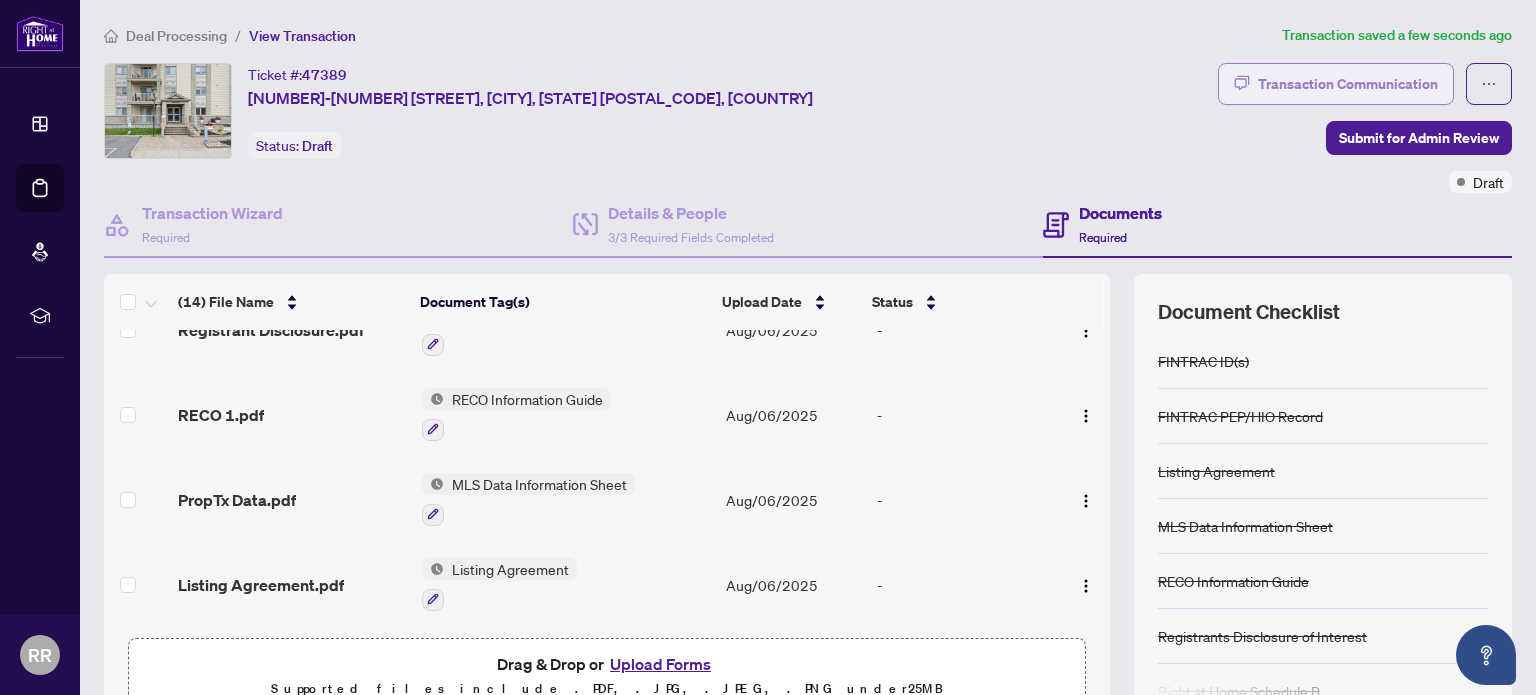 click on "Transaction Communication" at bounding box center [1348, 84] 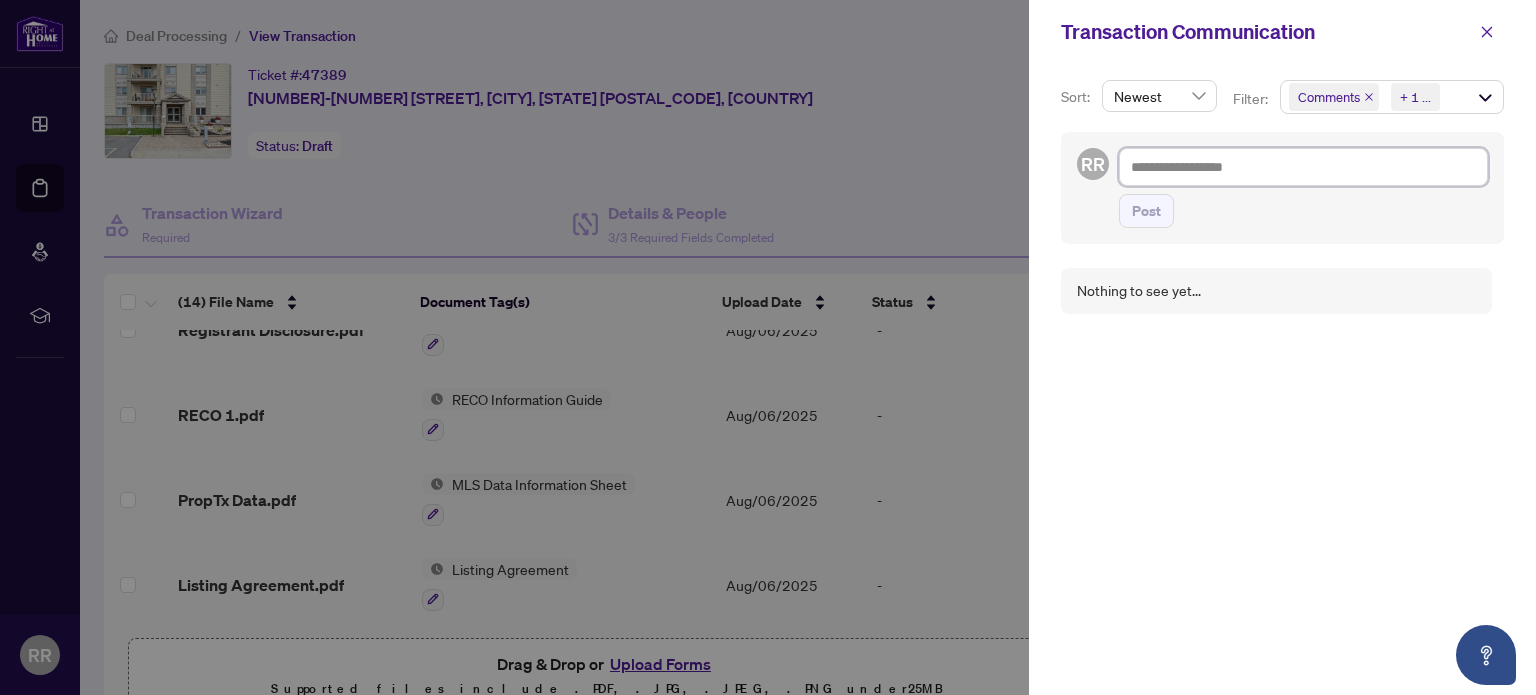 click at bounding box center [1303, 167] 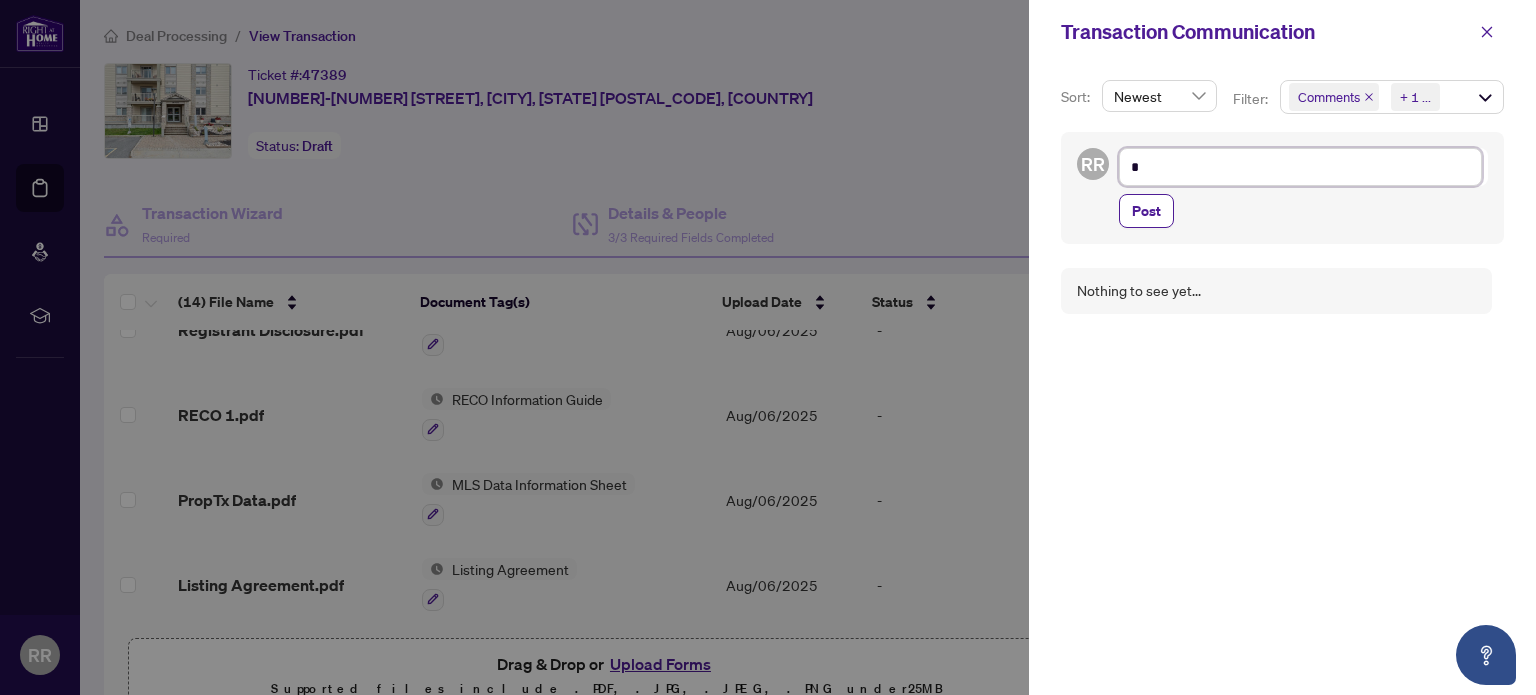 type on "**" 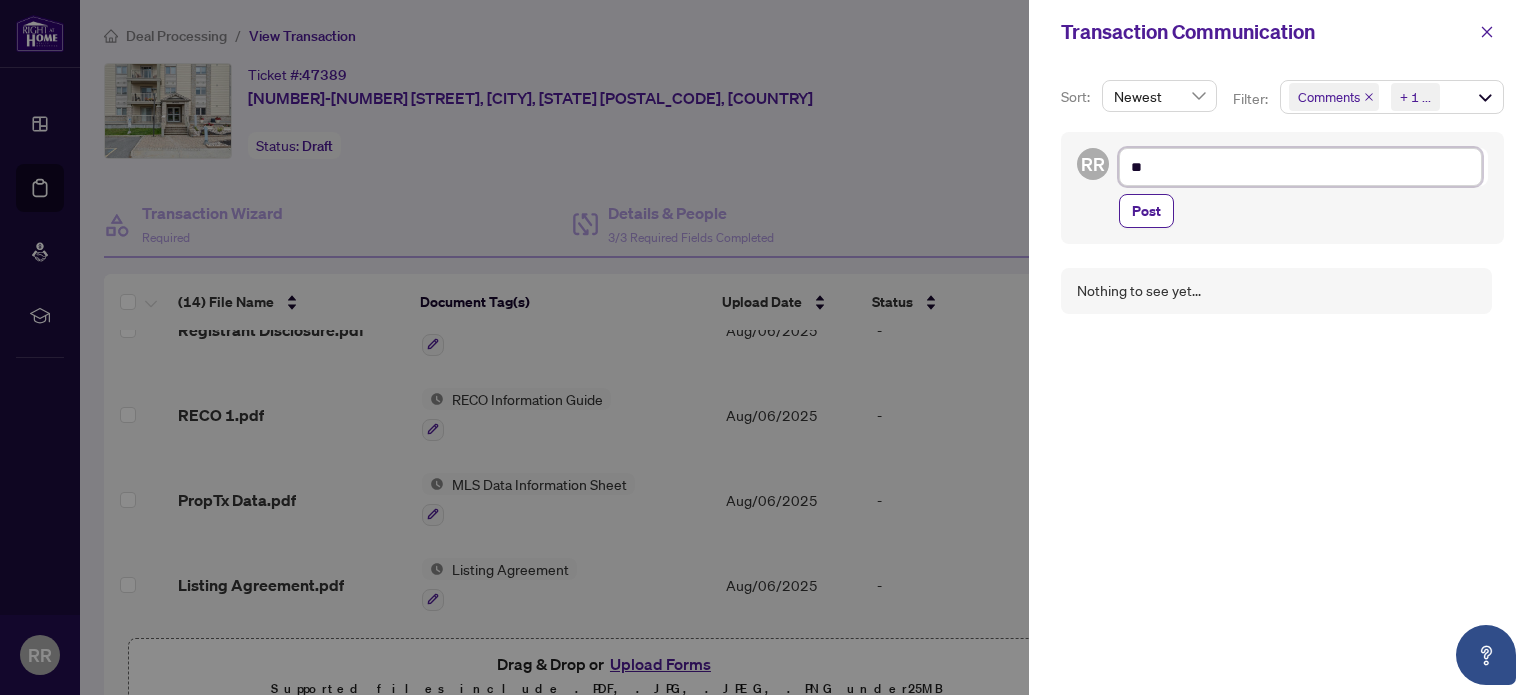 type on "**" 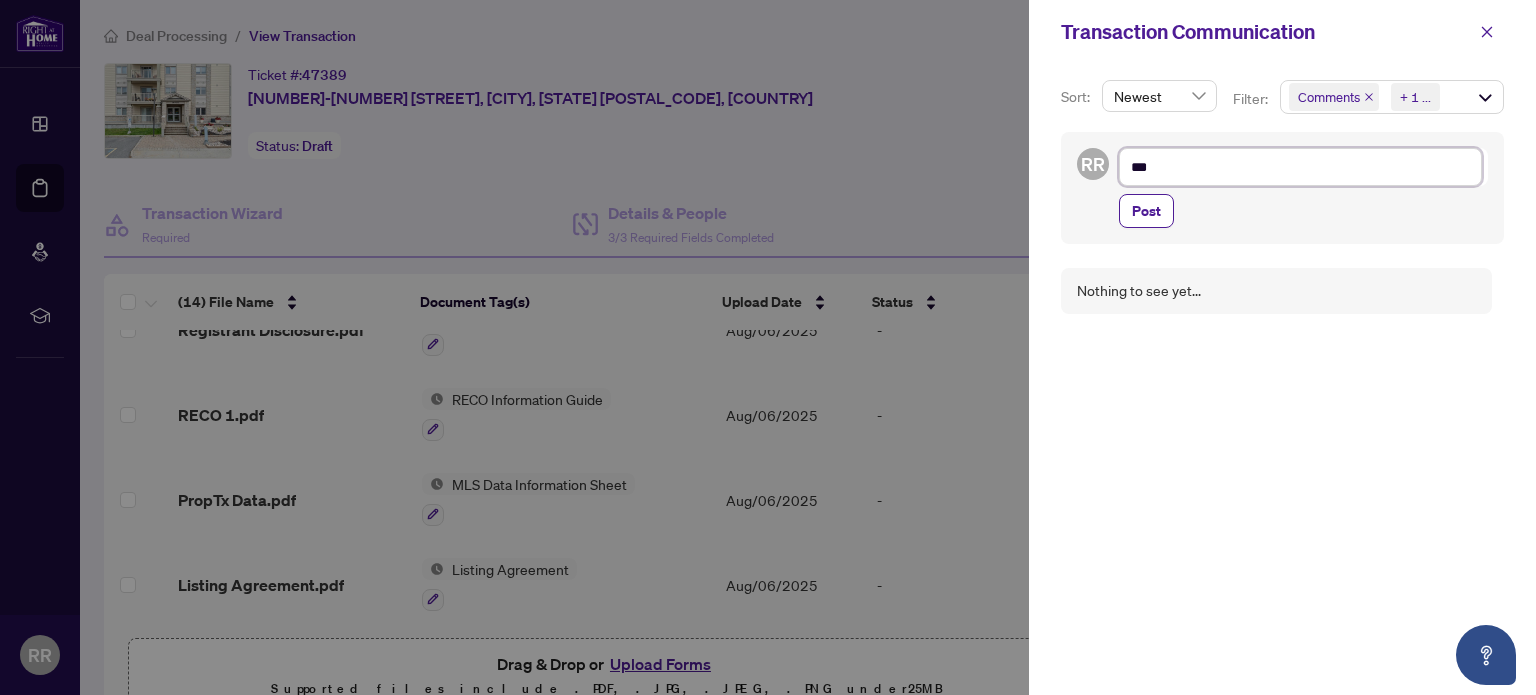 type on "***" 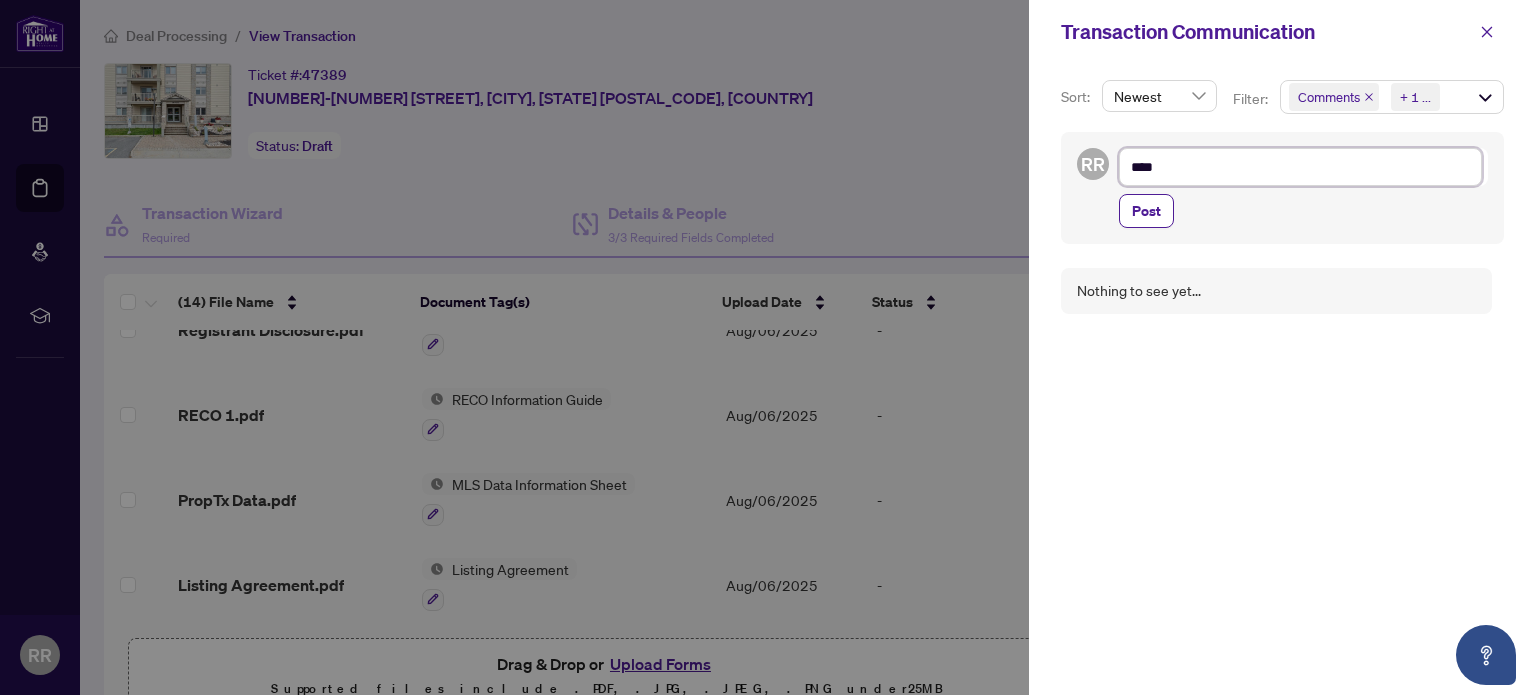 type on "*****" 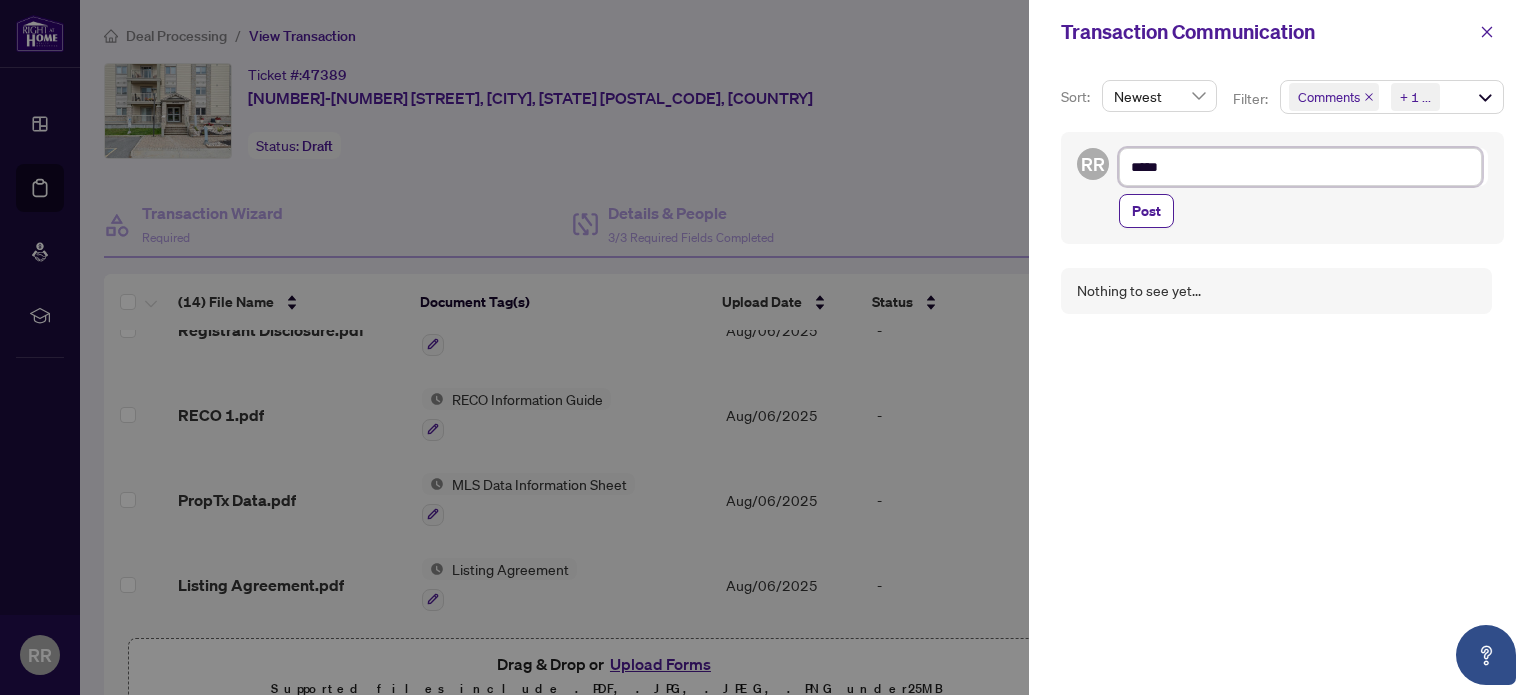type on "******" 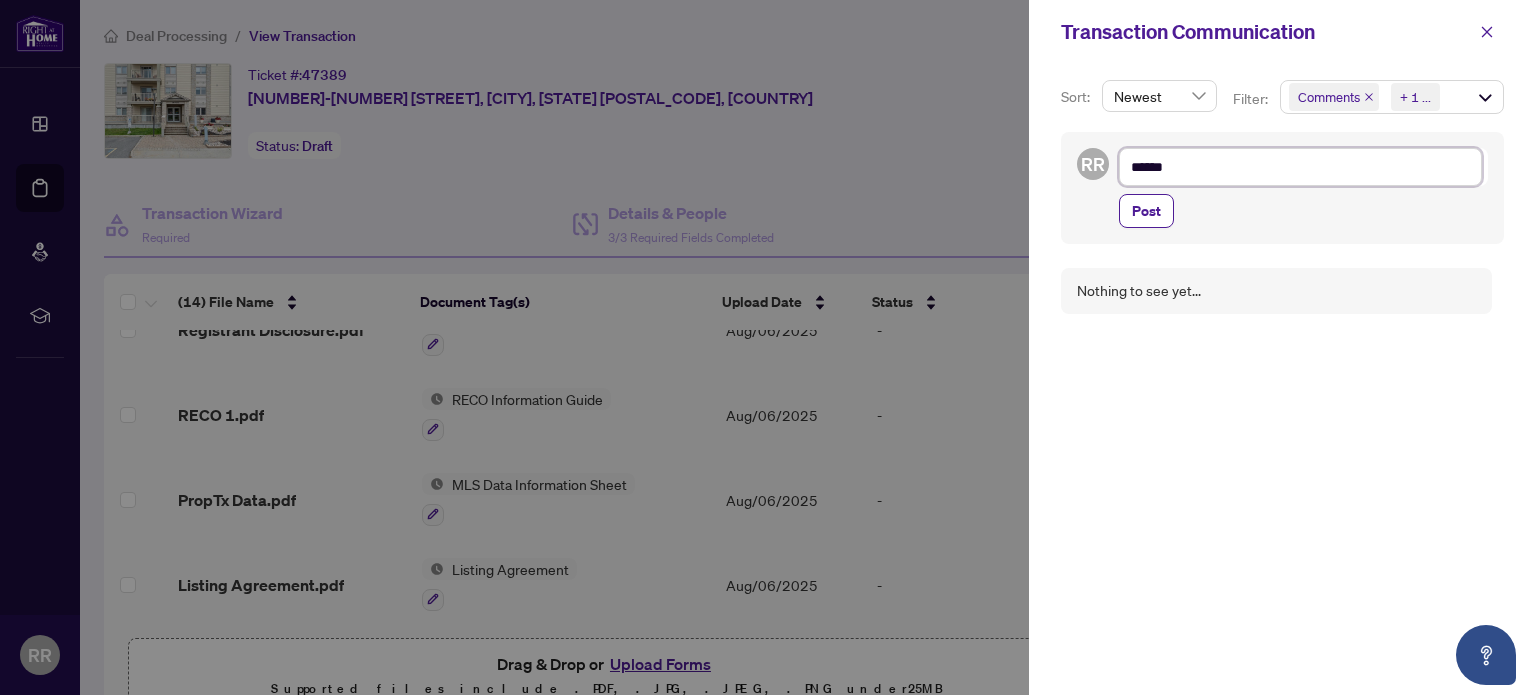 type on "*******" 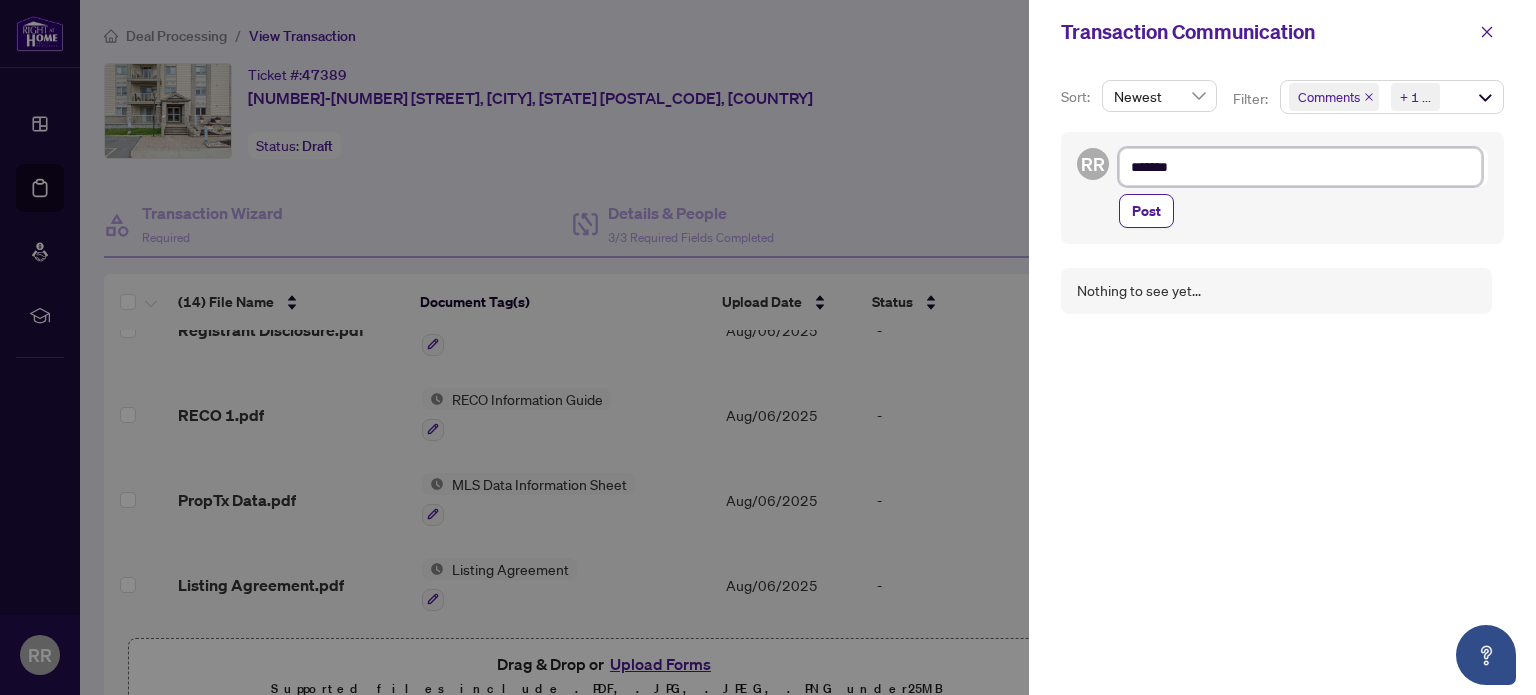 type on "********" 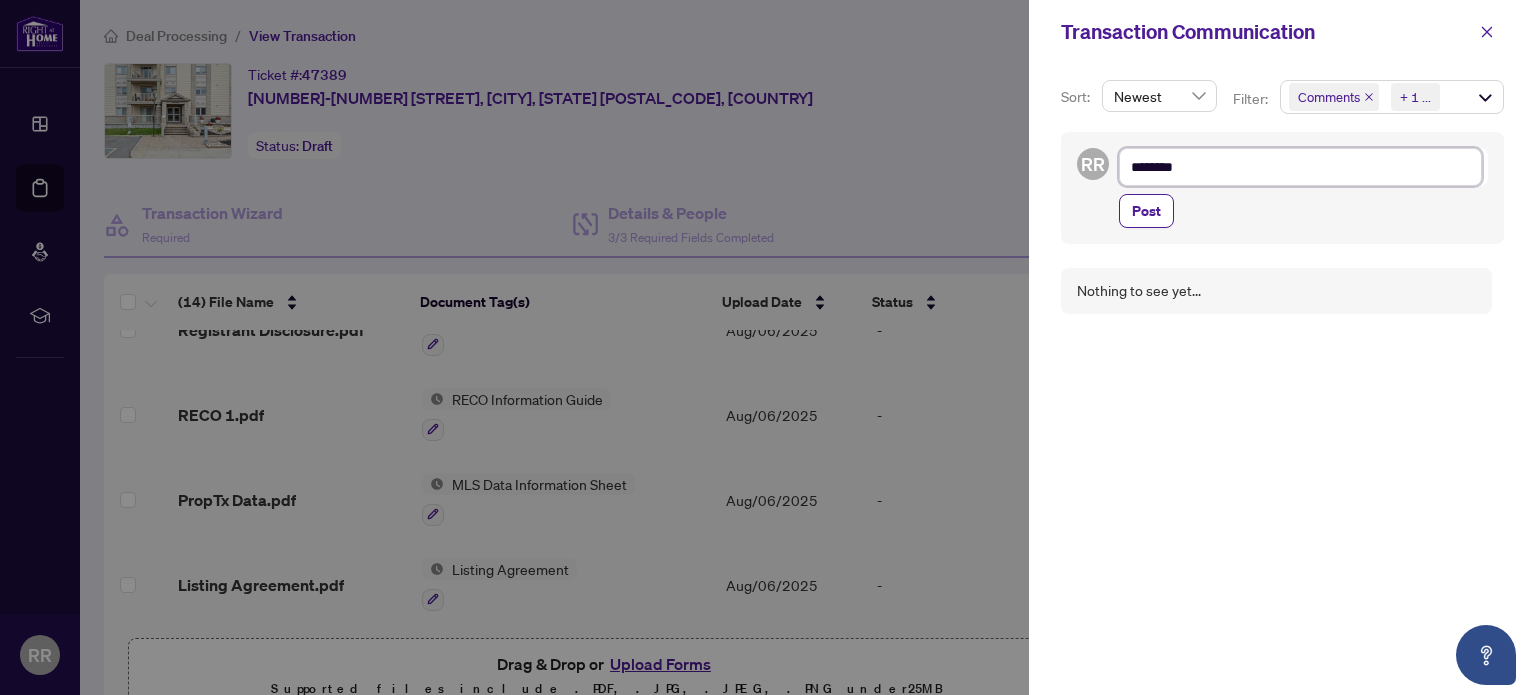 type on "*********" 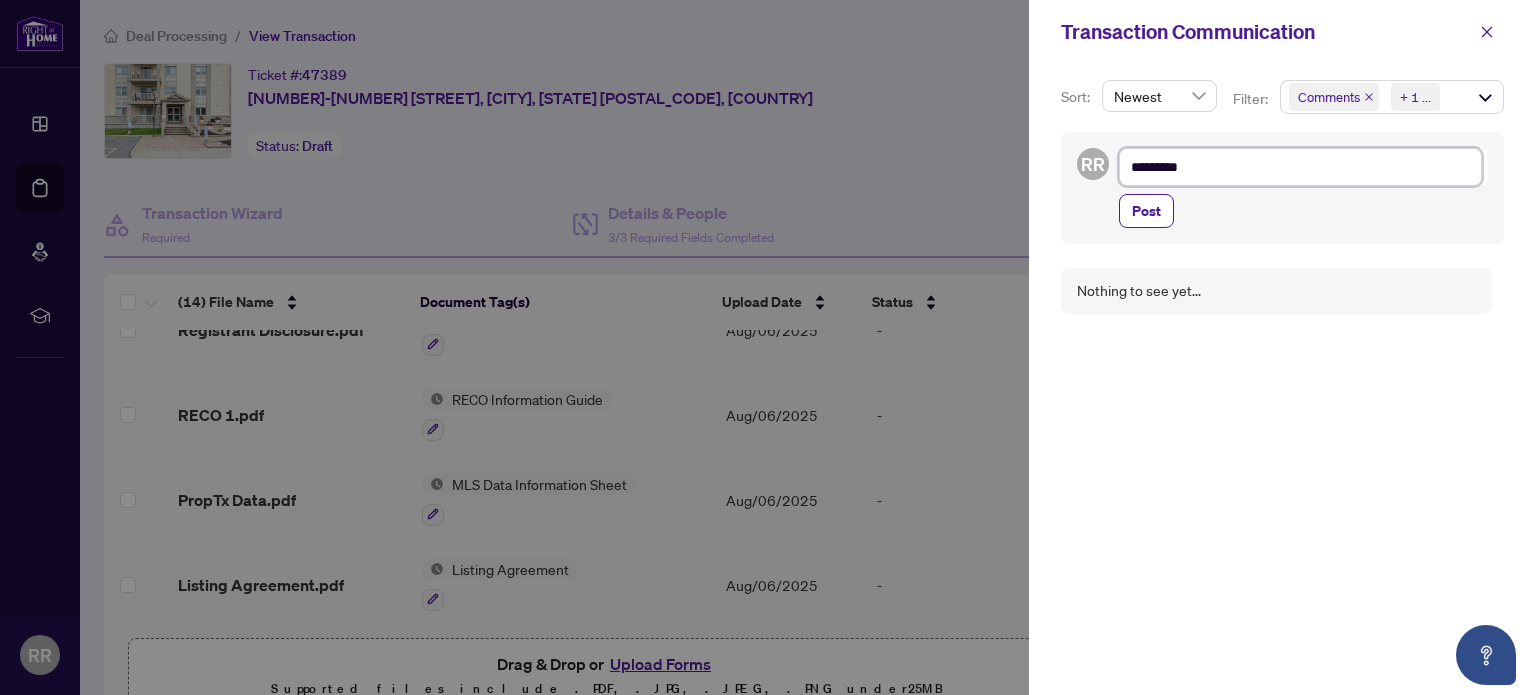 type on "**********" 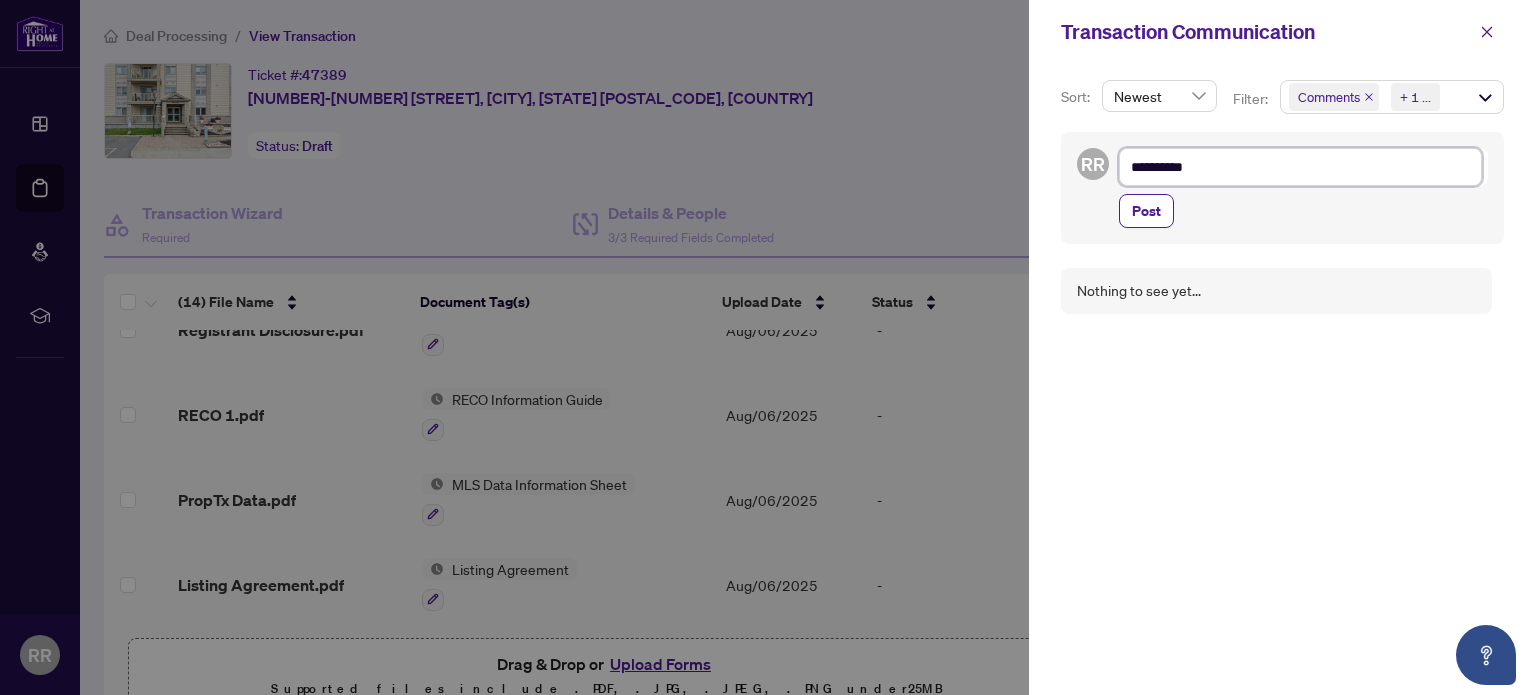 type on "**********" 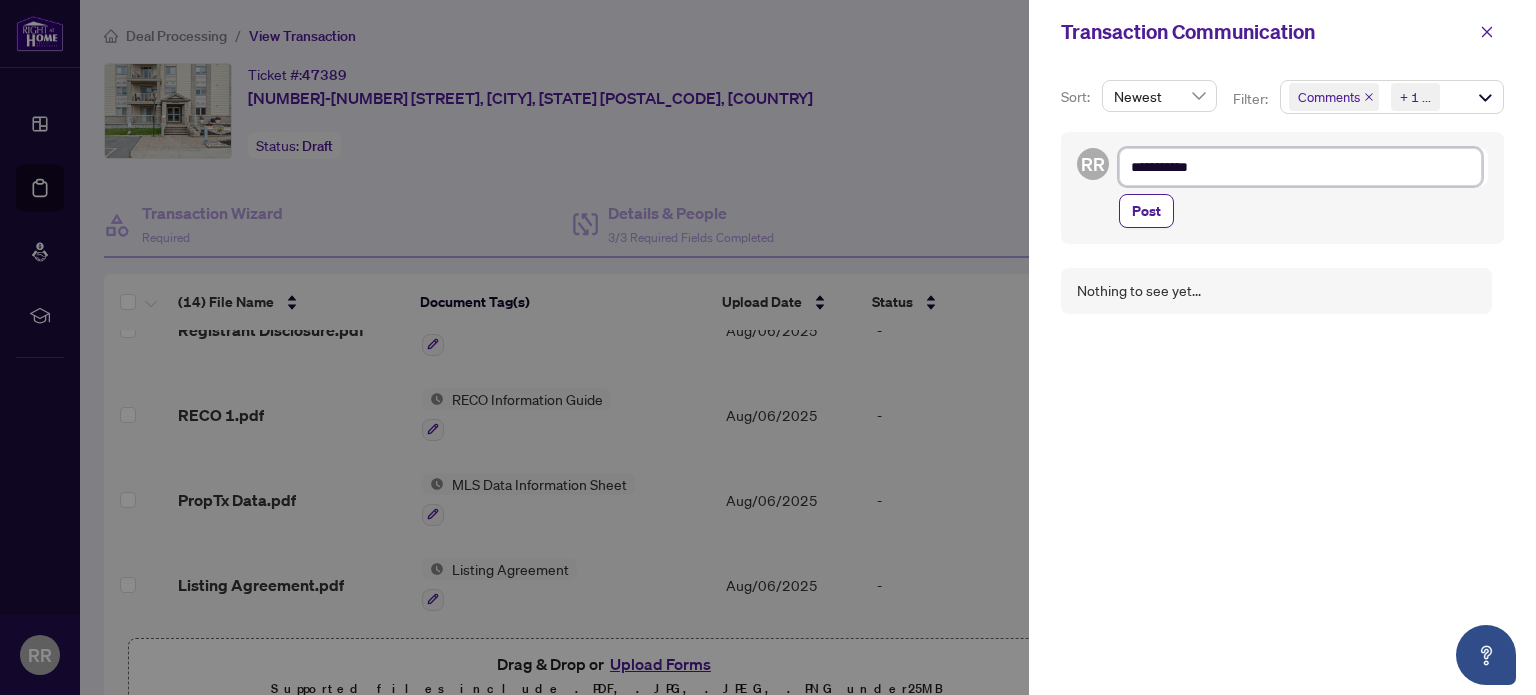 type on "**********" 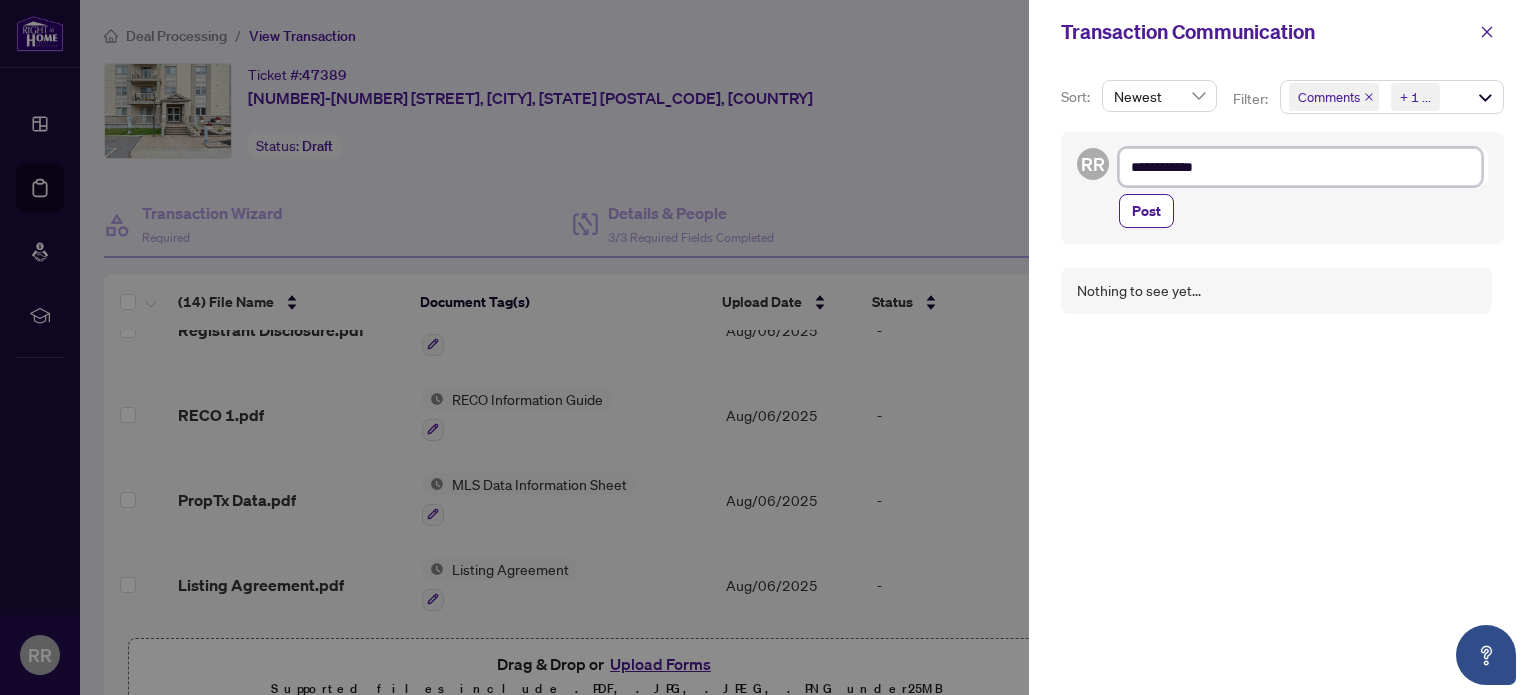 type on "**********" 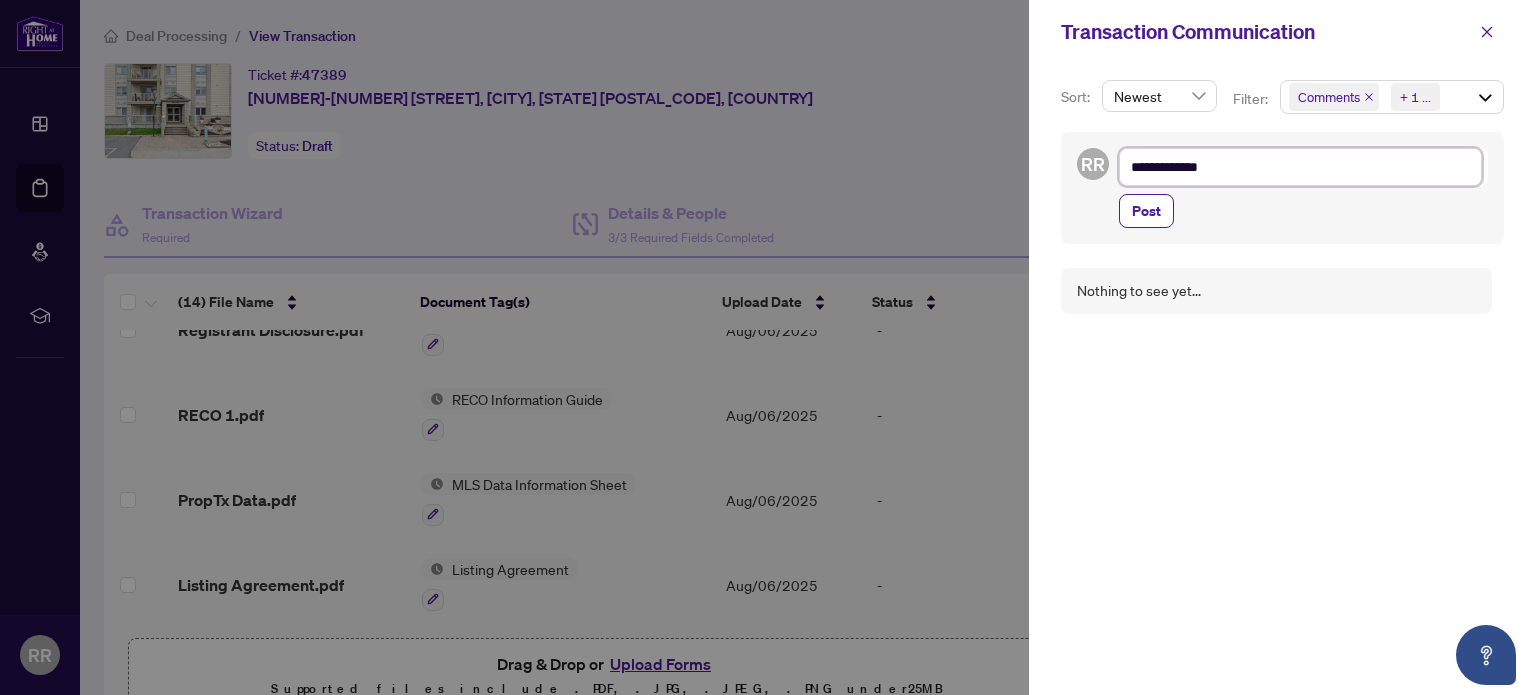type on "**********" 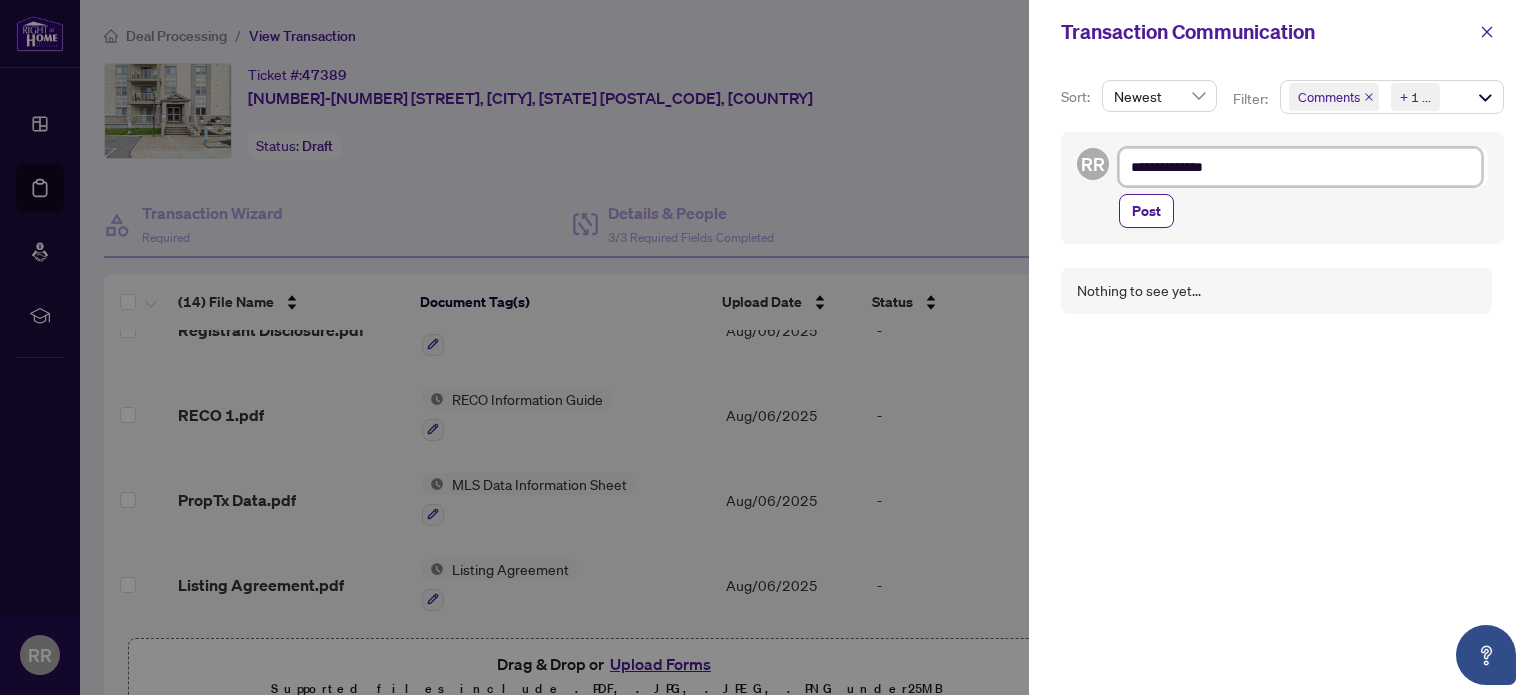 type on "**********" 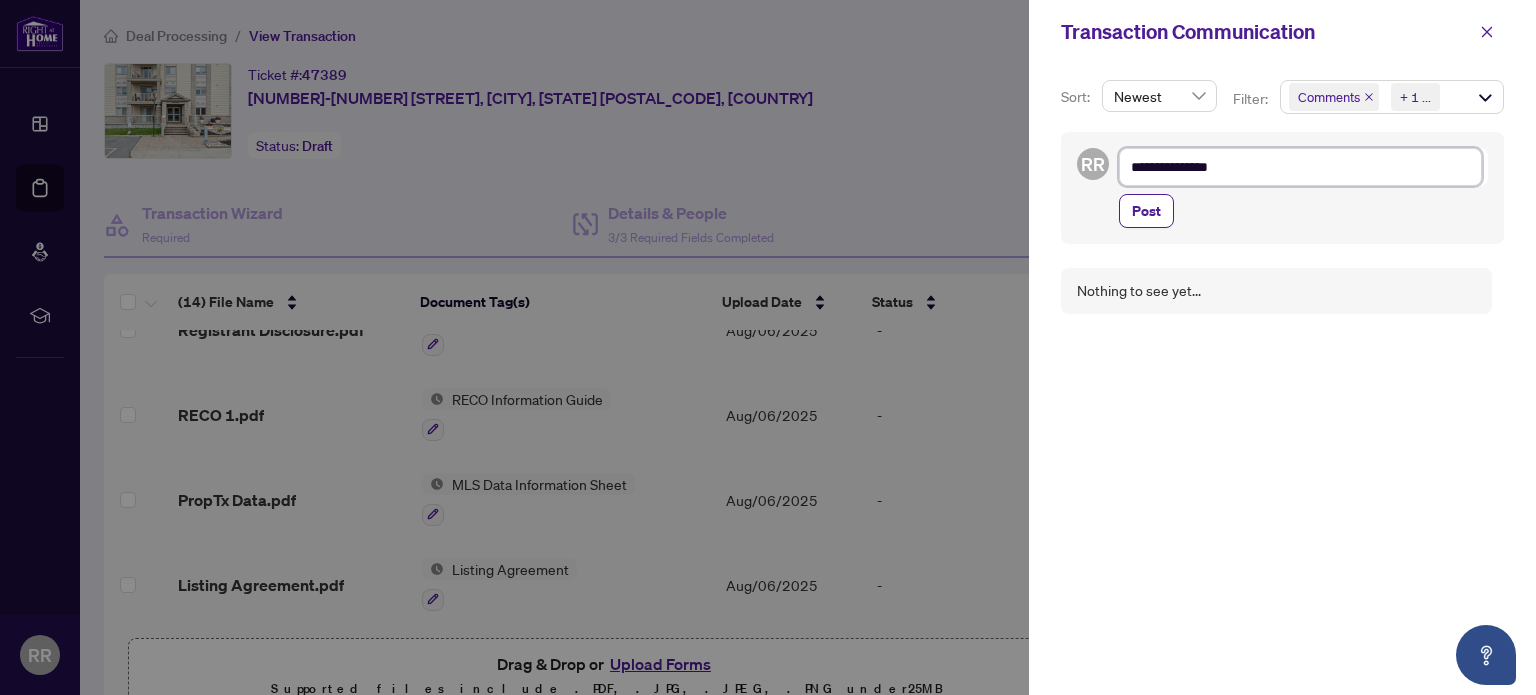 type on "**********" 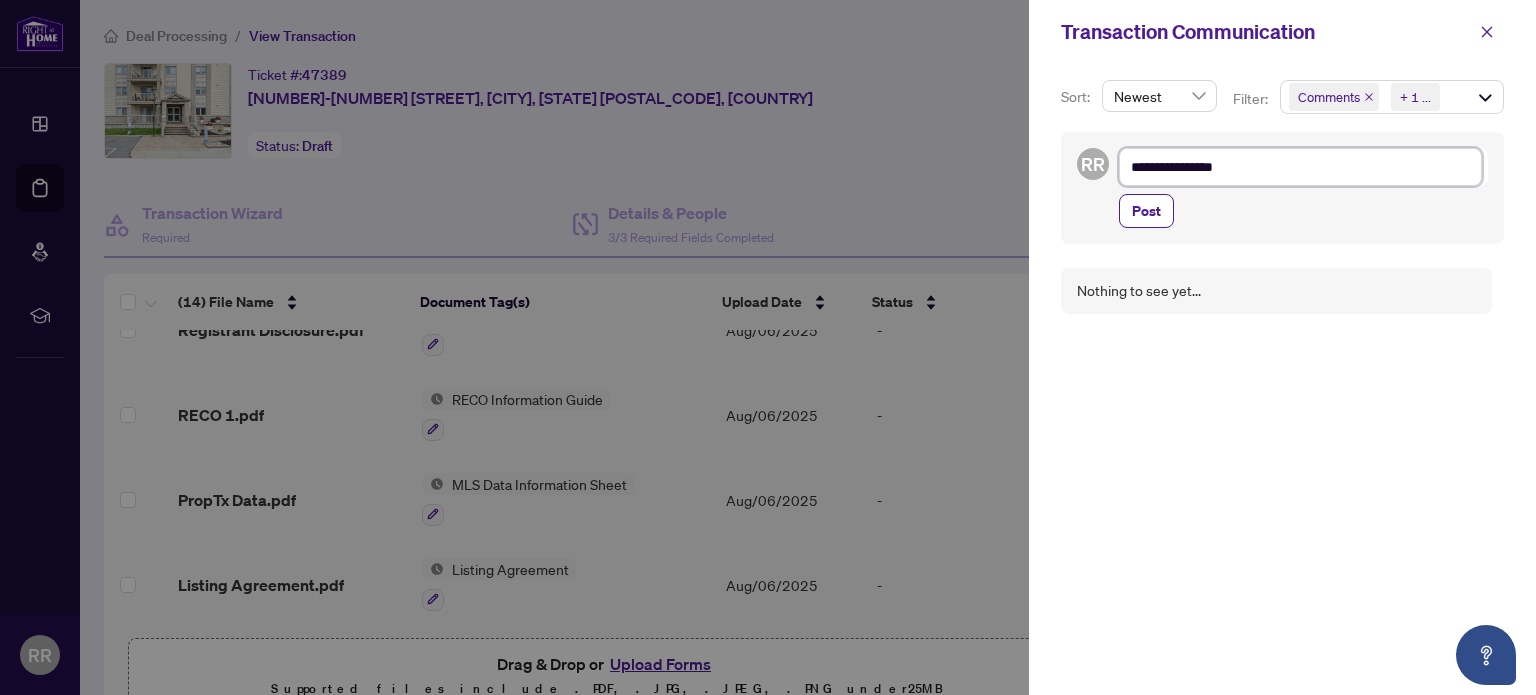 type on "**********" 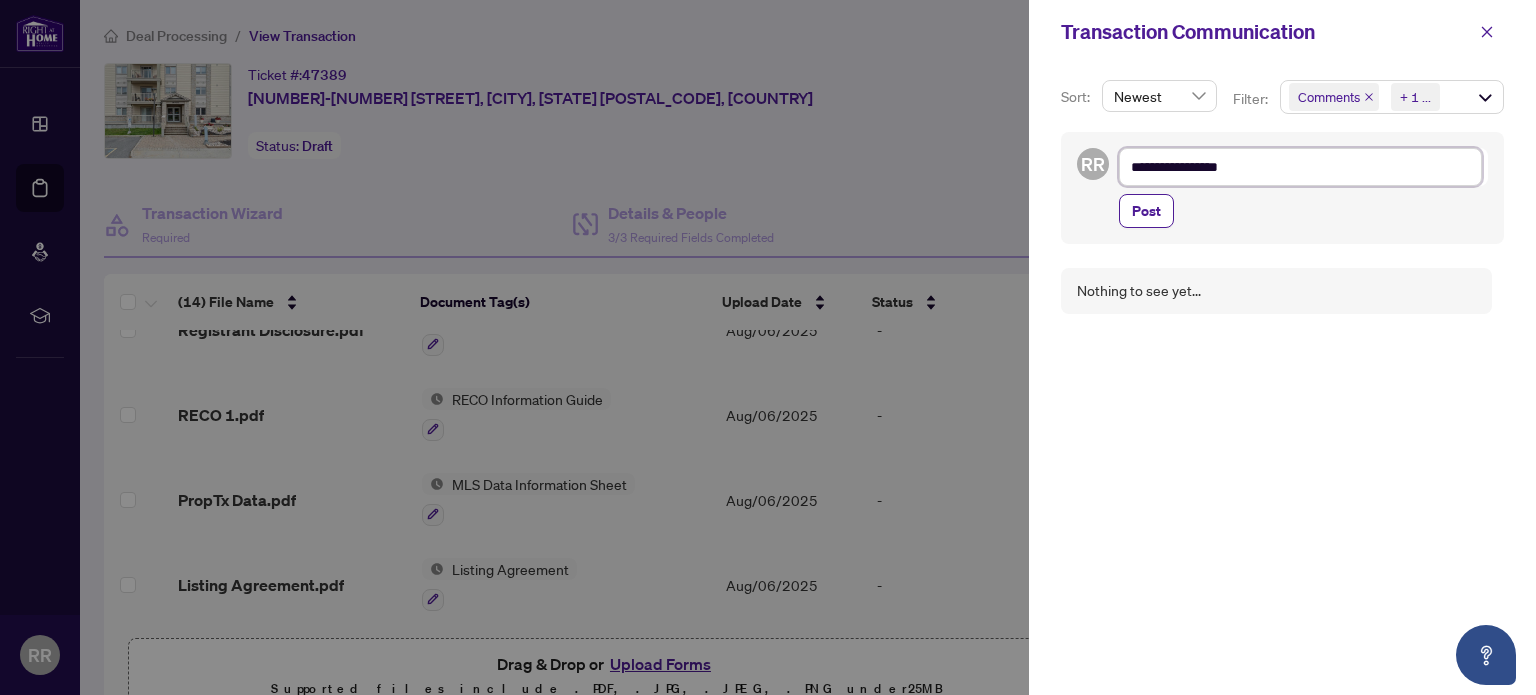 type on "**********" 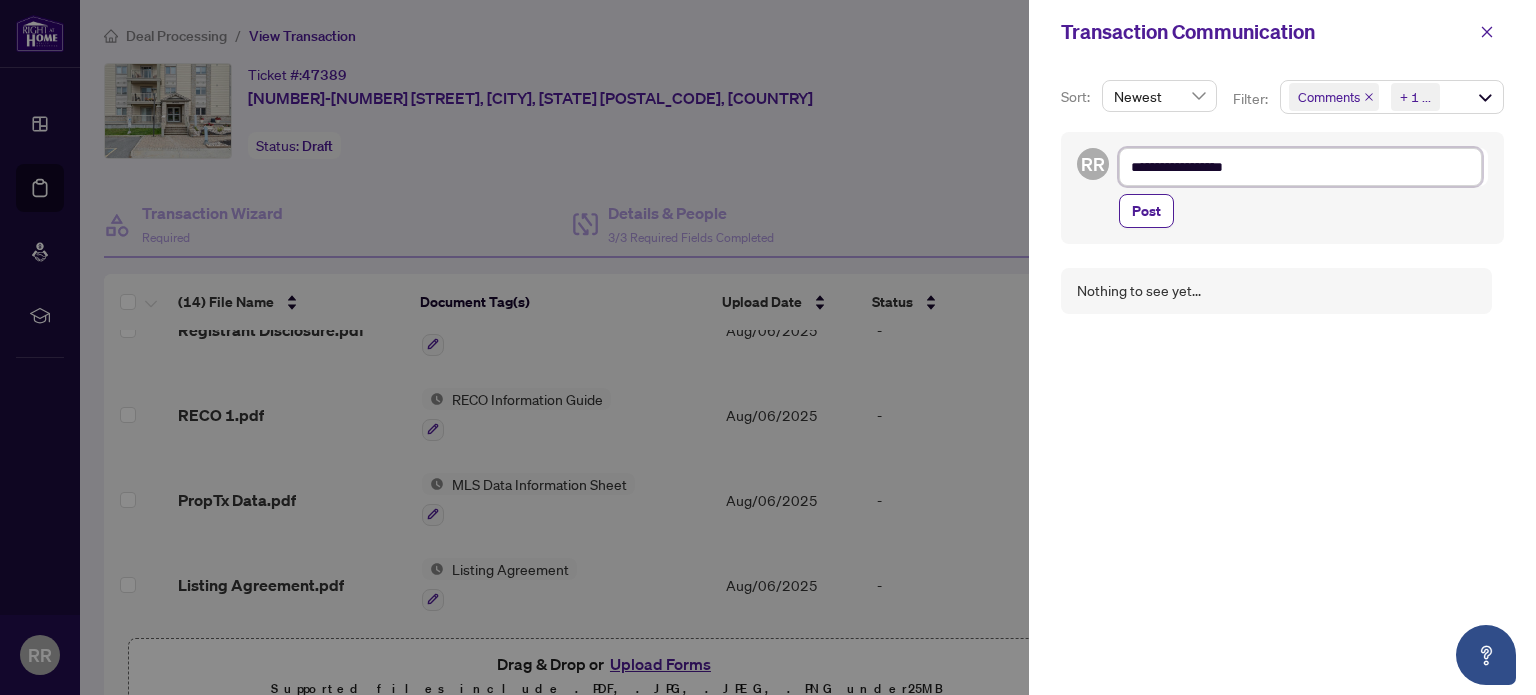 type on "**********" 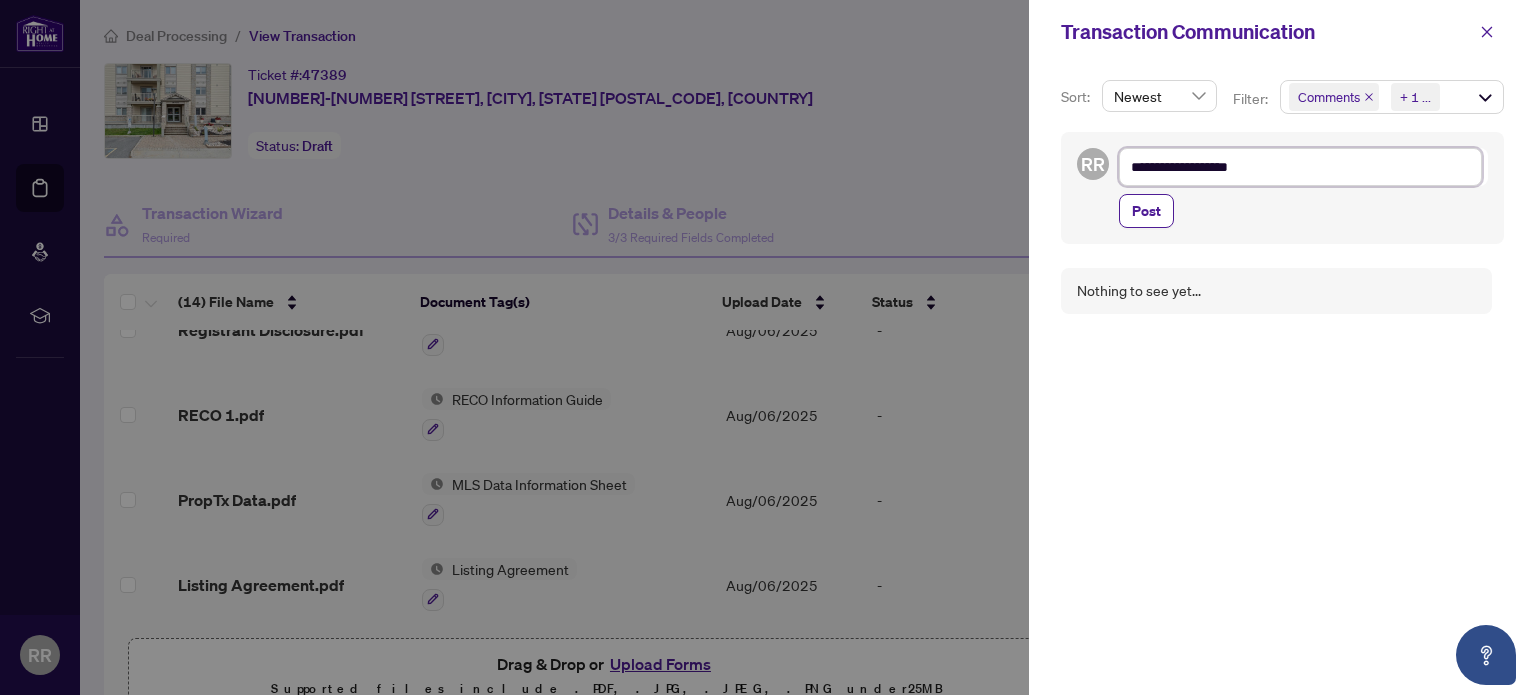 type on "**********" 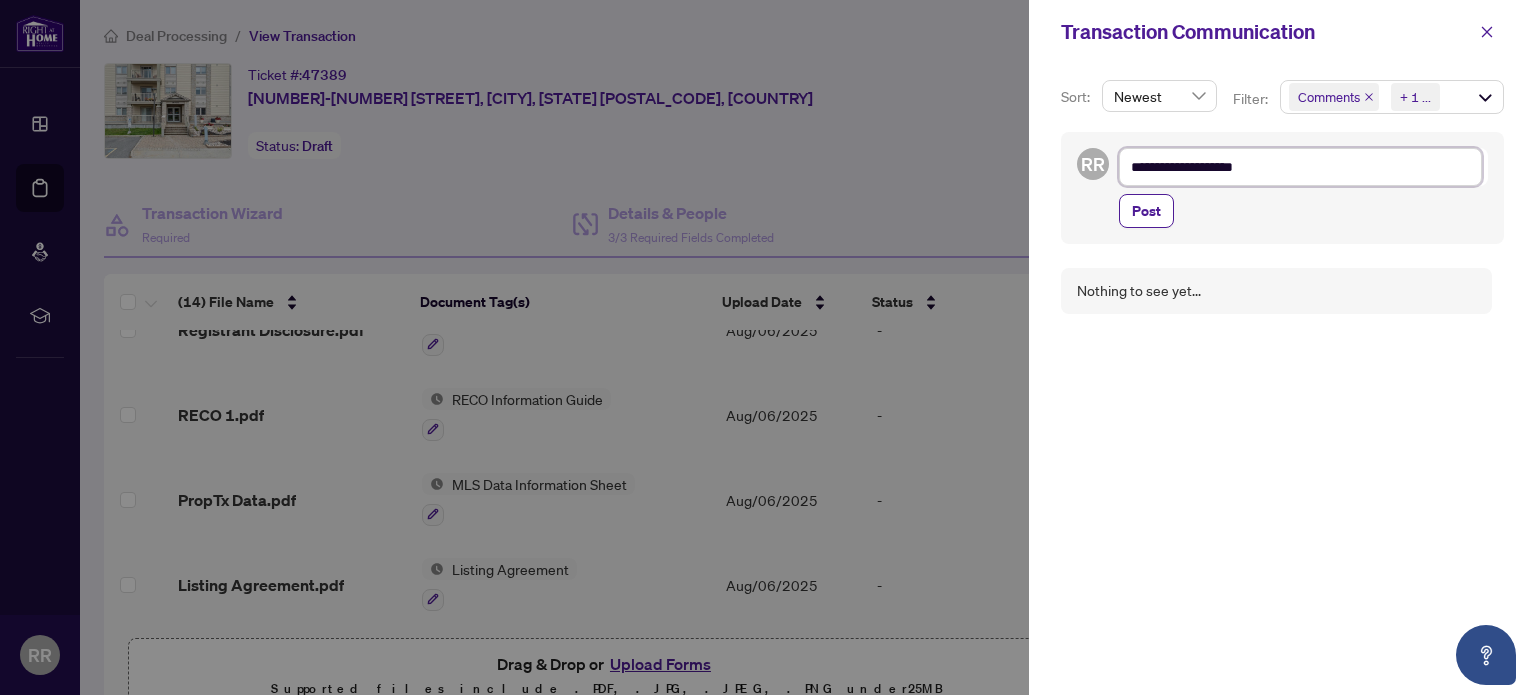 type on "**********" 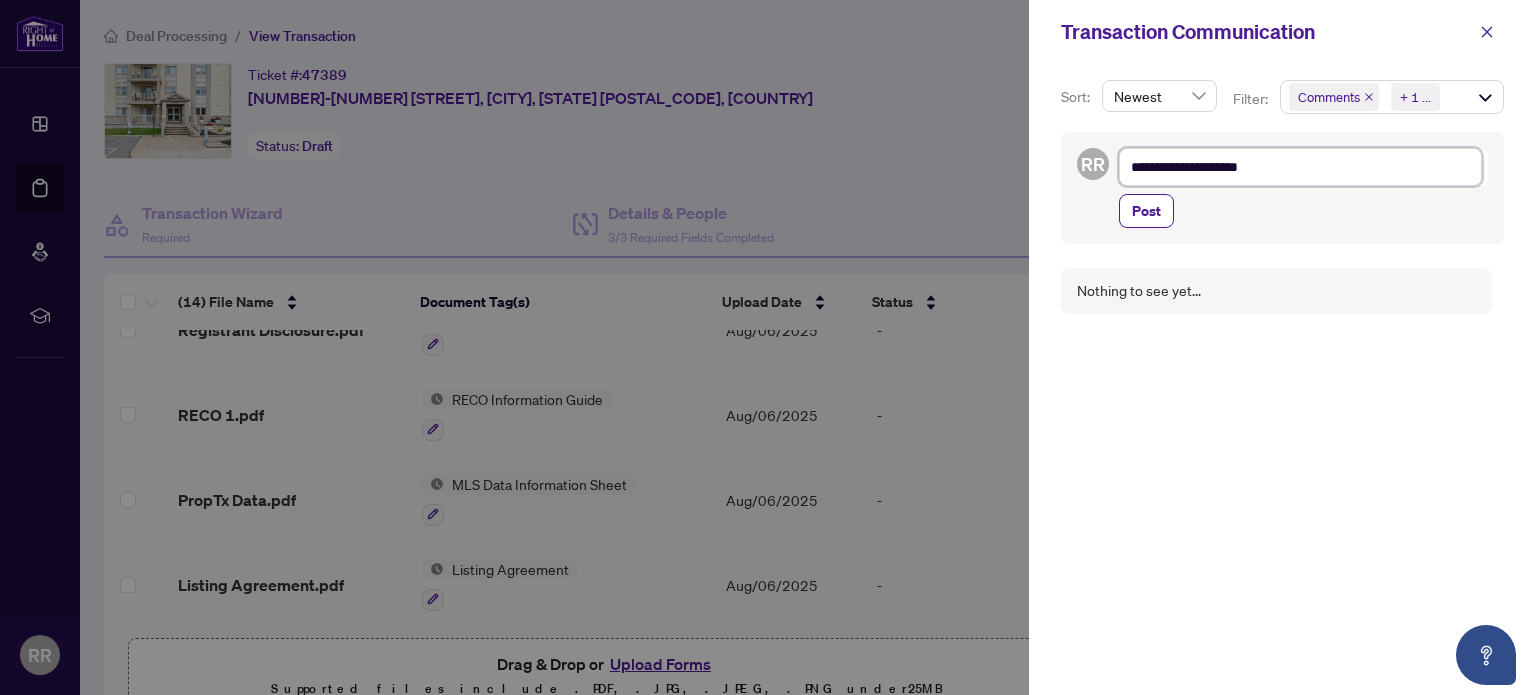 type on "**********" 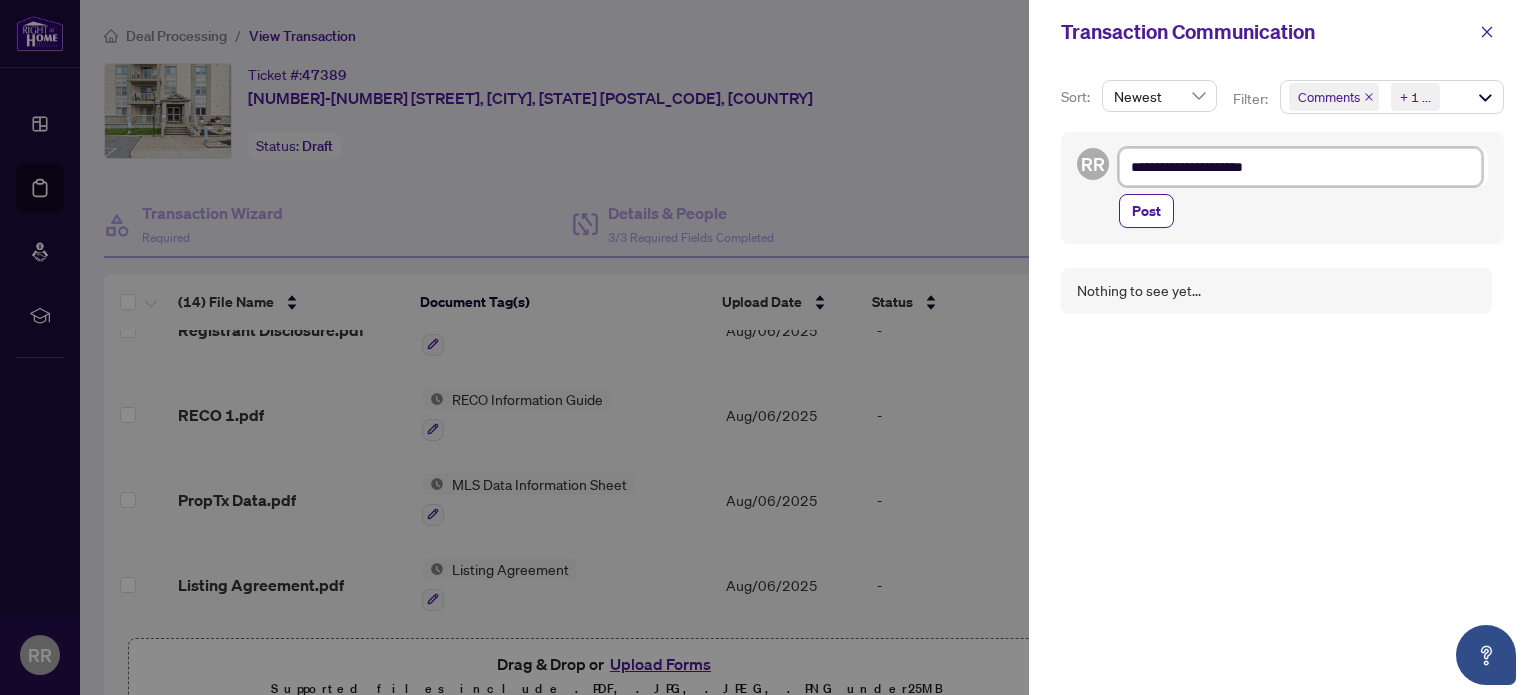 type on "**********" 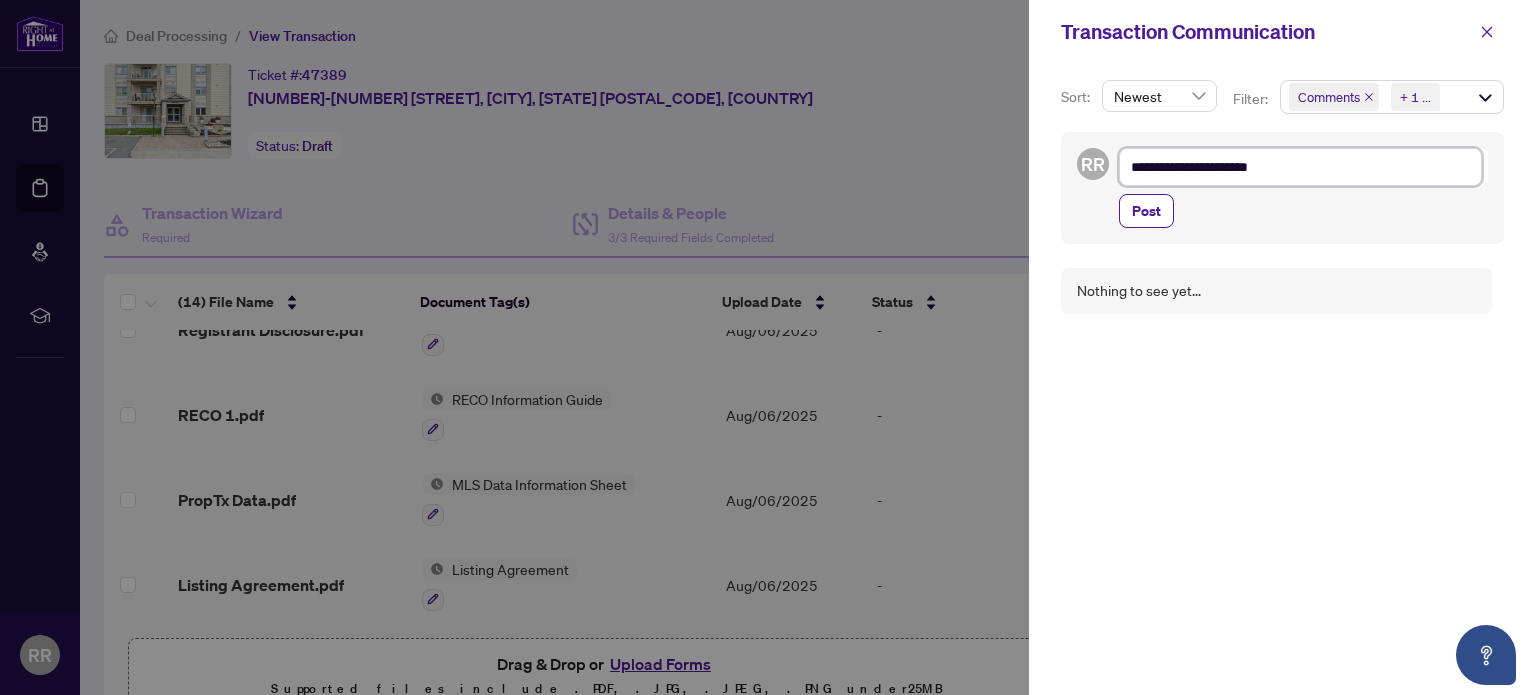 type on "**********" 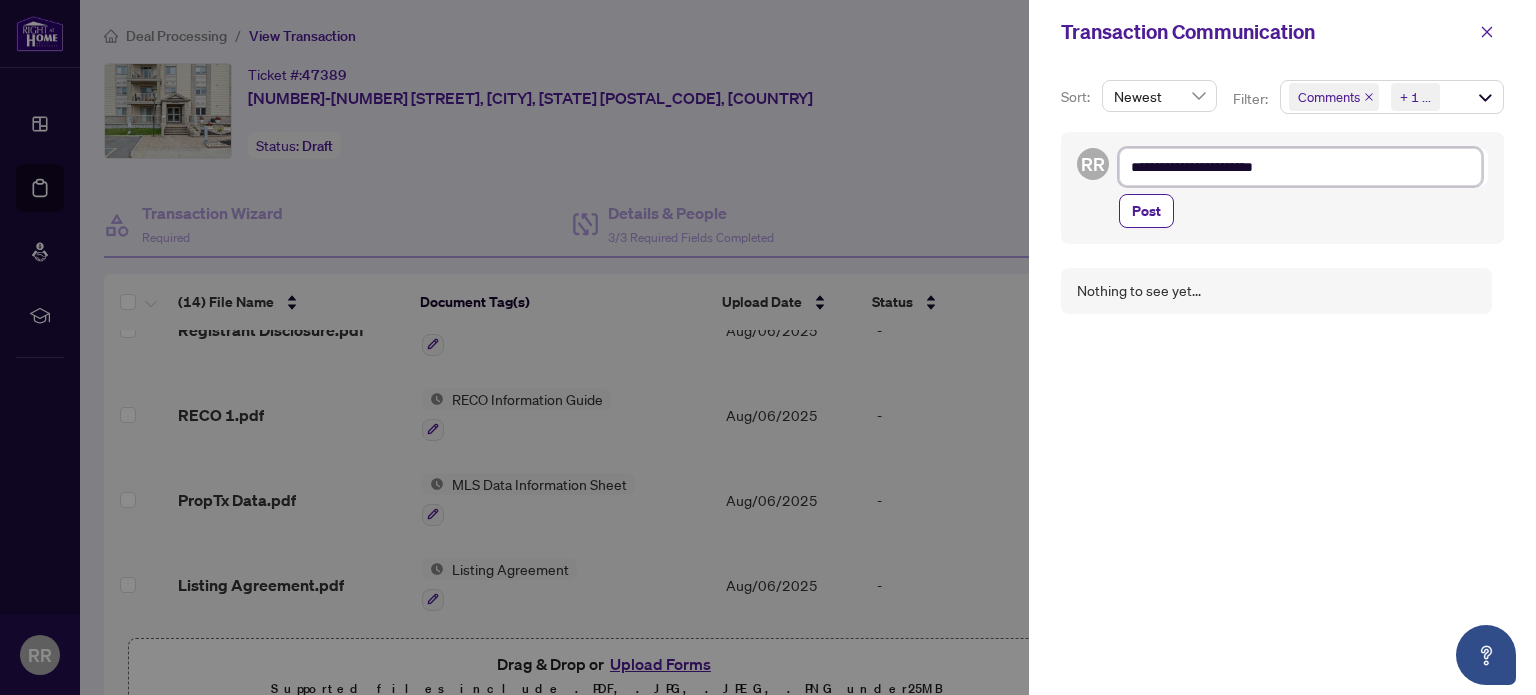 type on "**********" 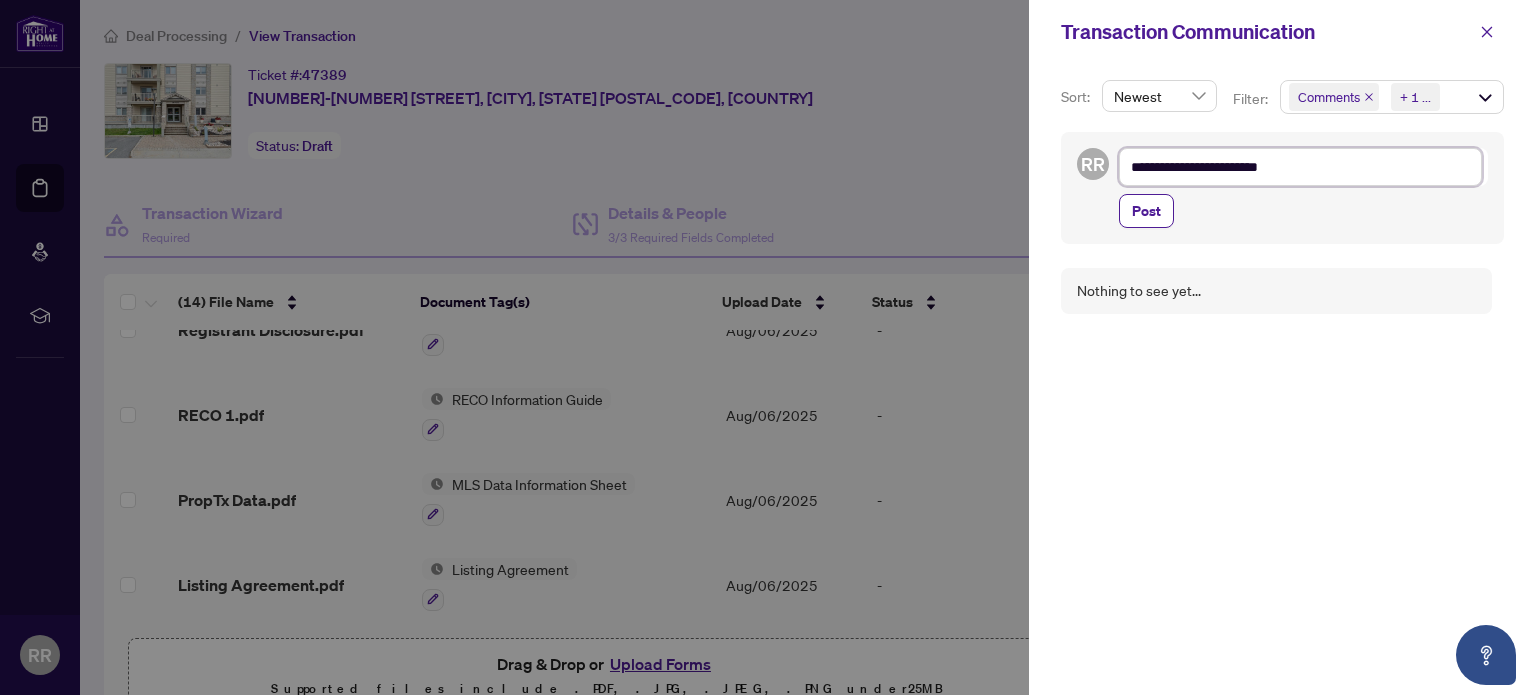 type on "**********" 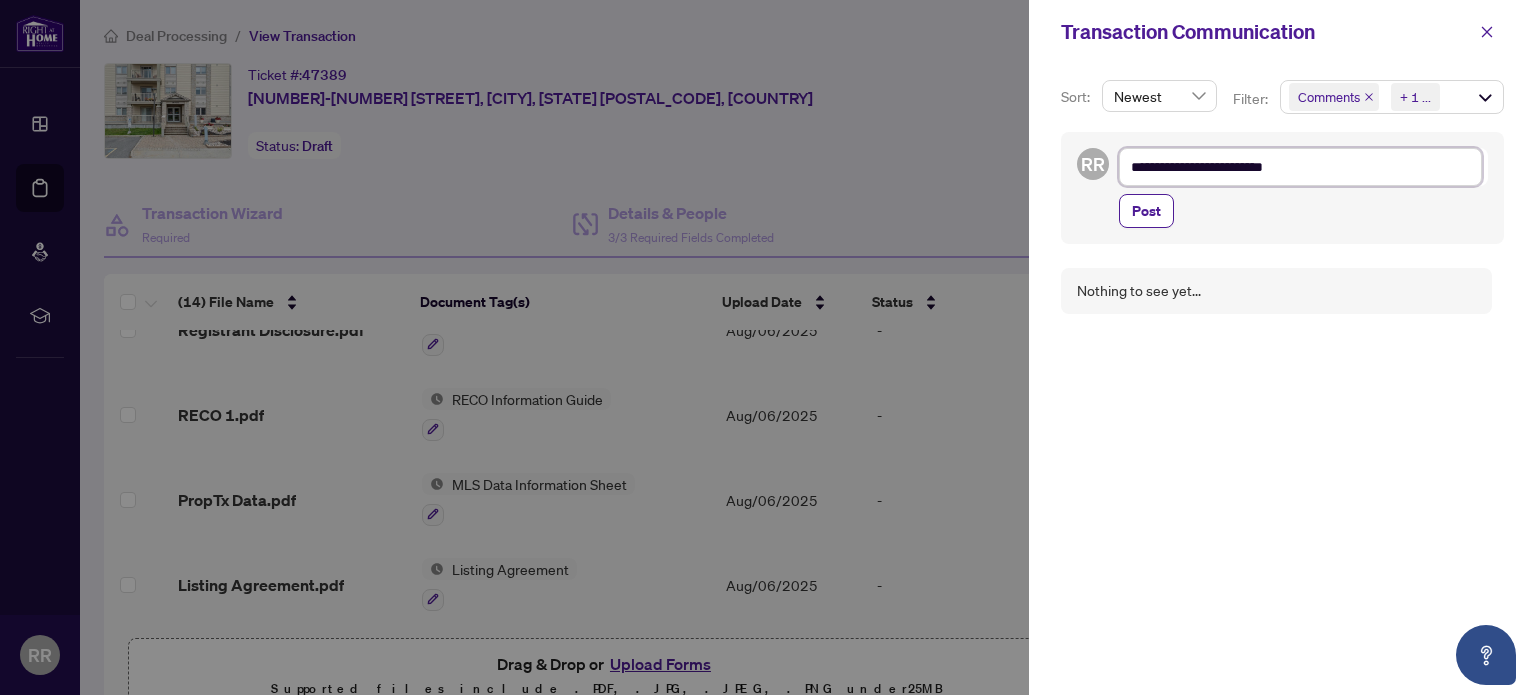 type on "**********" 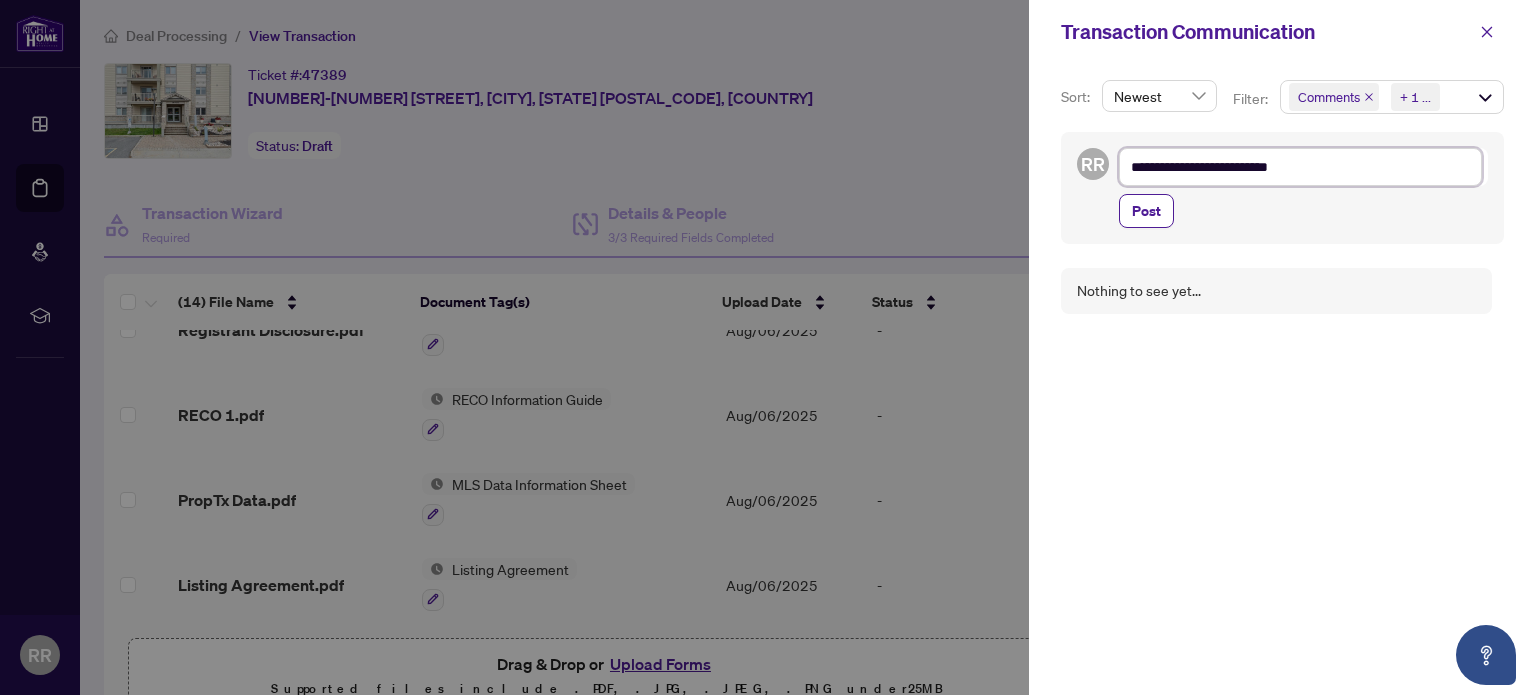 type on "**********" 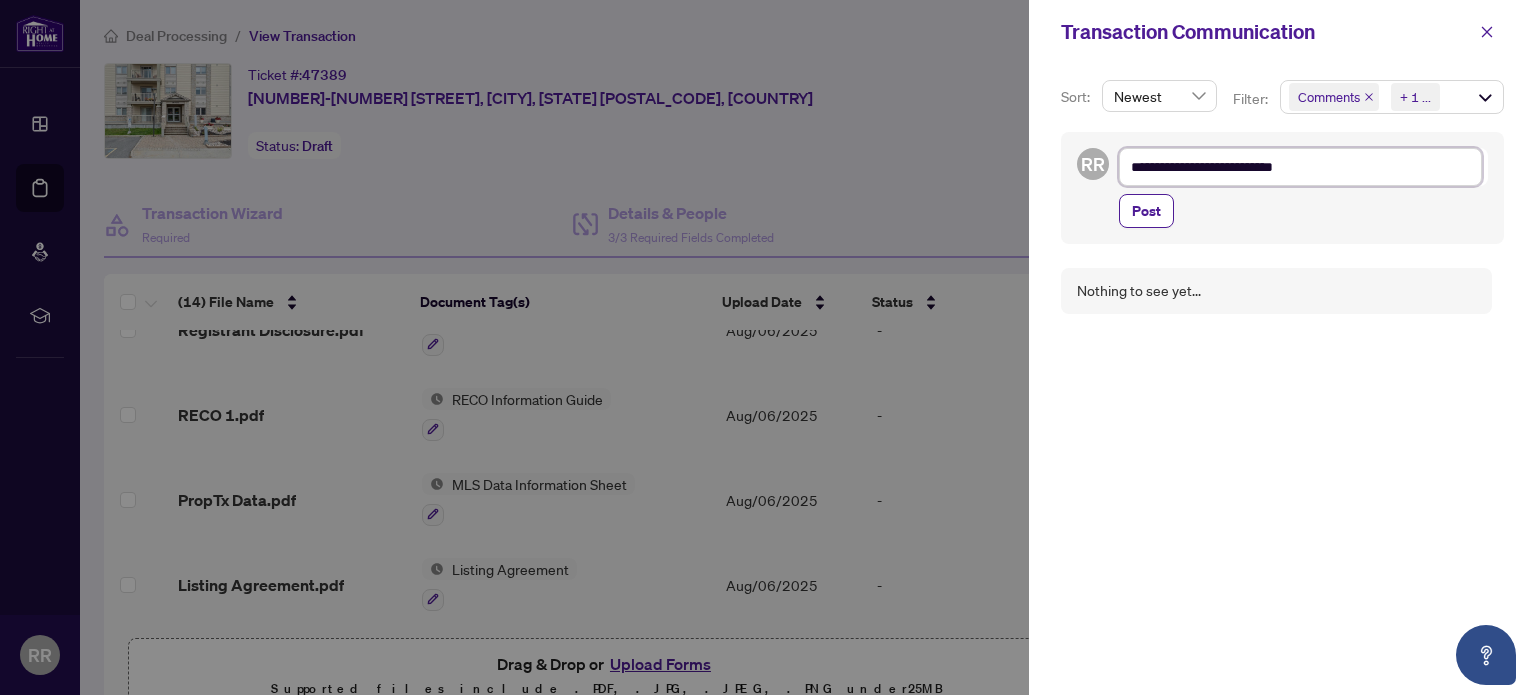 type on "**********" 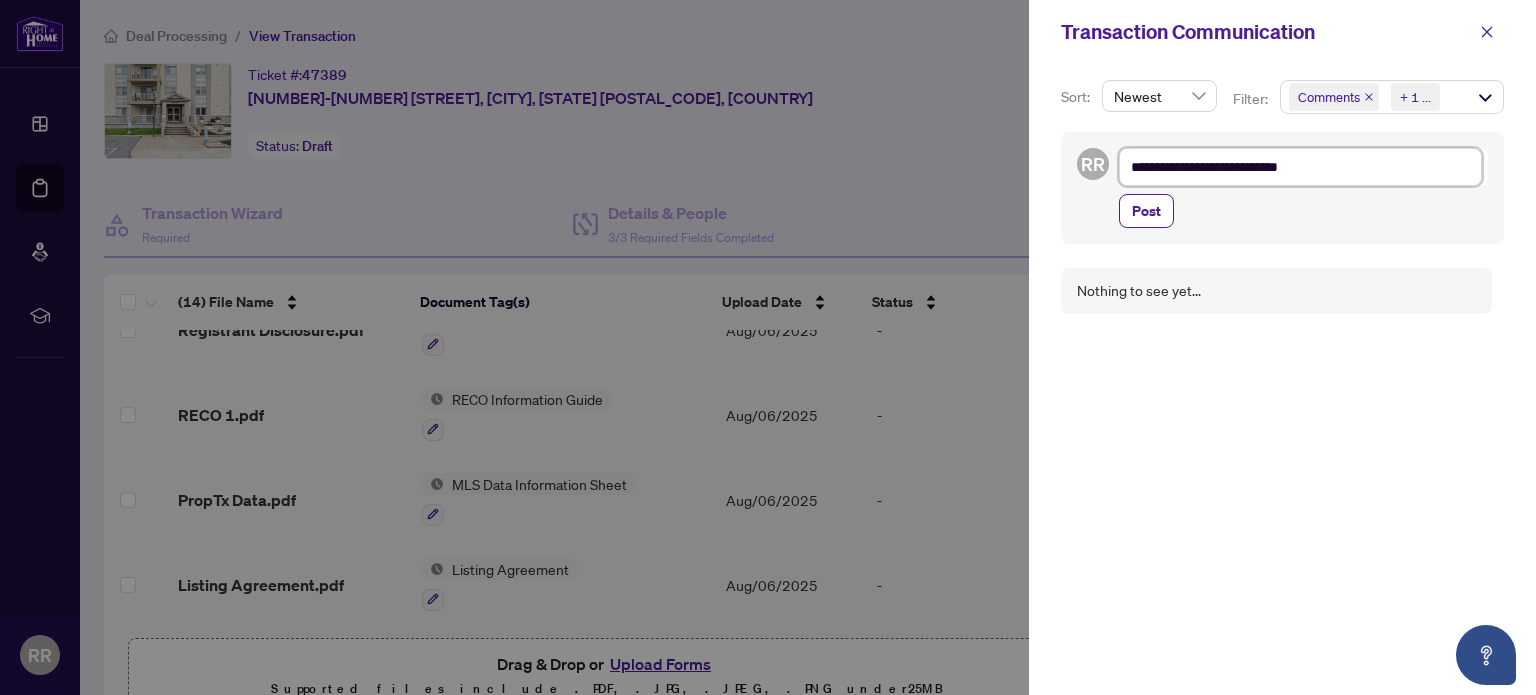 type on "**********" 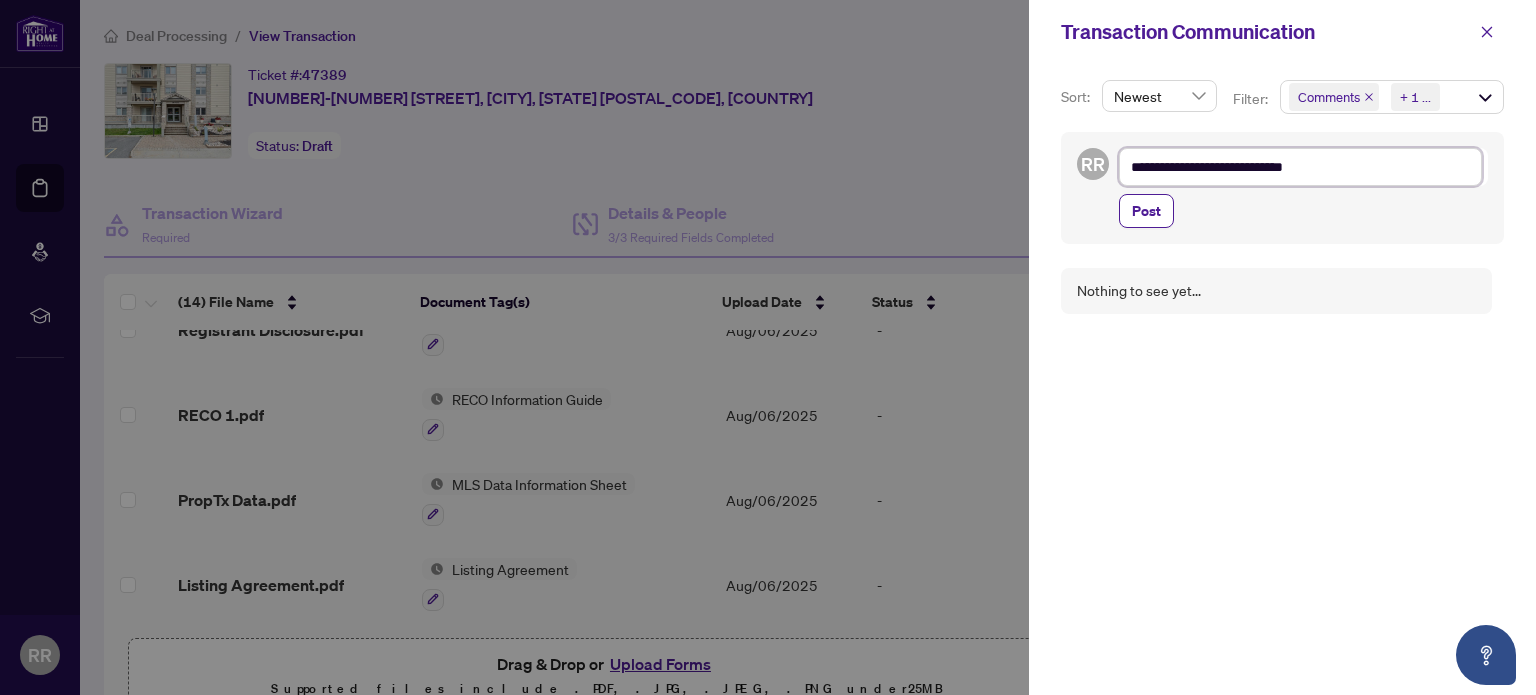type on "**********" 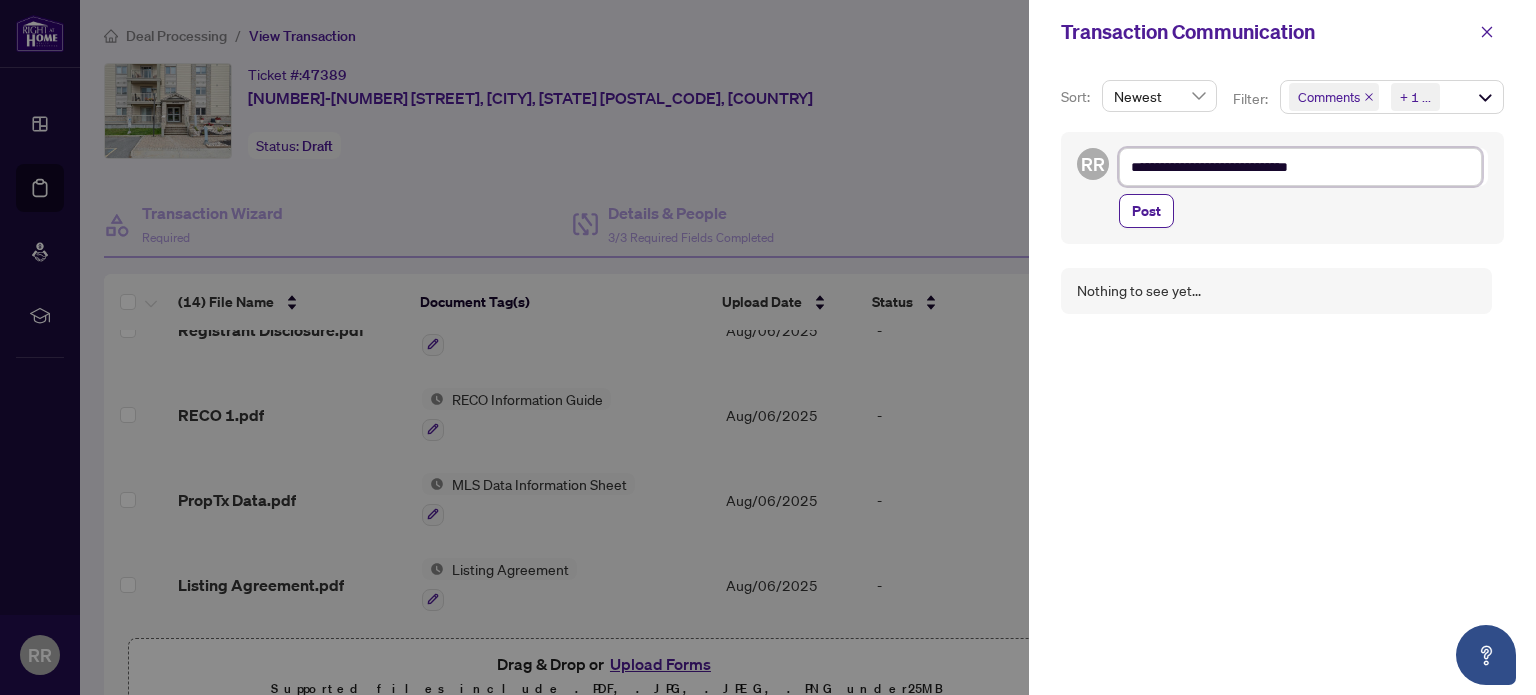 type on "**********" 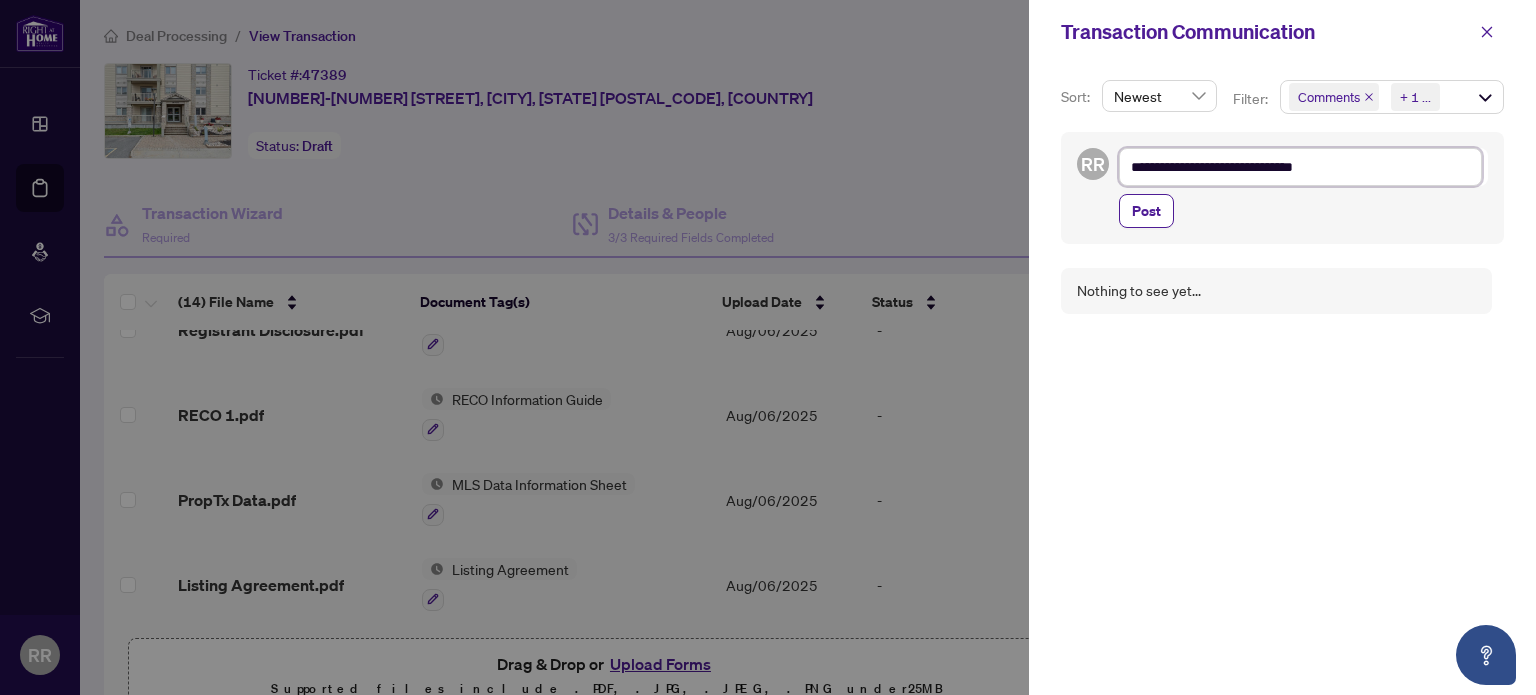 type on "**********" 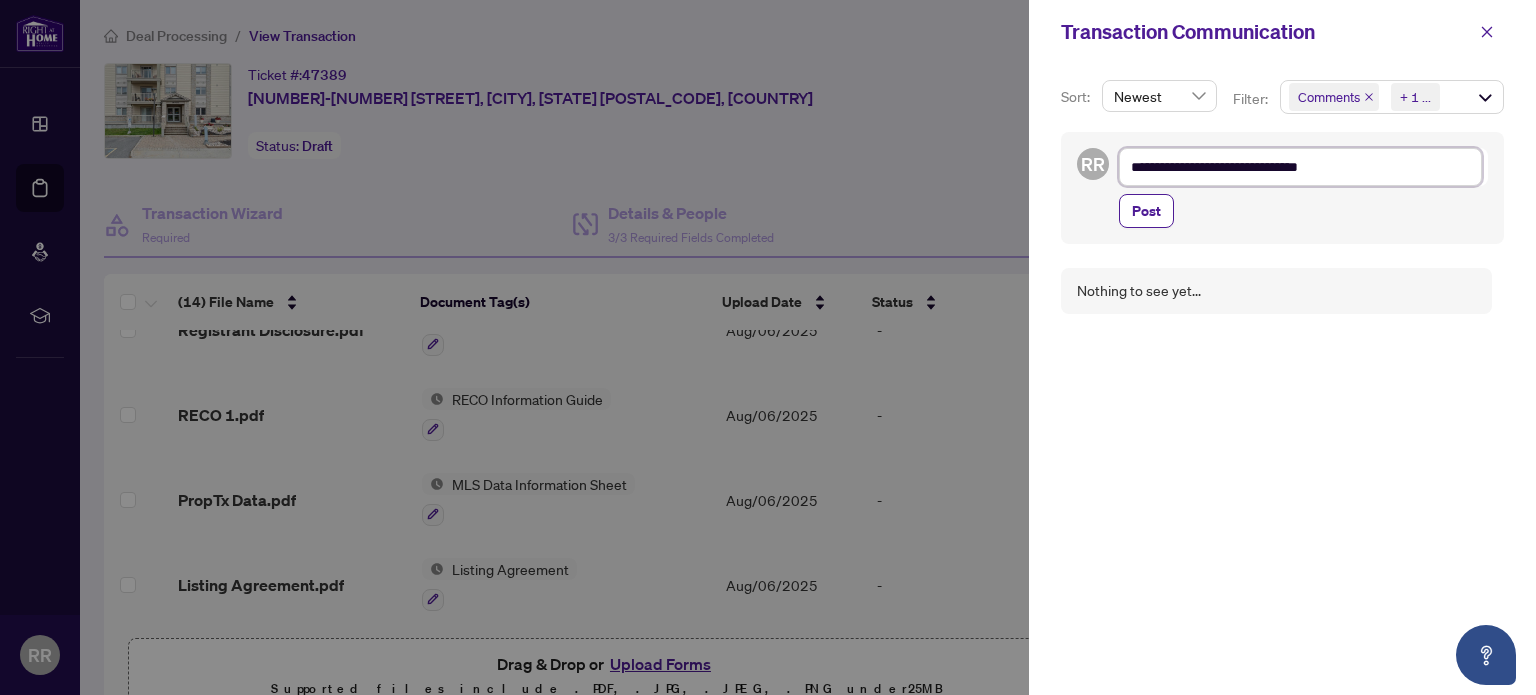 type on "**********" 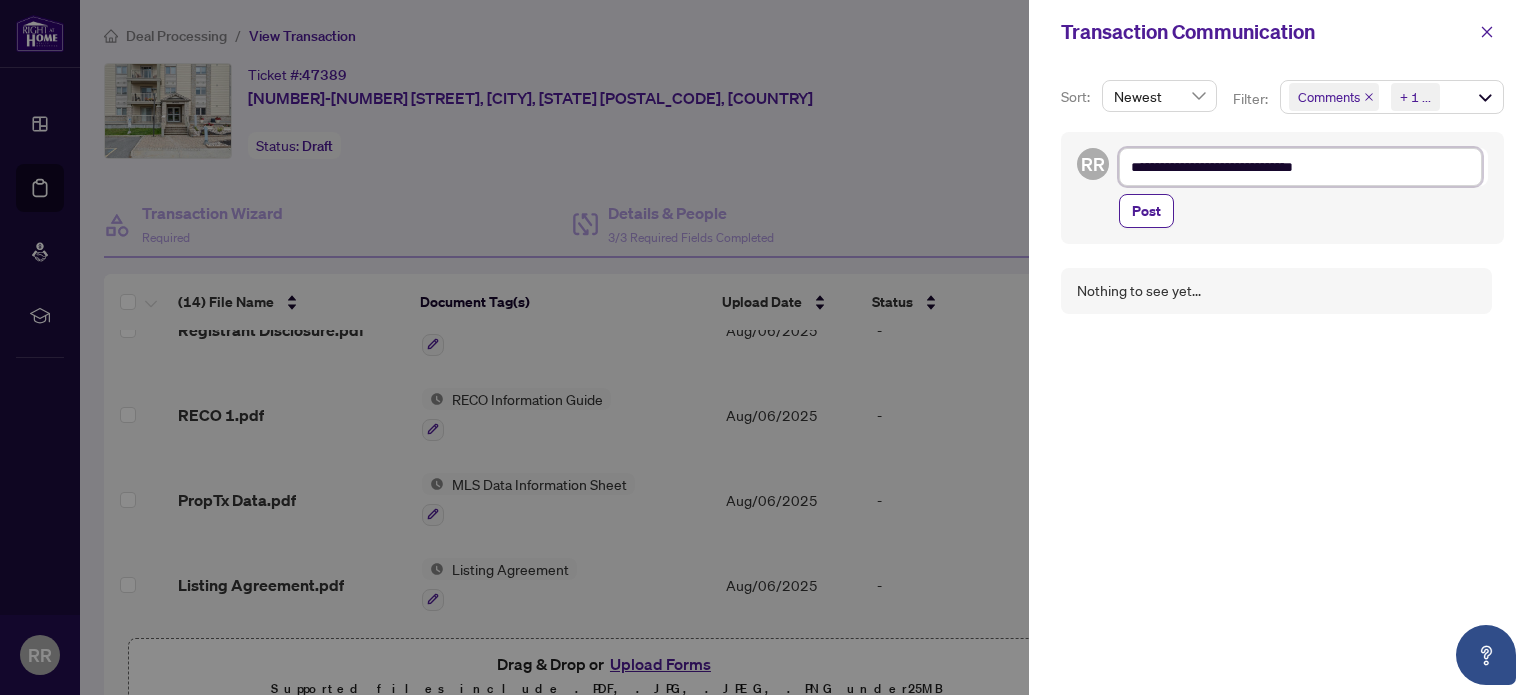 type on "**********" 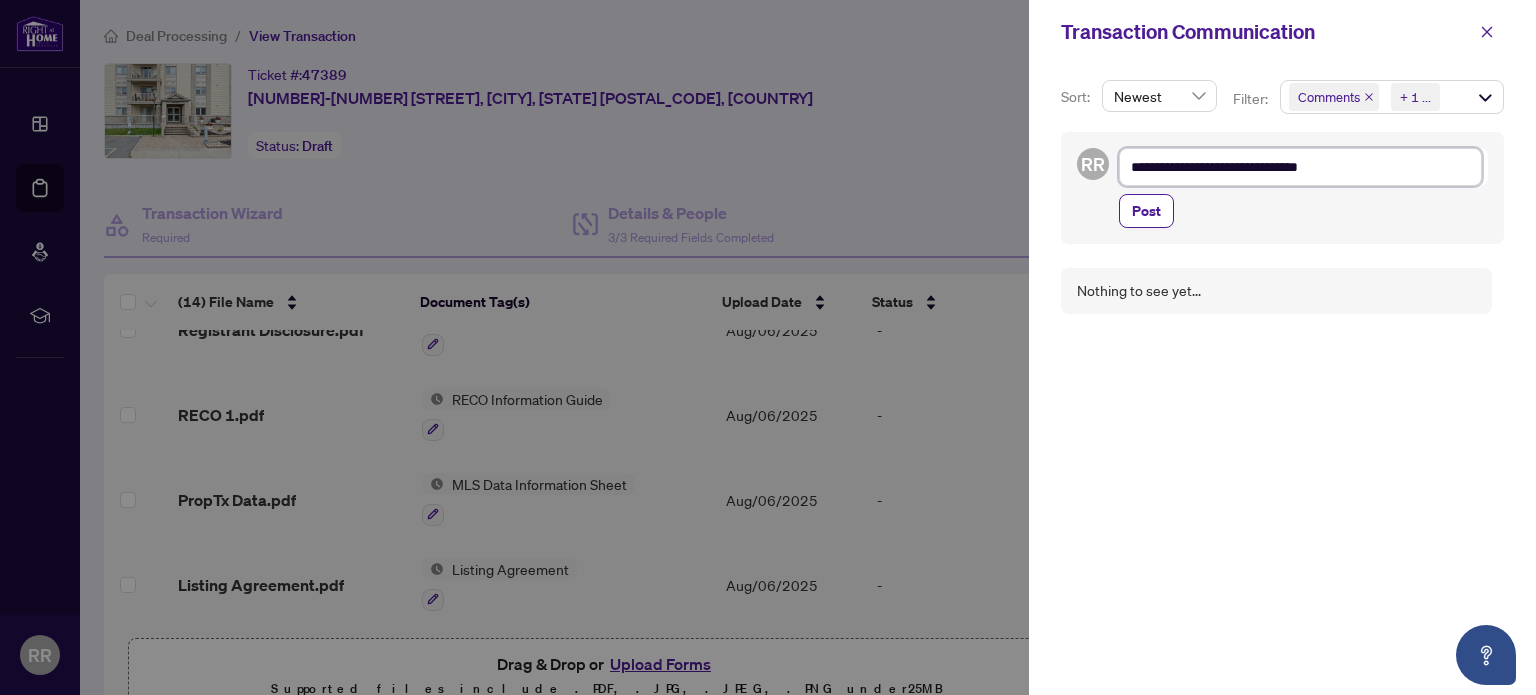 type on "**********" 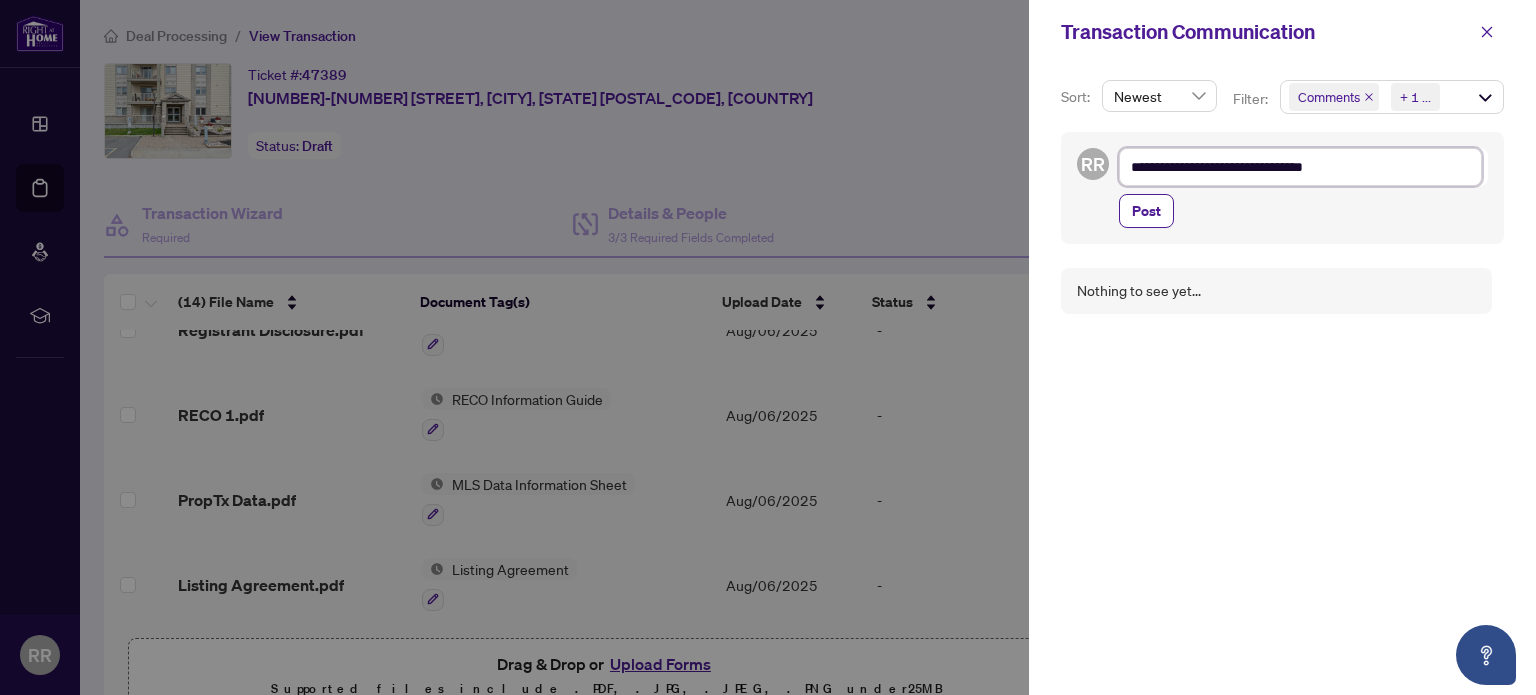 type on "**********" 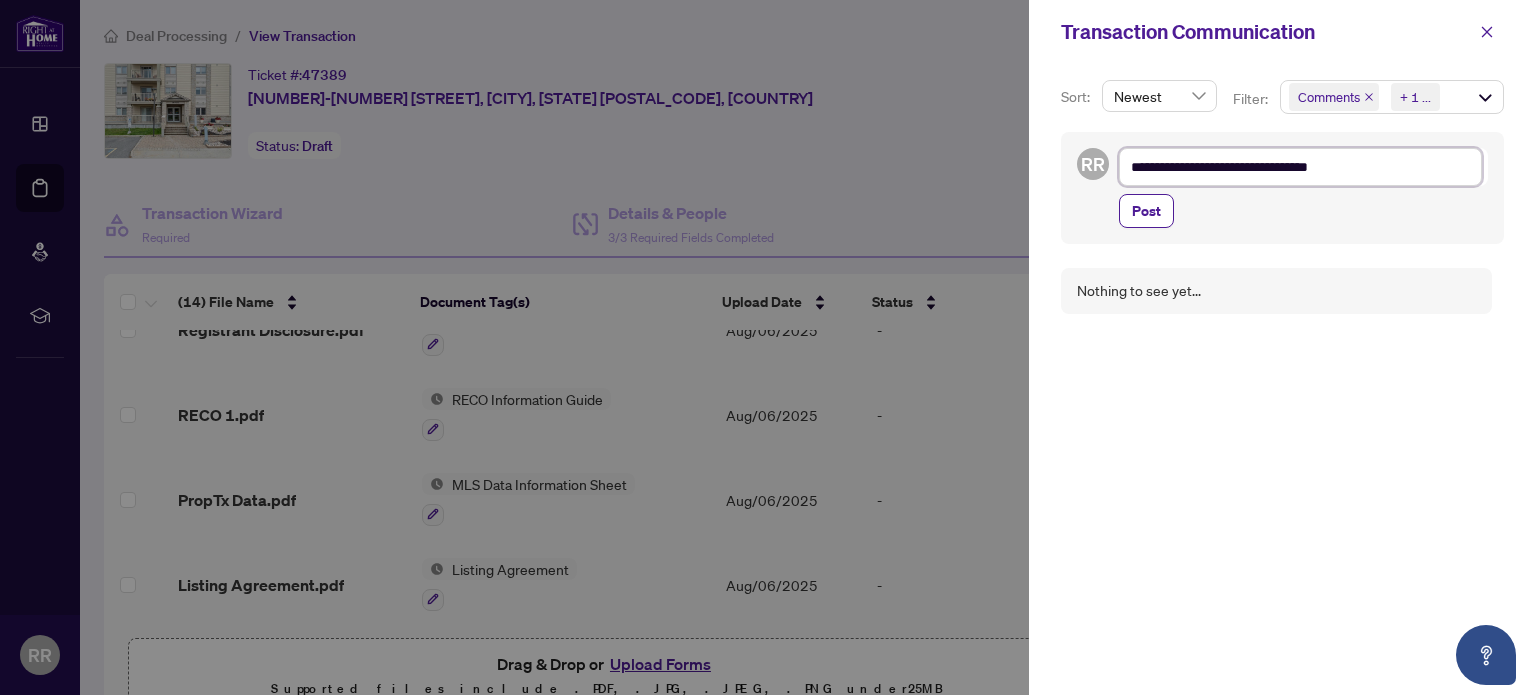 type on "**********" 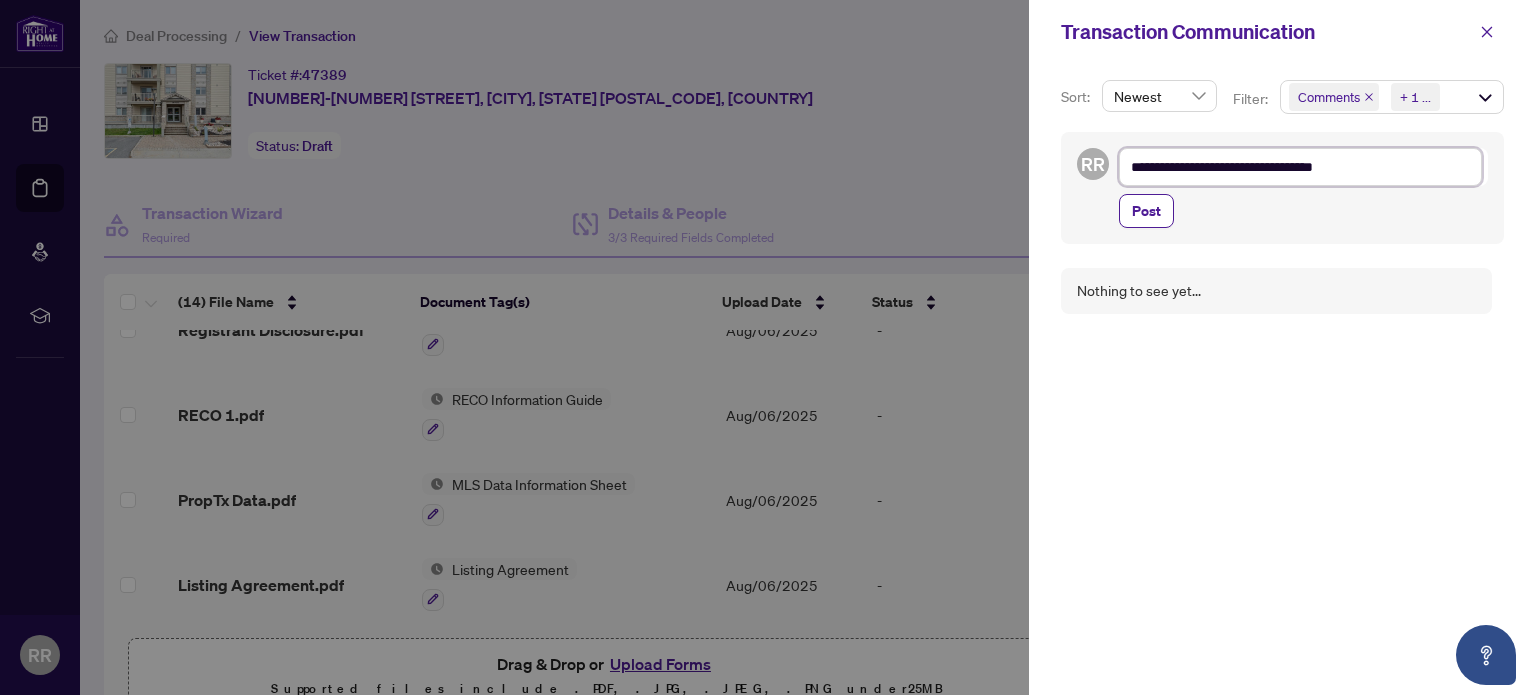 type on "**********" 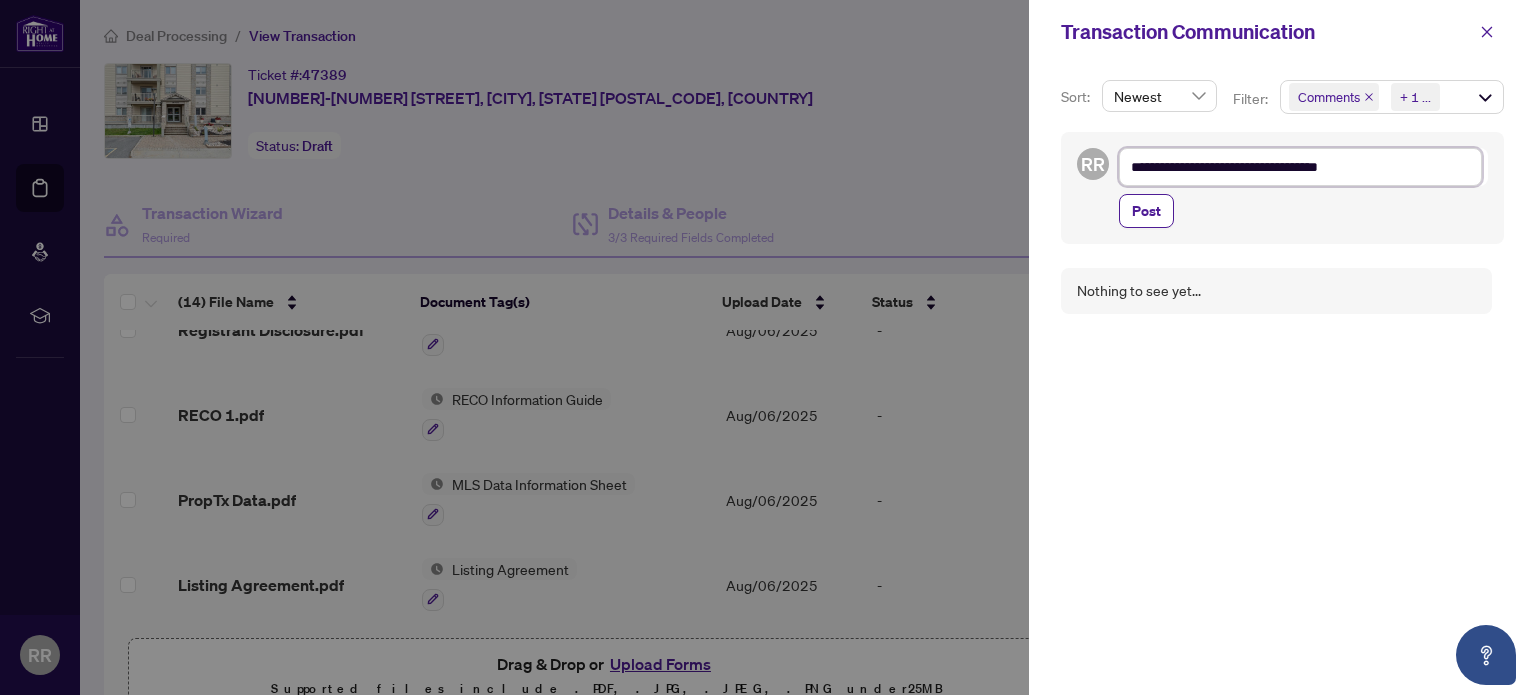 type on "**********" 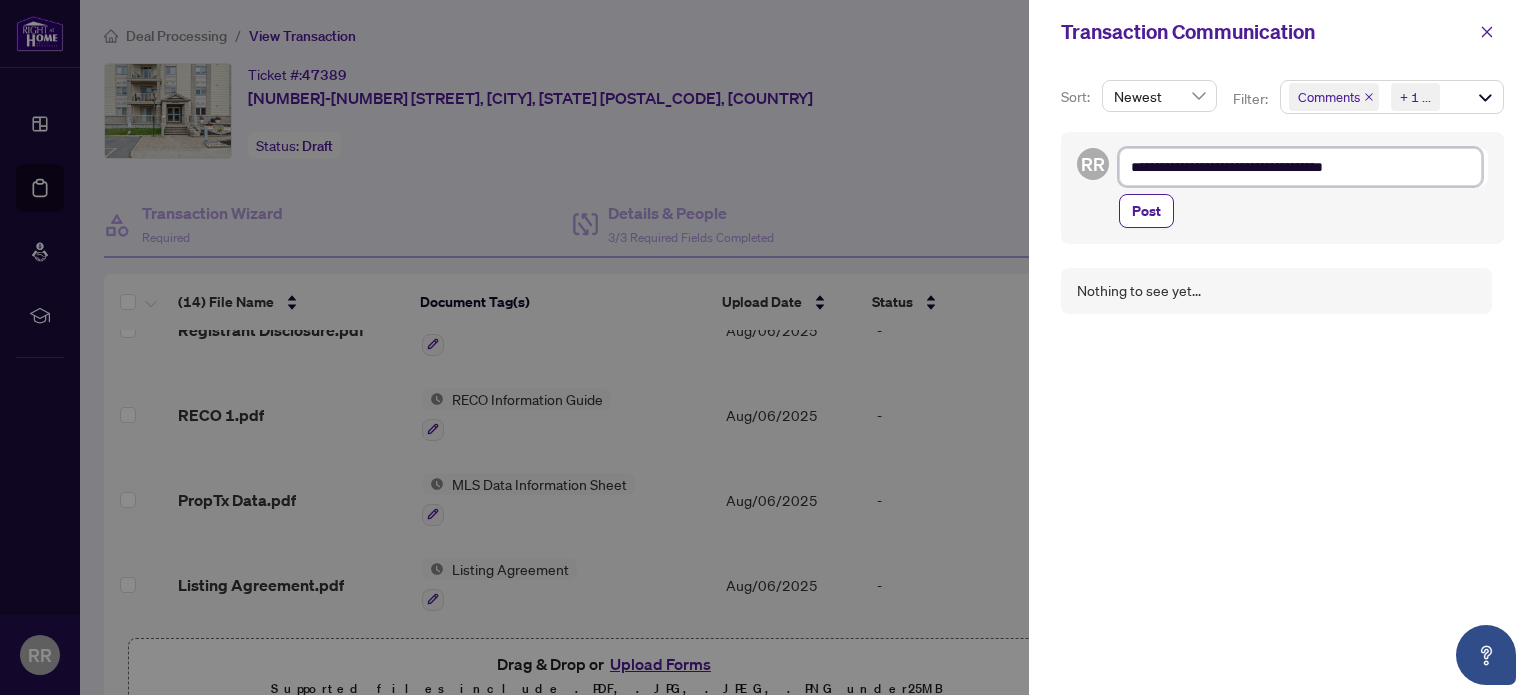 type on "**********" 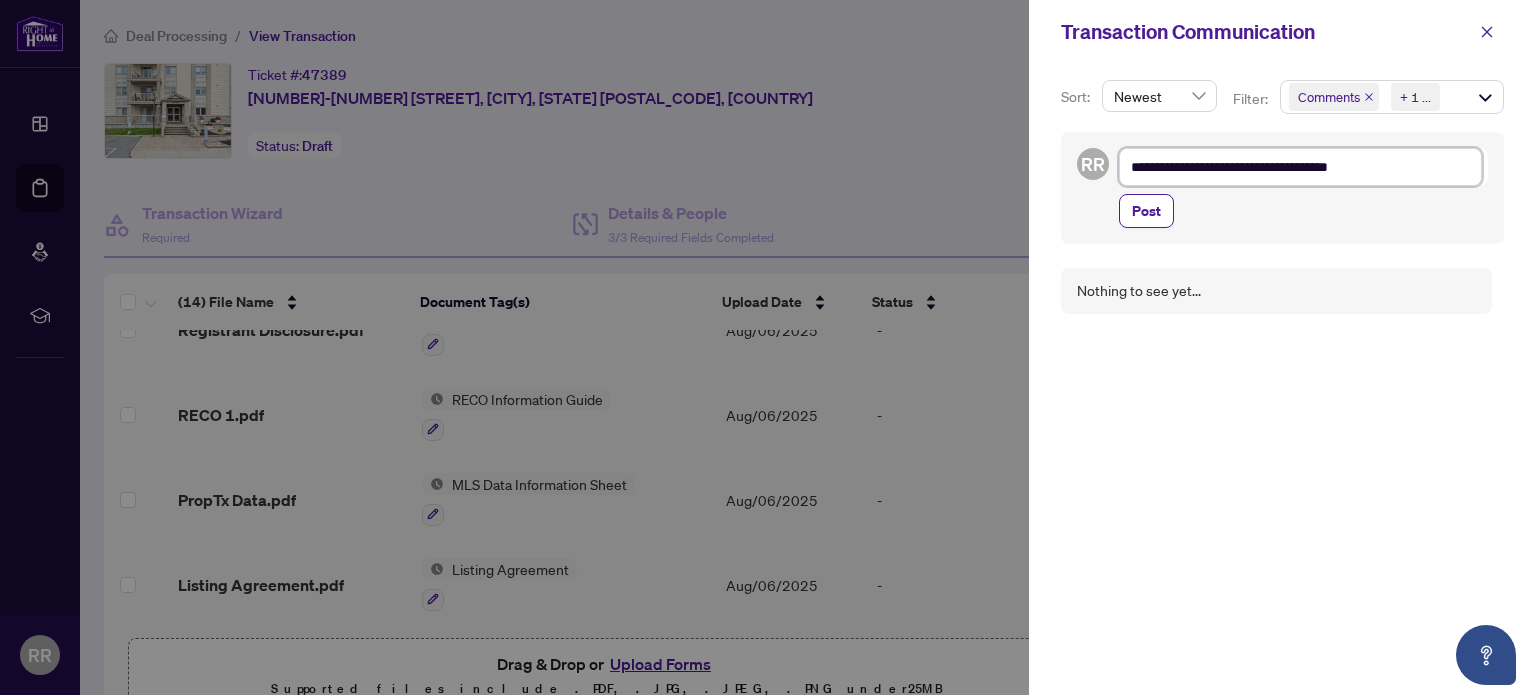 type on "**********" 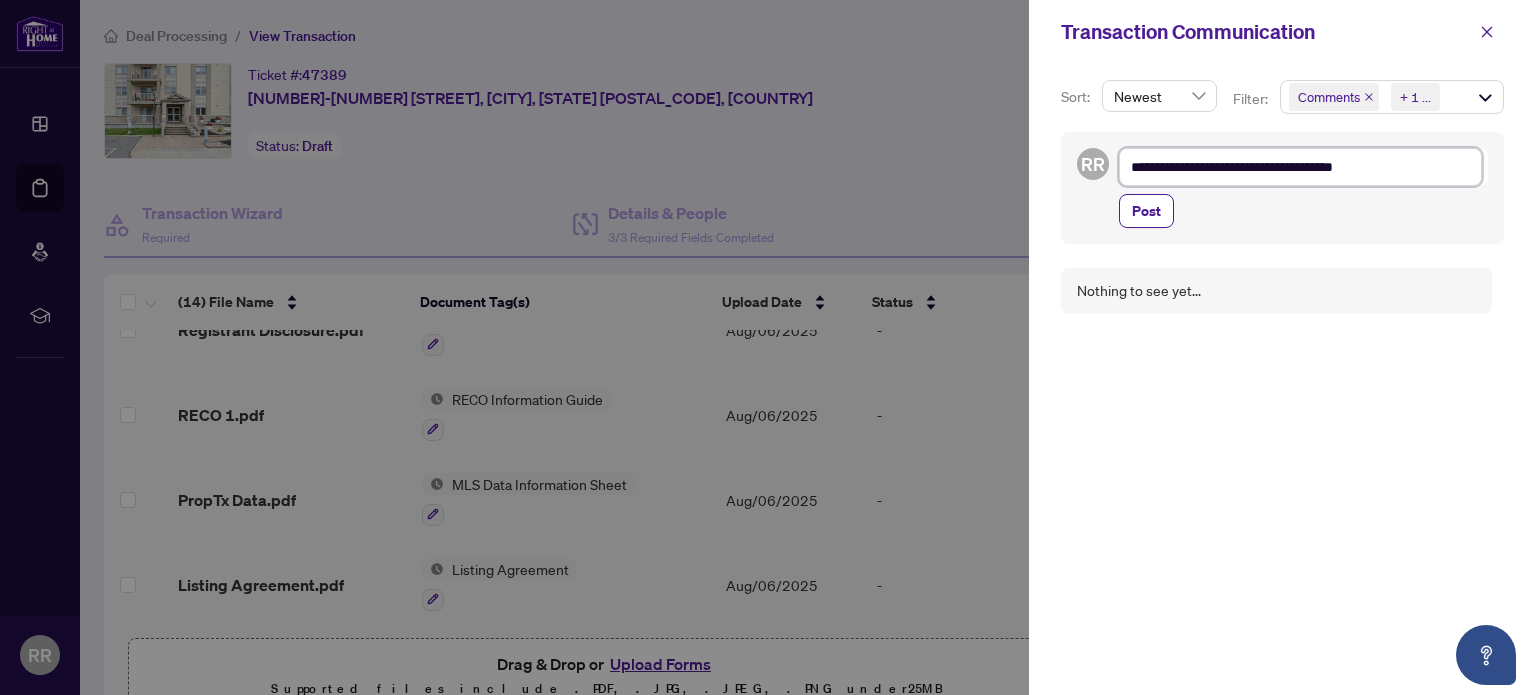 type on "**********" 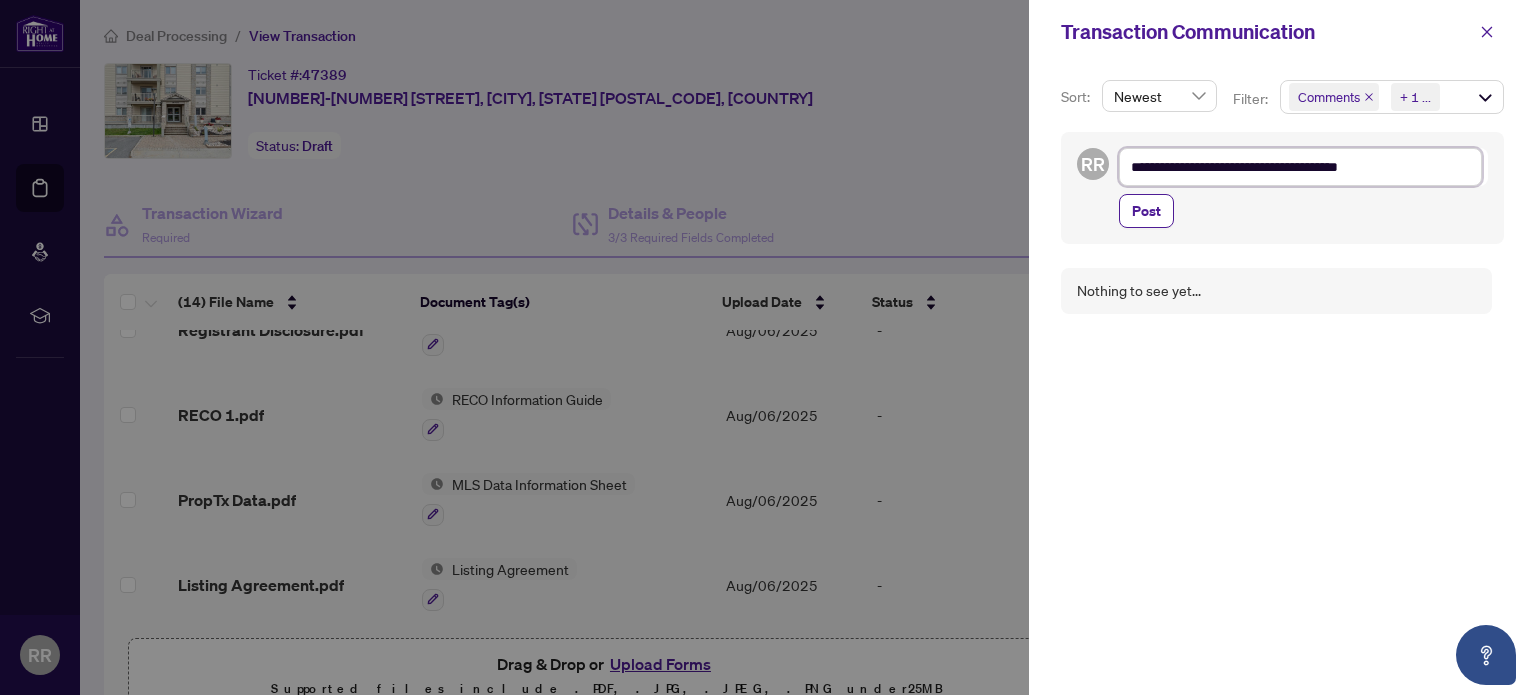 type on "**********" 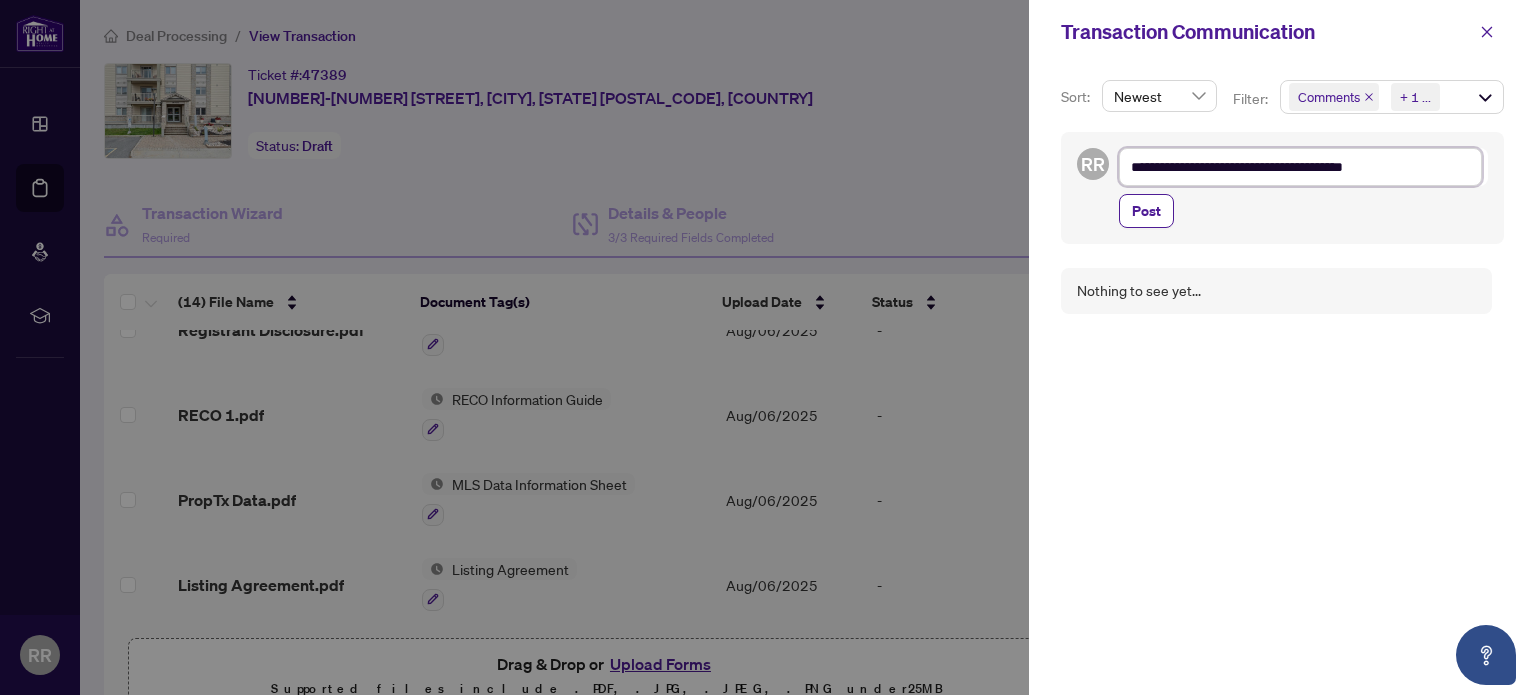 type on "**********" 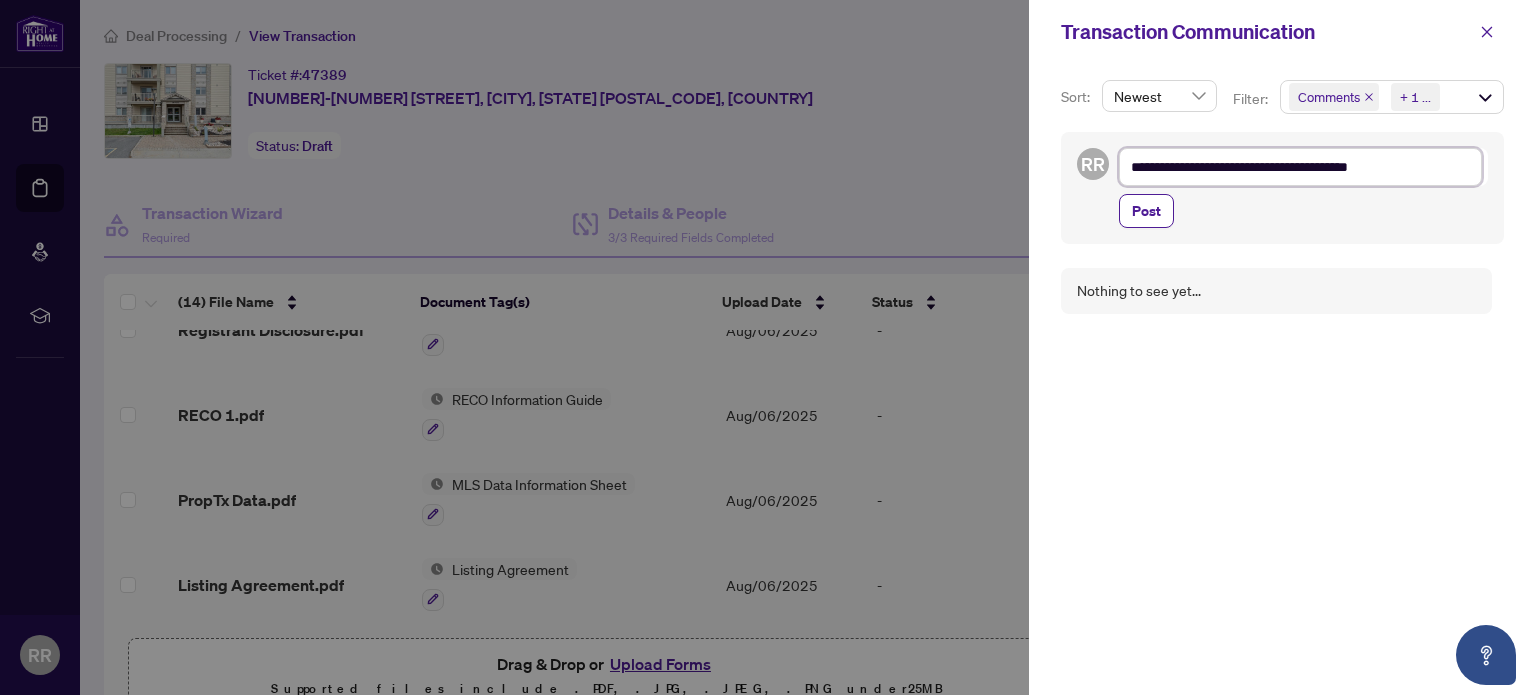 type on "**********" 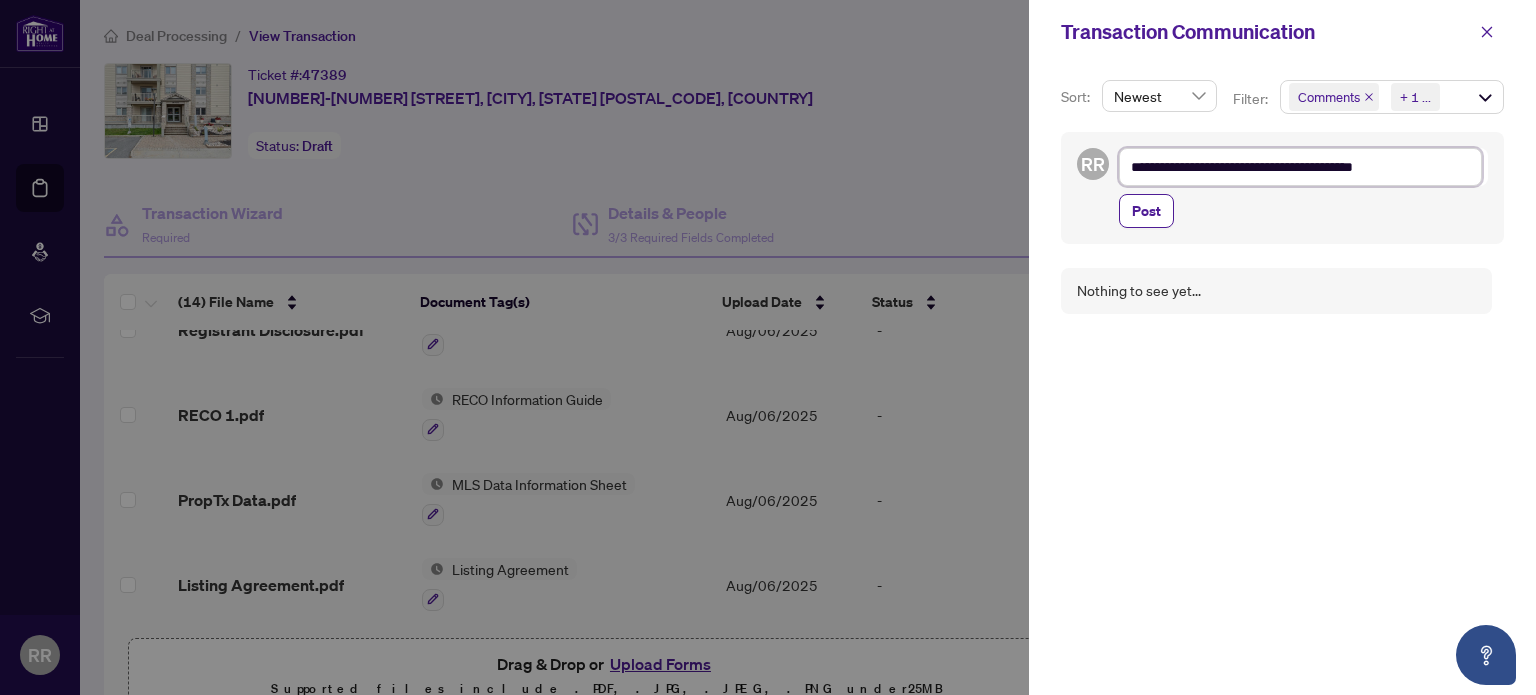 type on "**********" 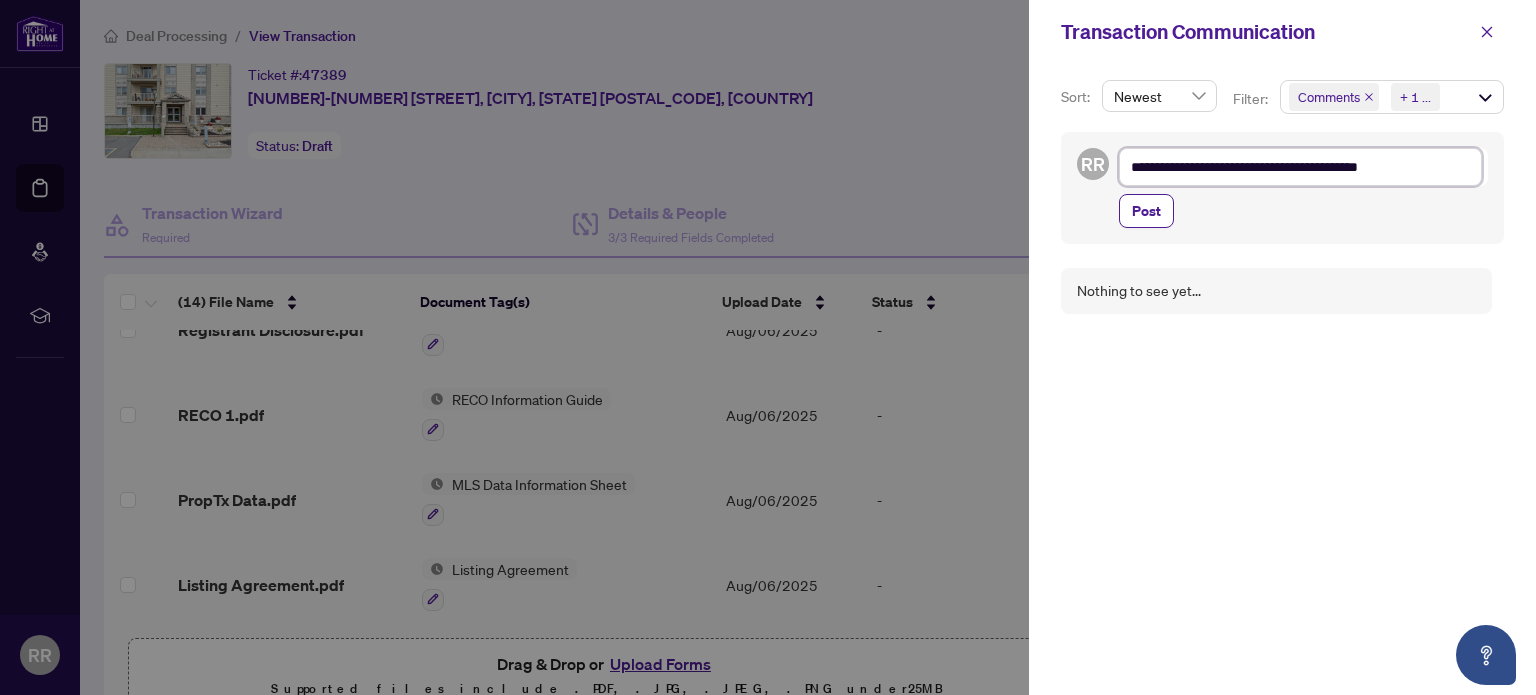 type on "**********" 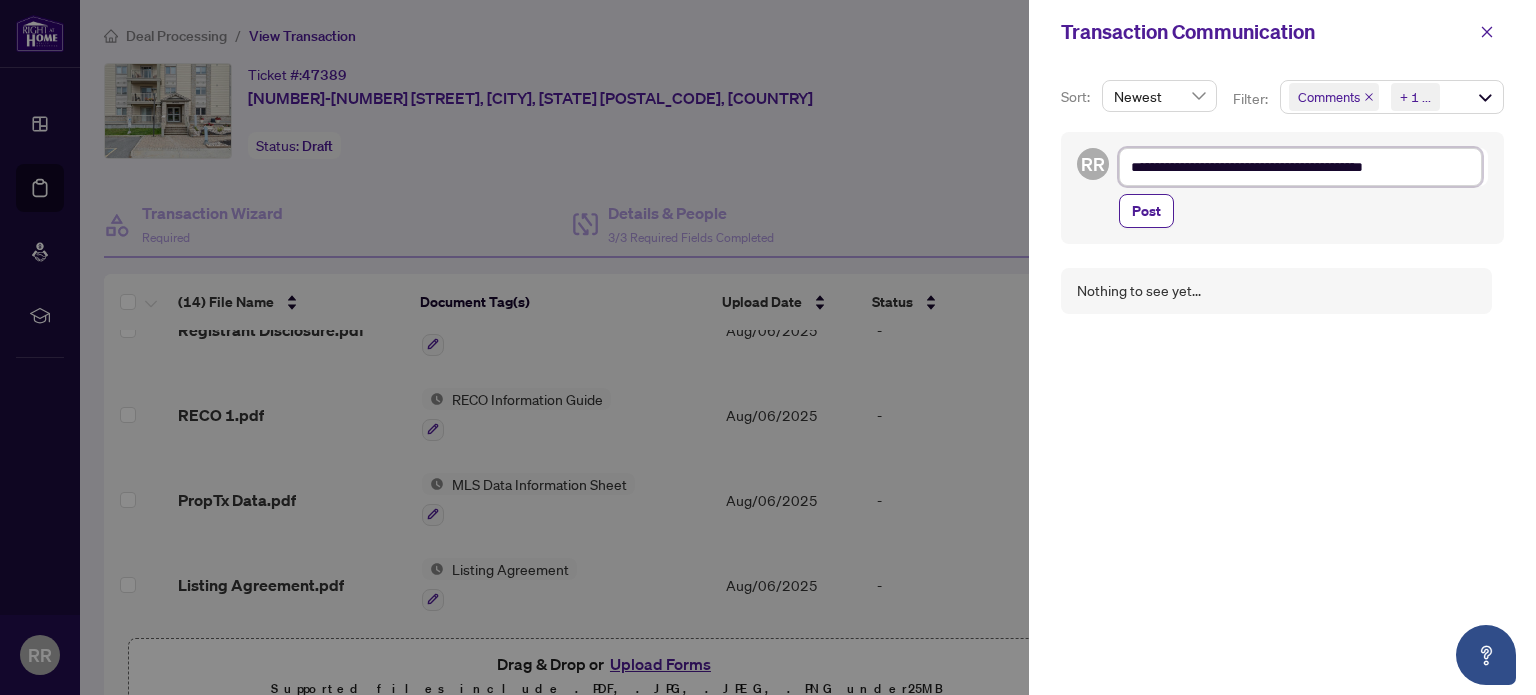 type on "**********" 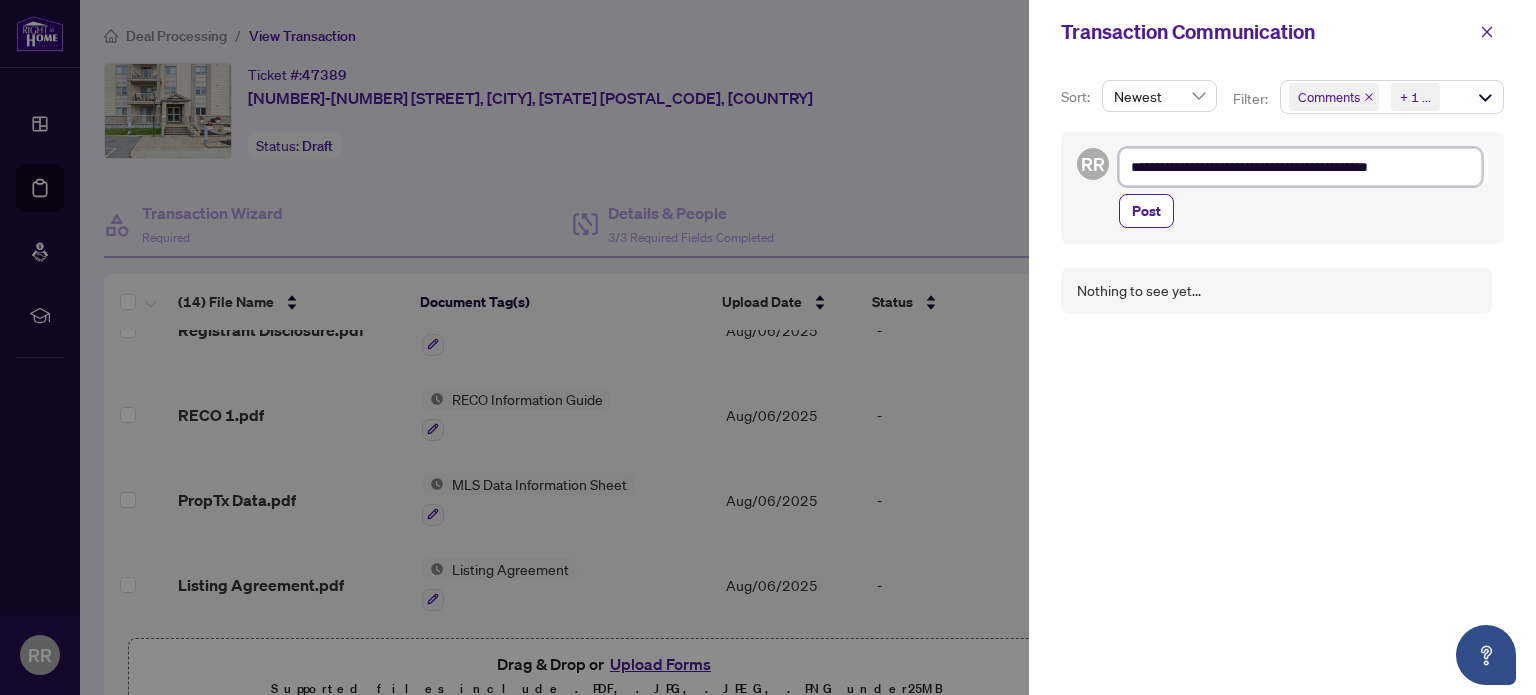 type on "**********" 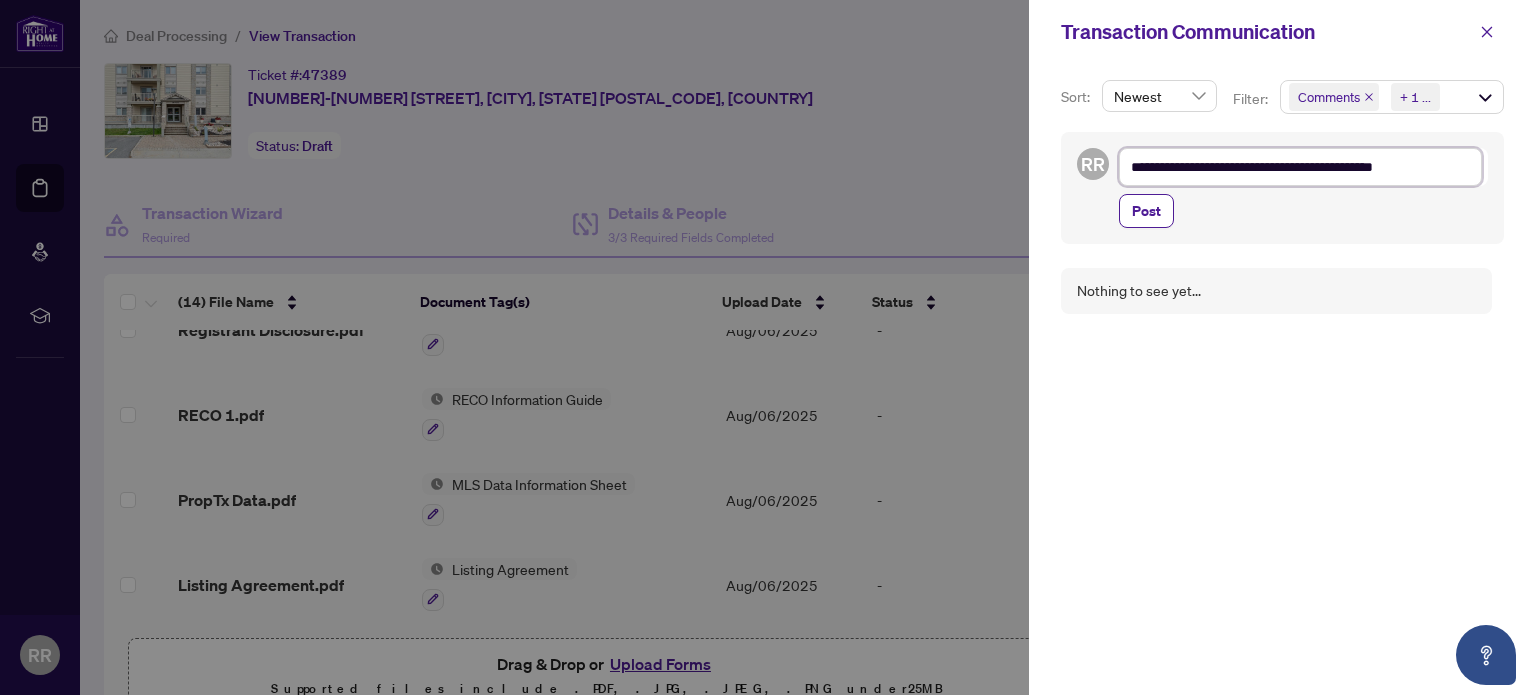 type on "**********" 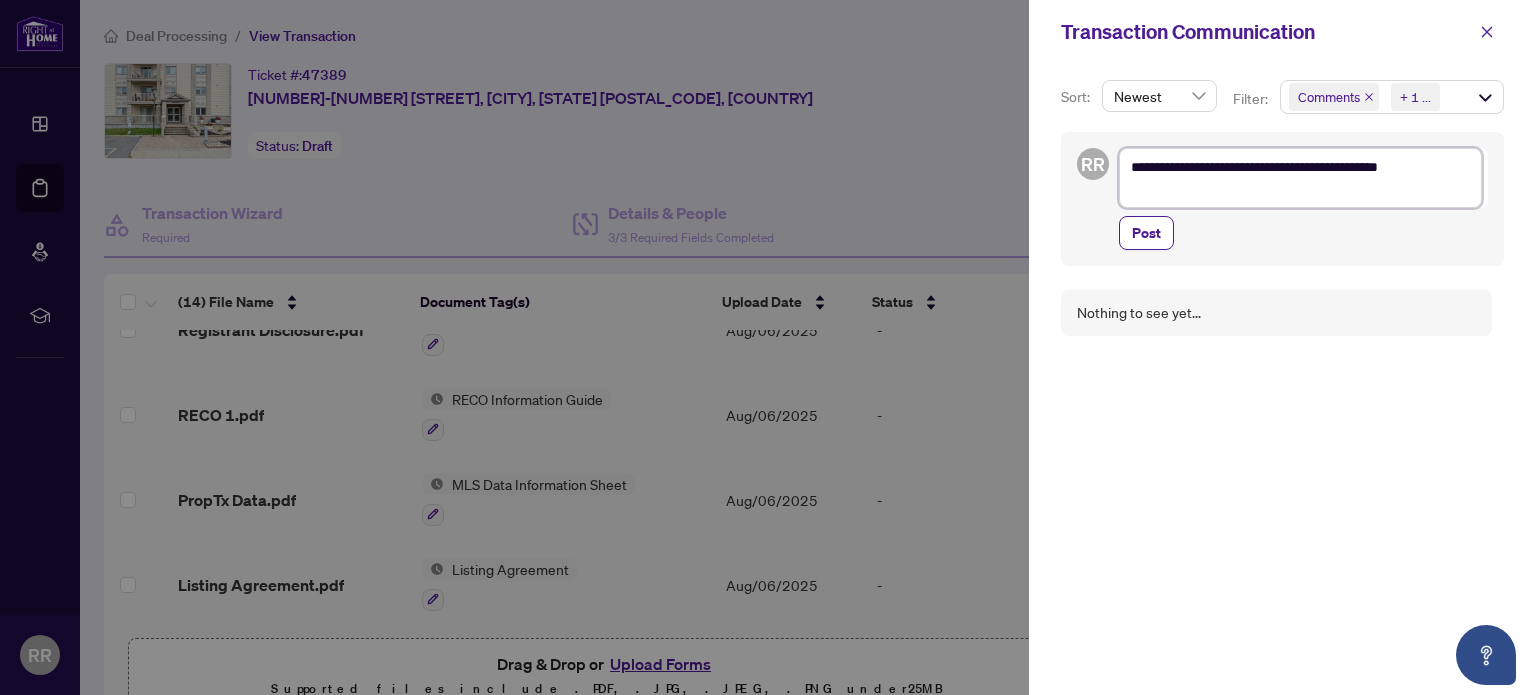 type on "**********" 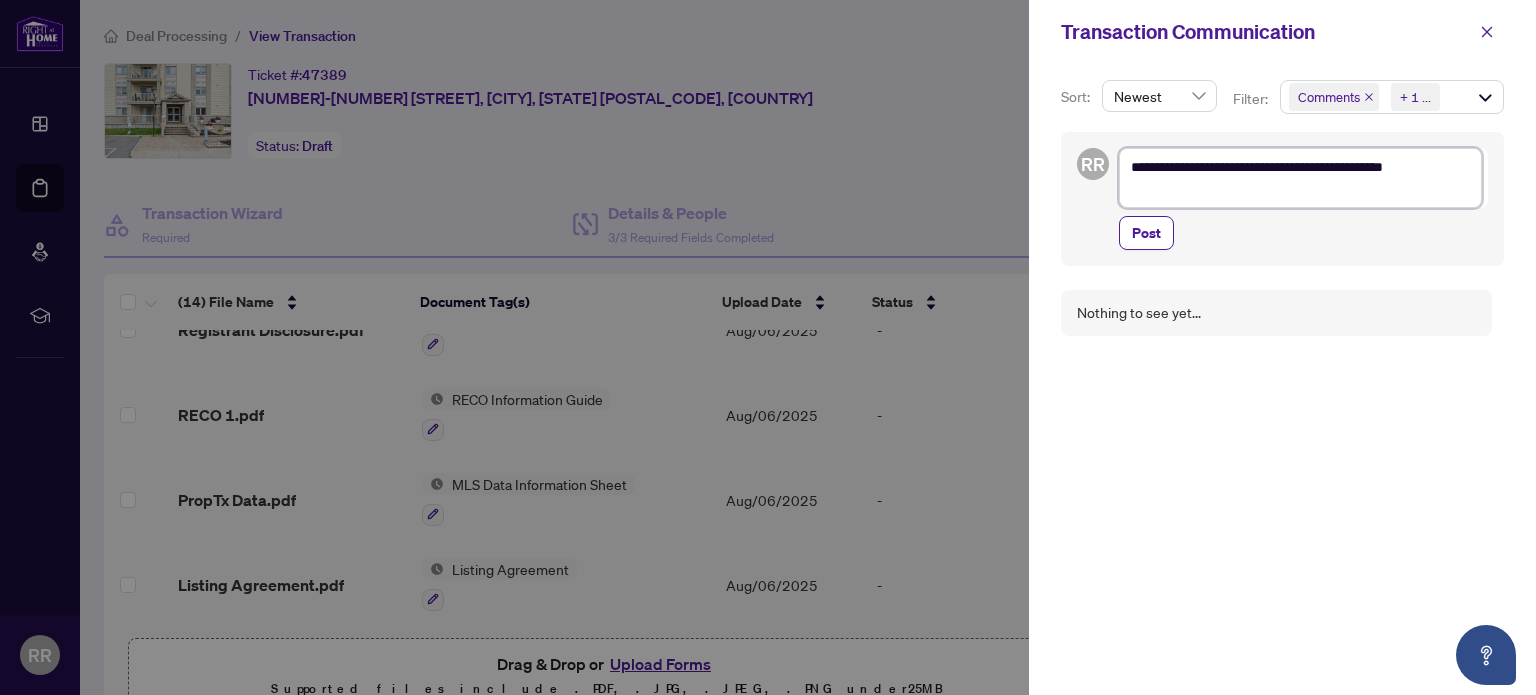 type on "**********" 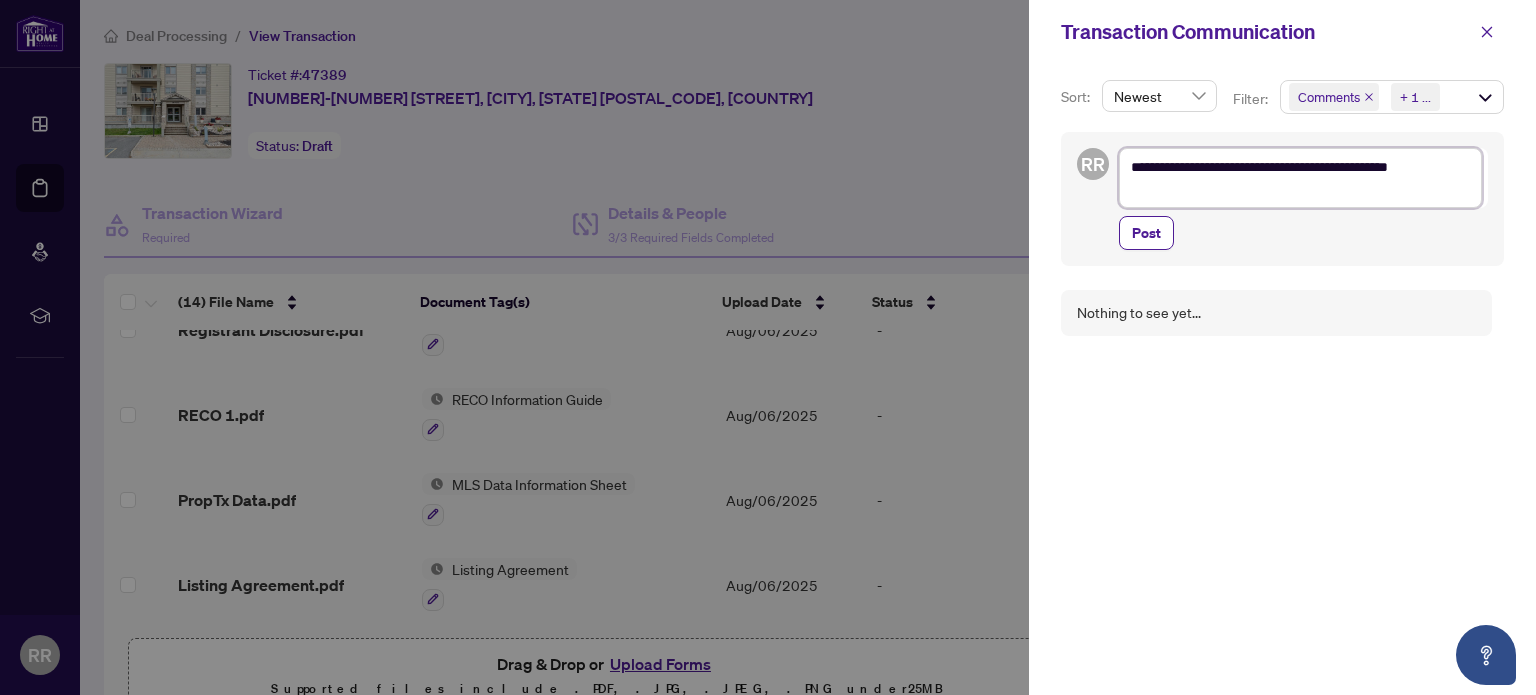 type on "**********" 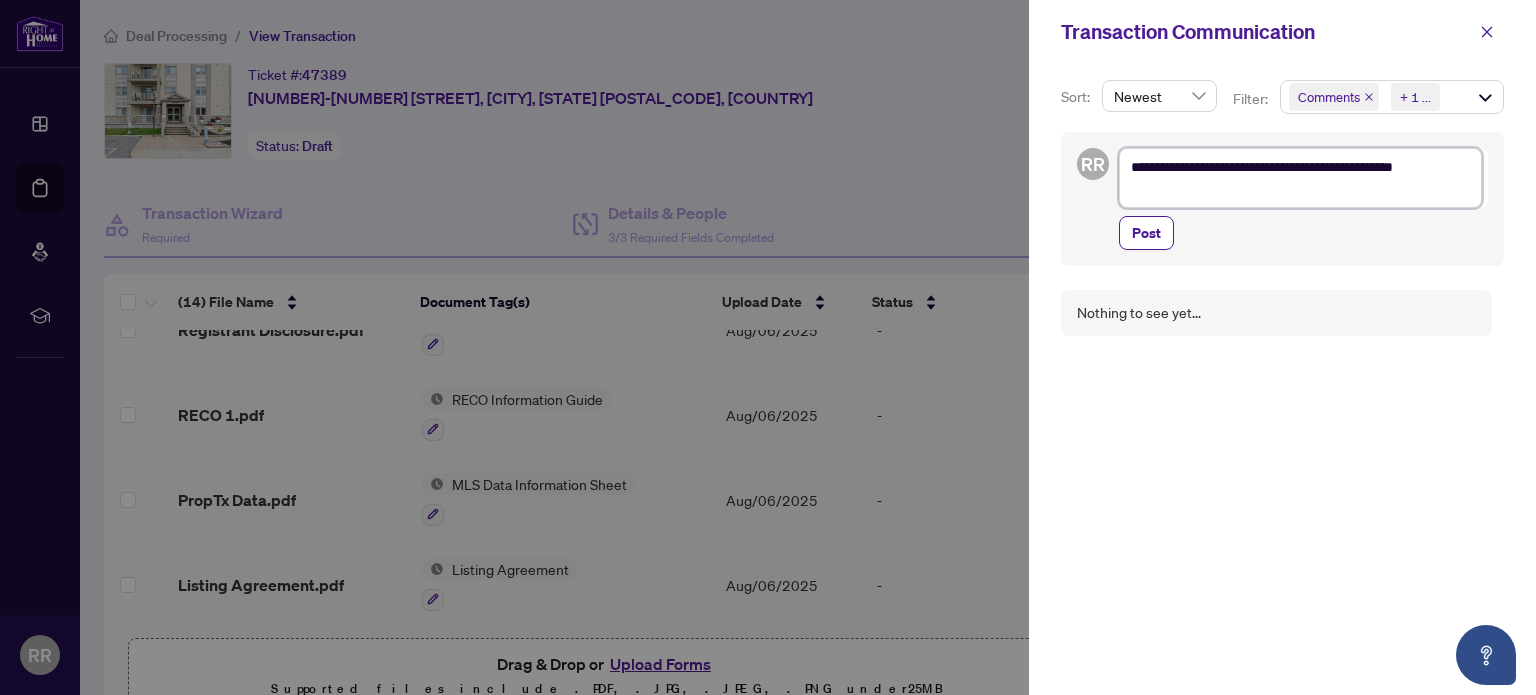 type on "**********" 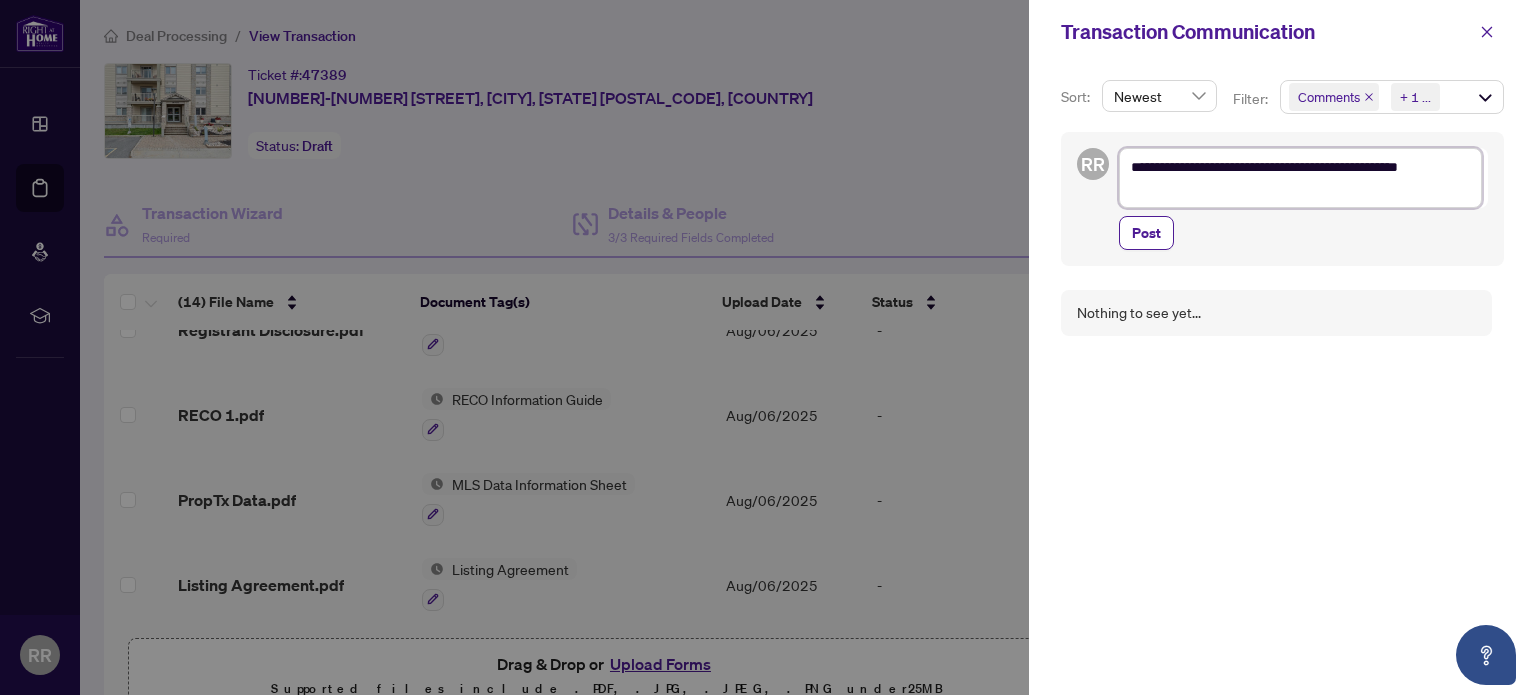 type on "**********" 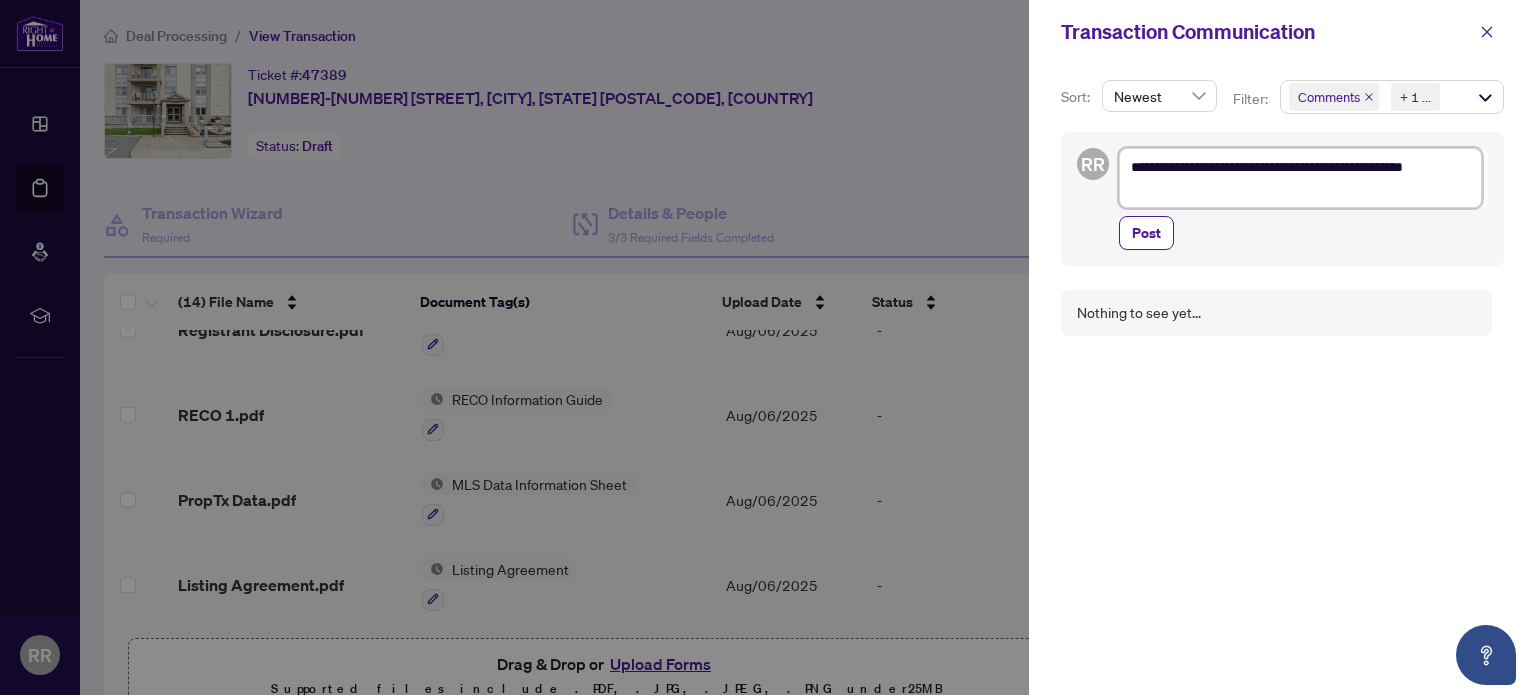 type on "**********" 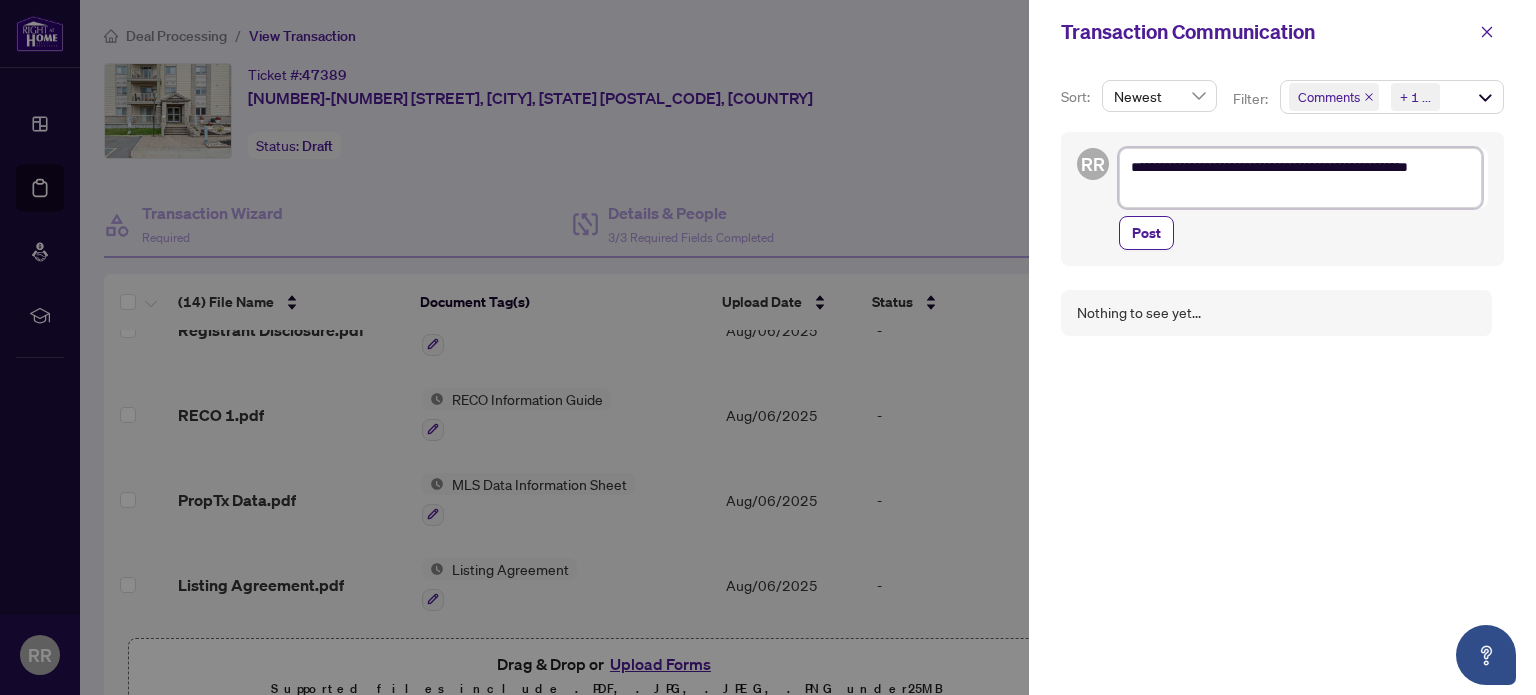 type on "**********" 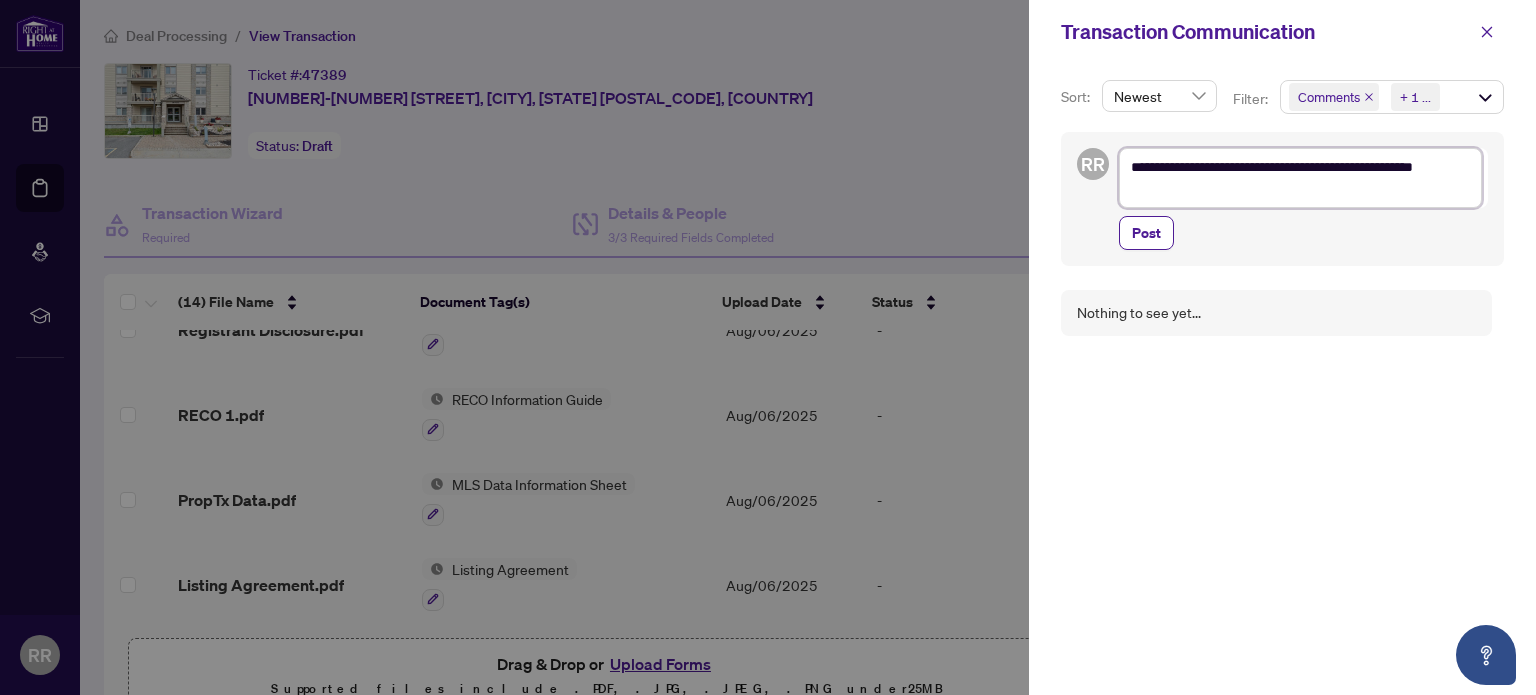 type on "**********" 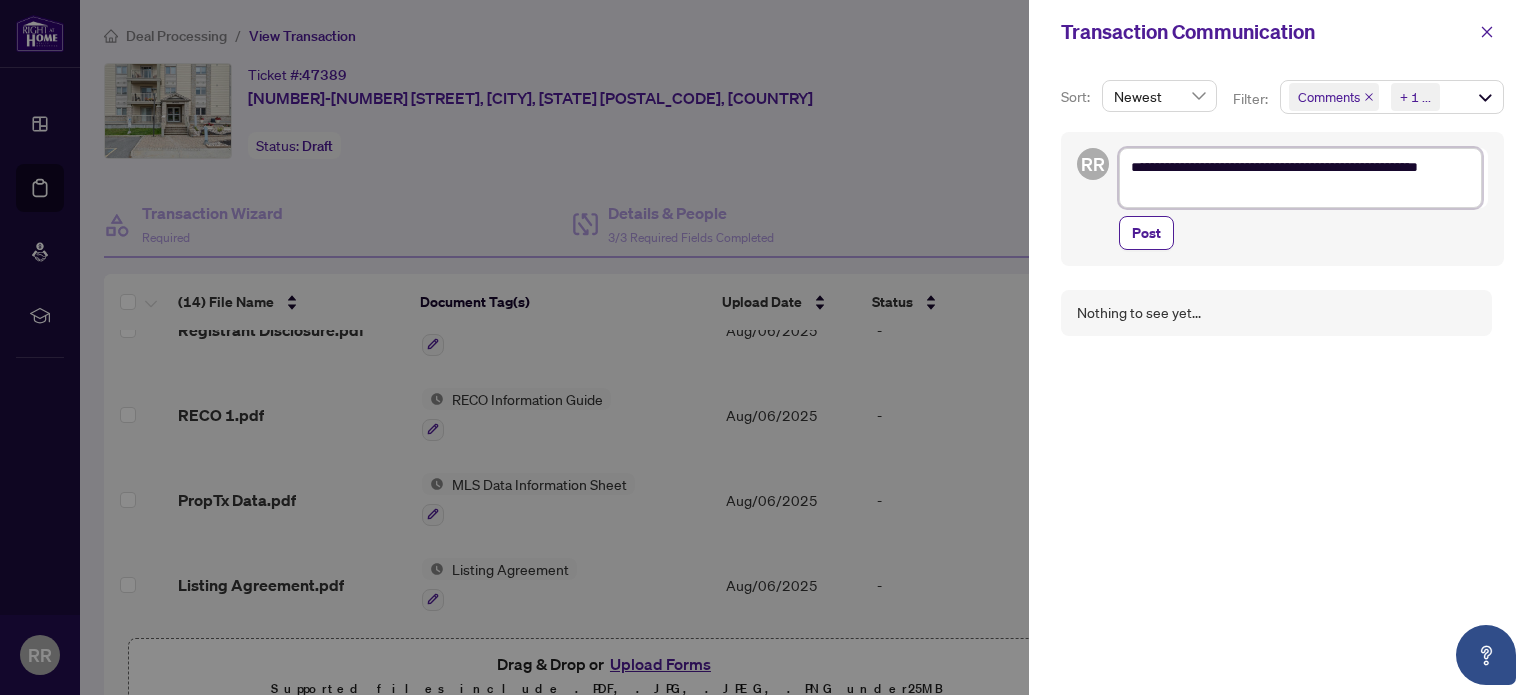 type on "**********" 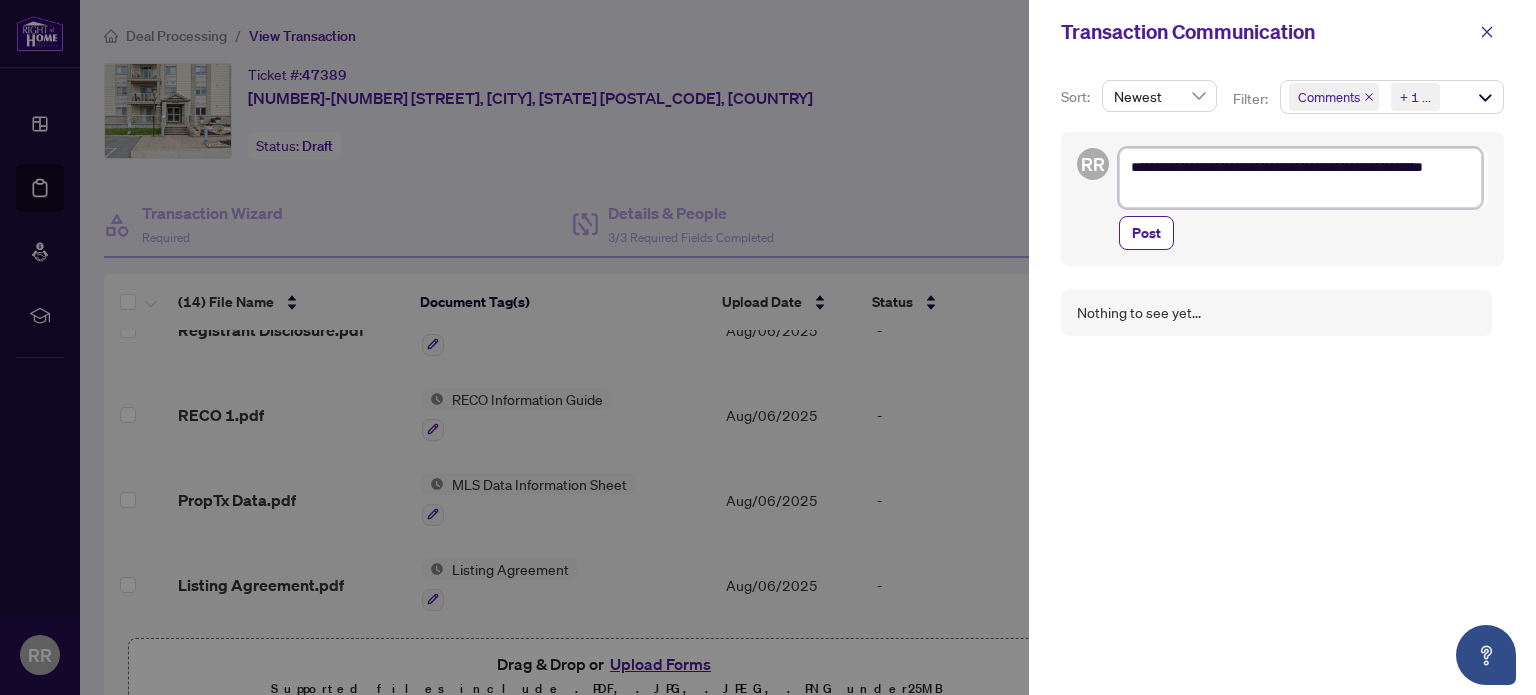 type on "**********" 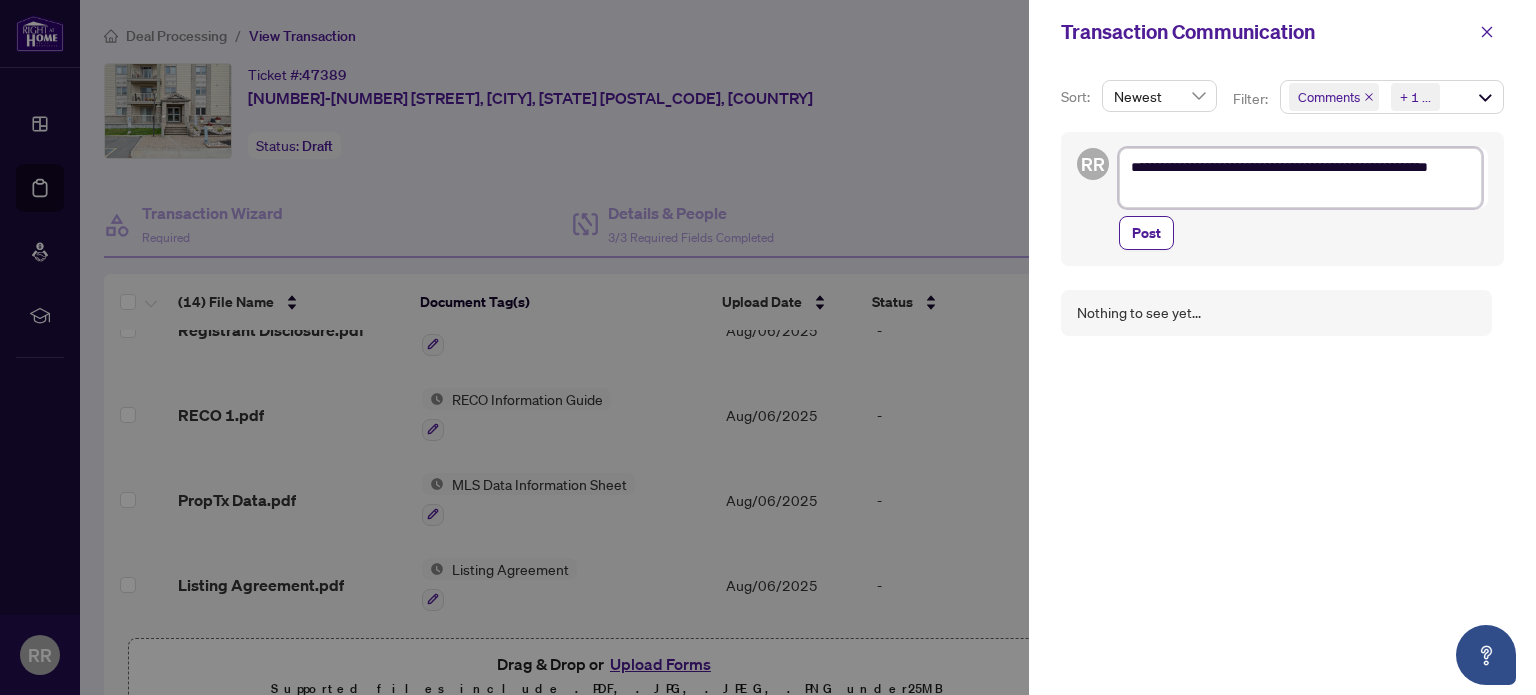 type on "**********" 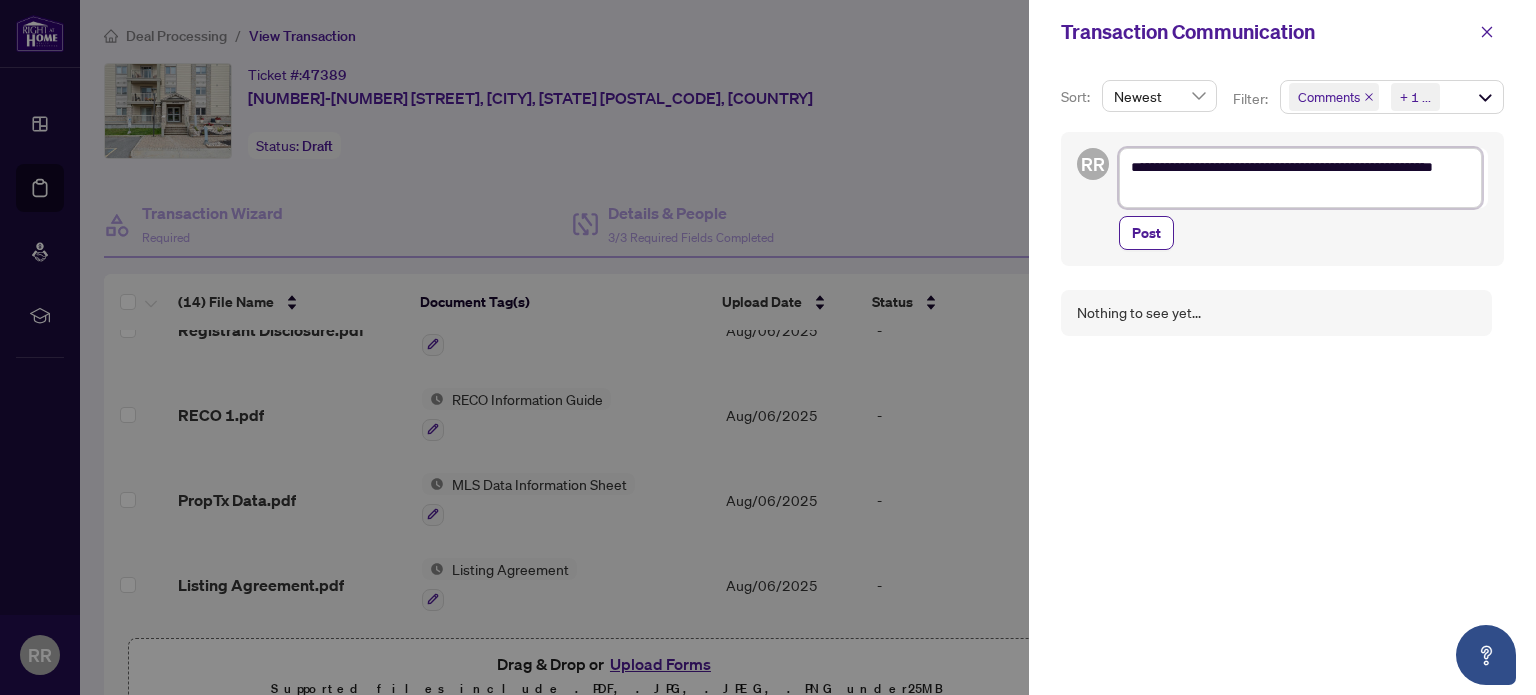 type on "**********" 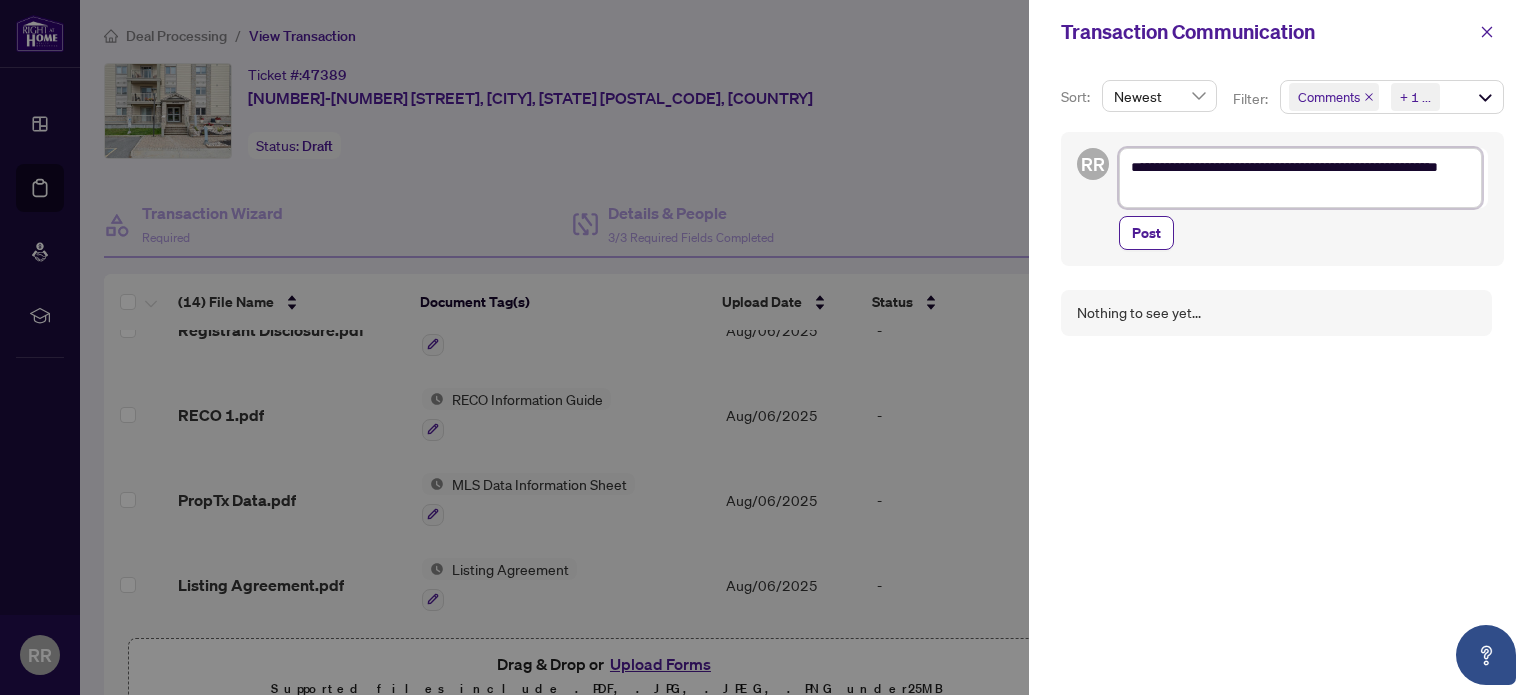 type on "**********" 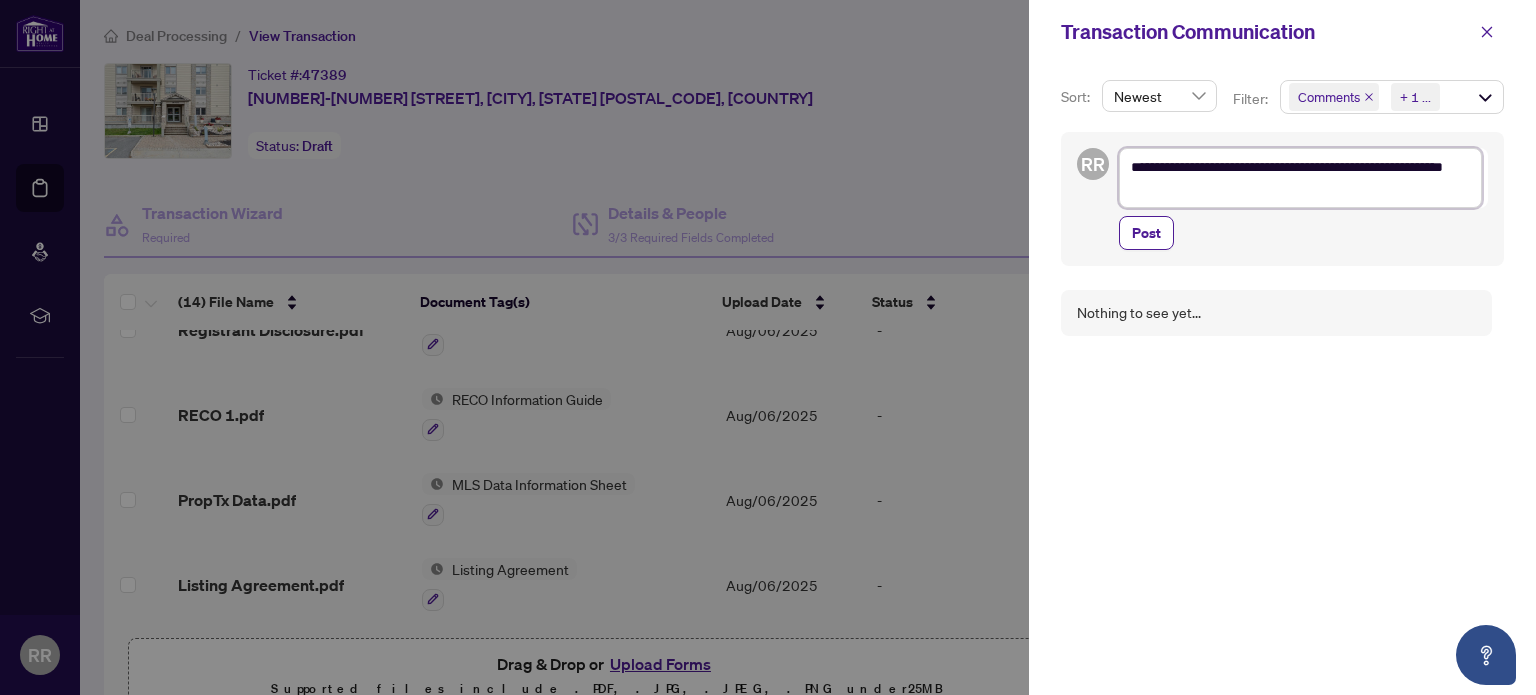 type on "**********" 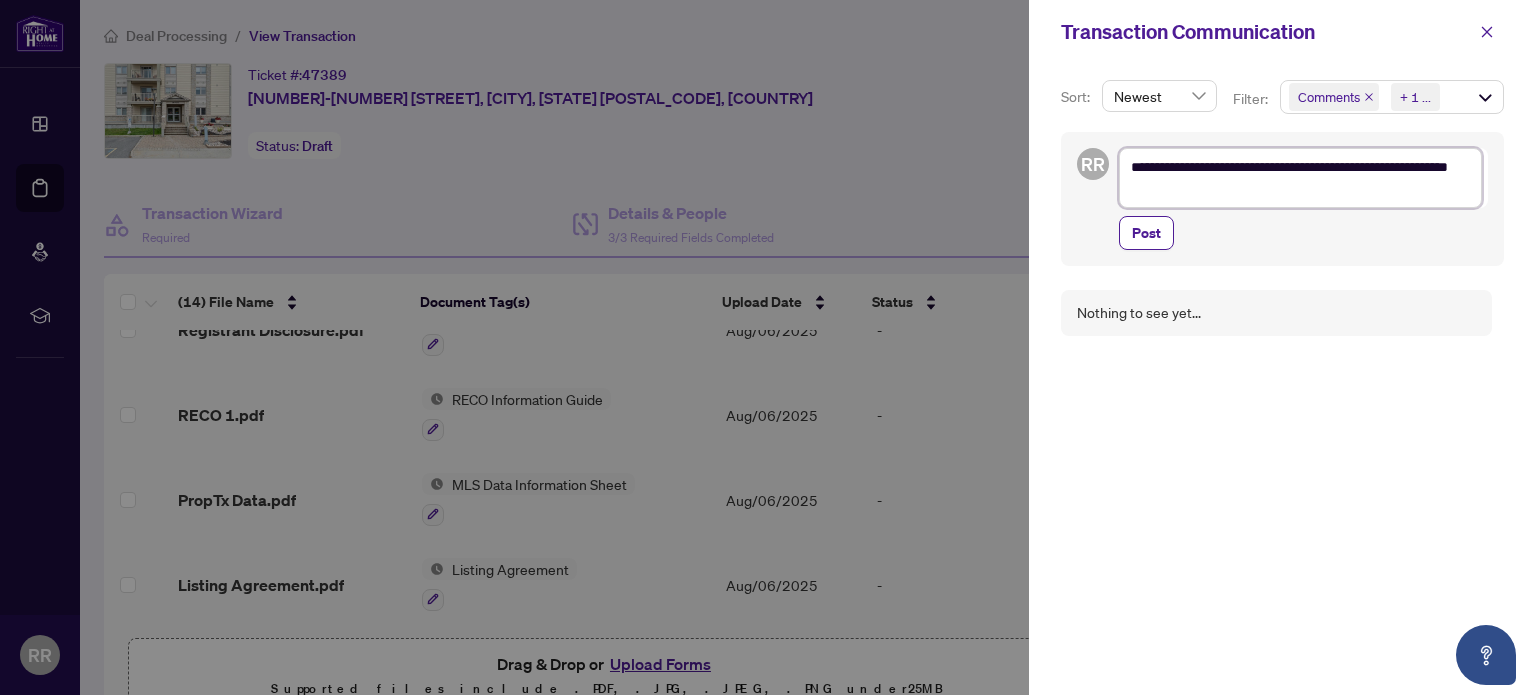 type on "**********" 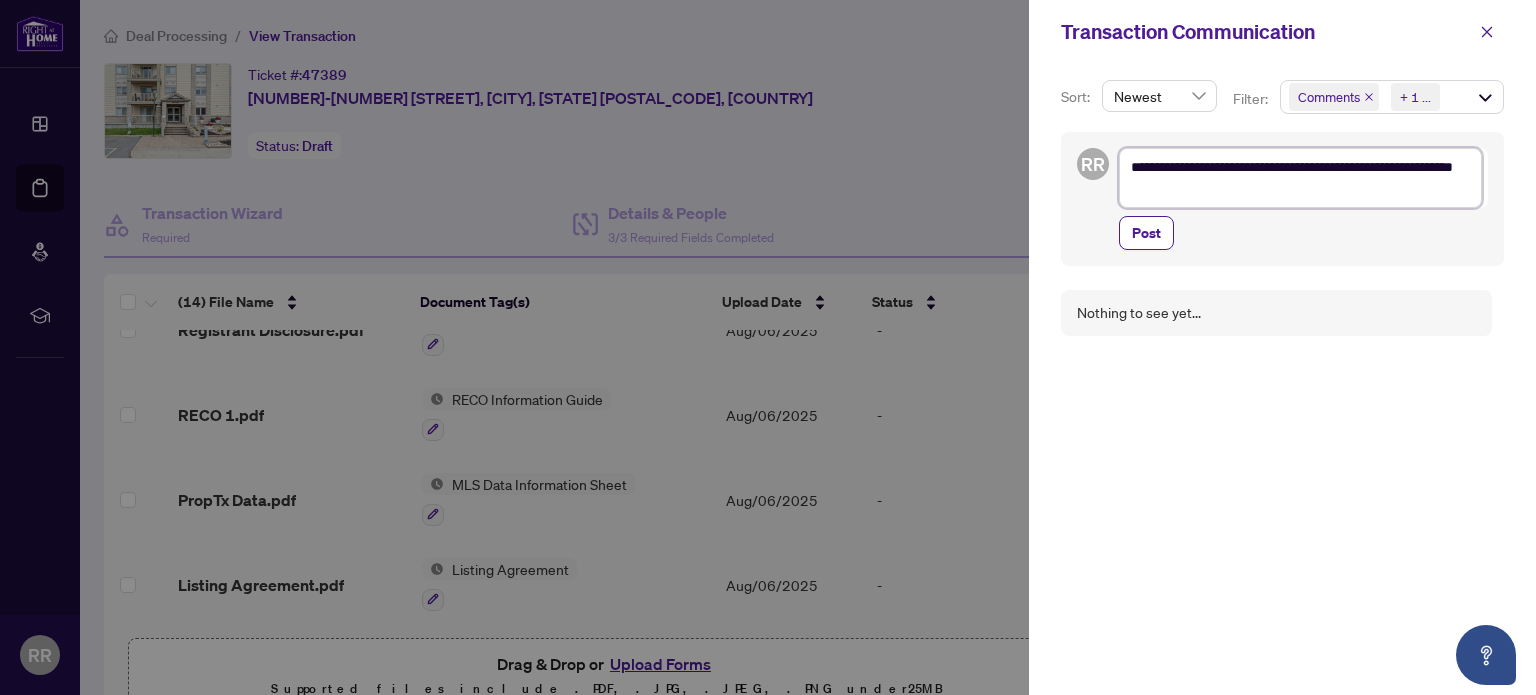 type on "**********" 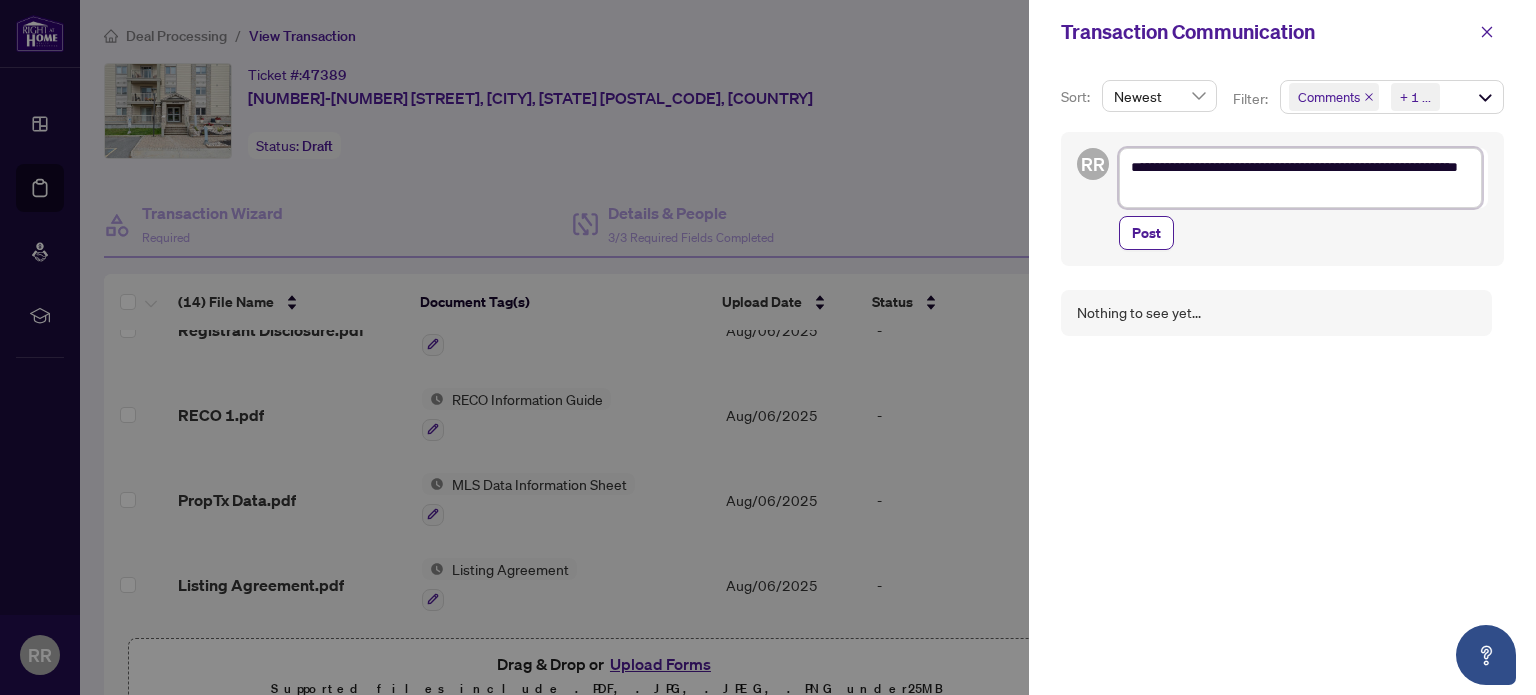 type on "**********" 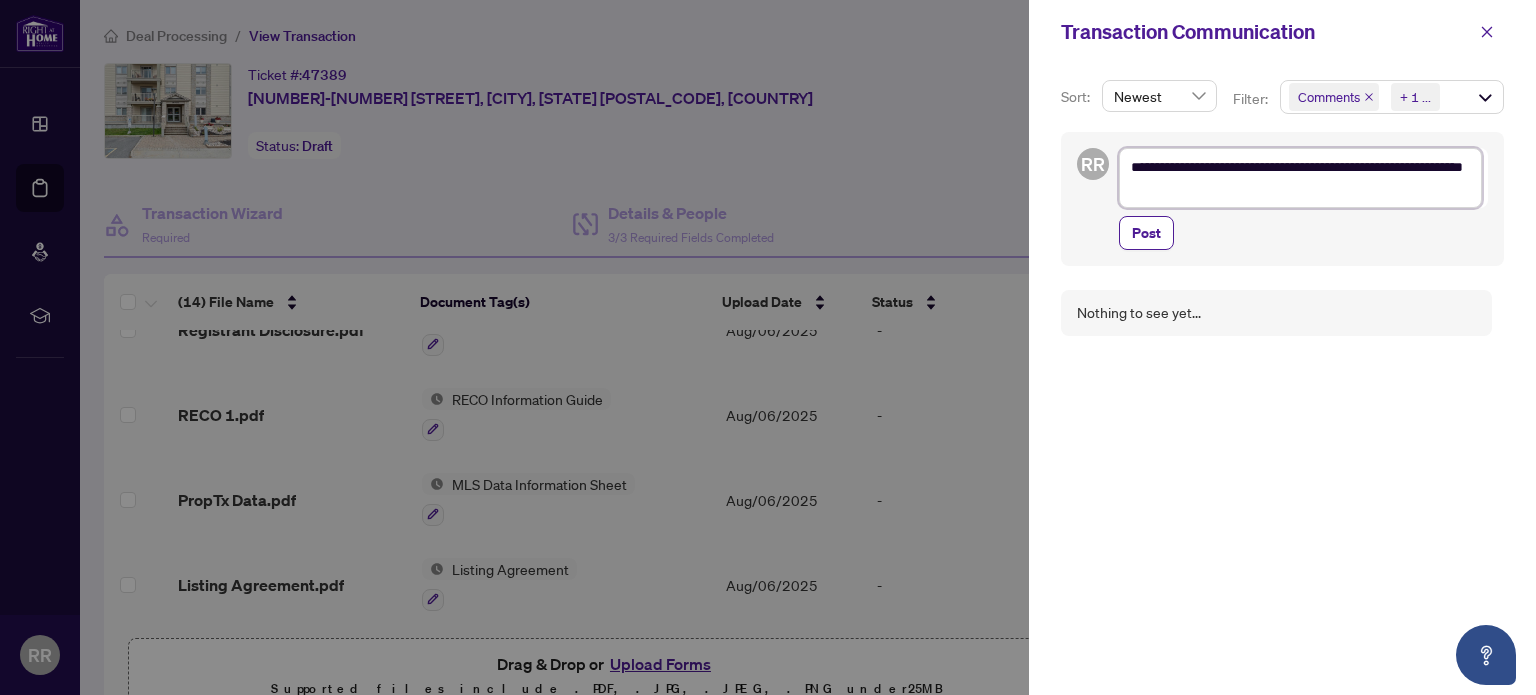 type on "**********" 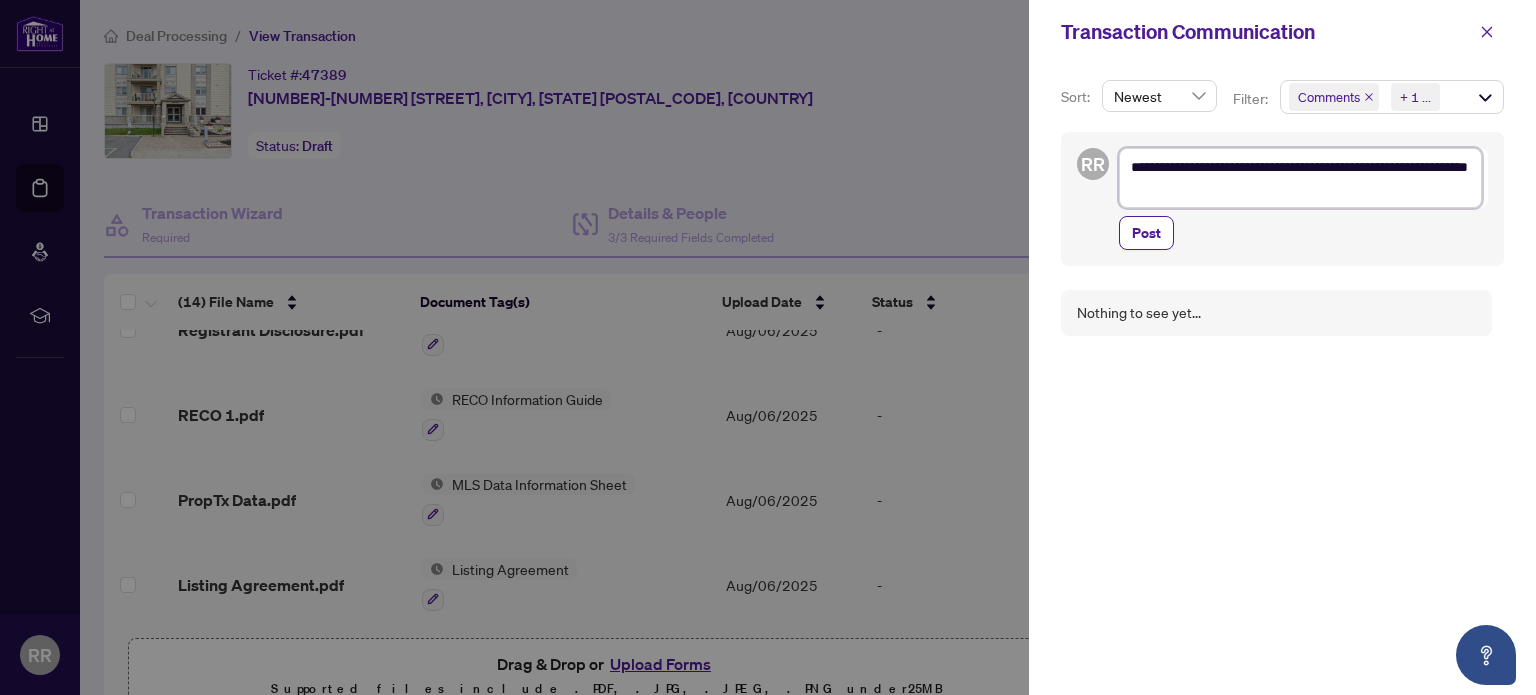 type on "**********" 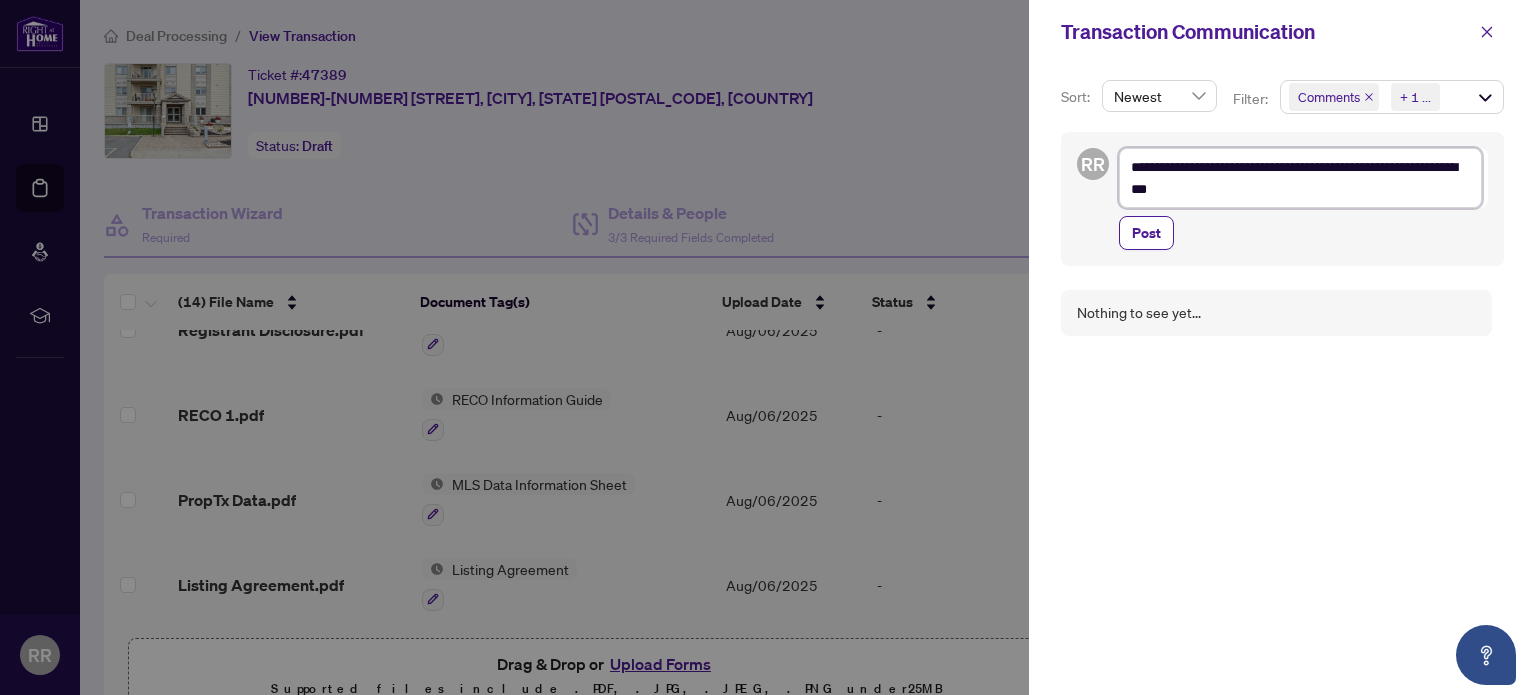 type on "**********" 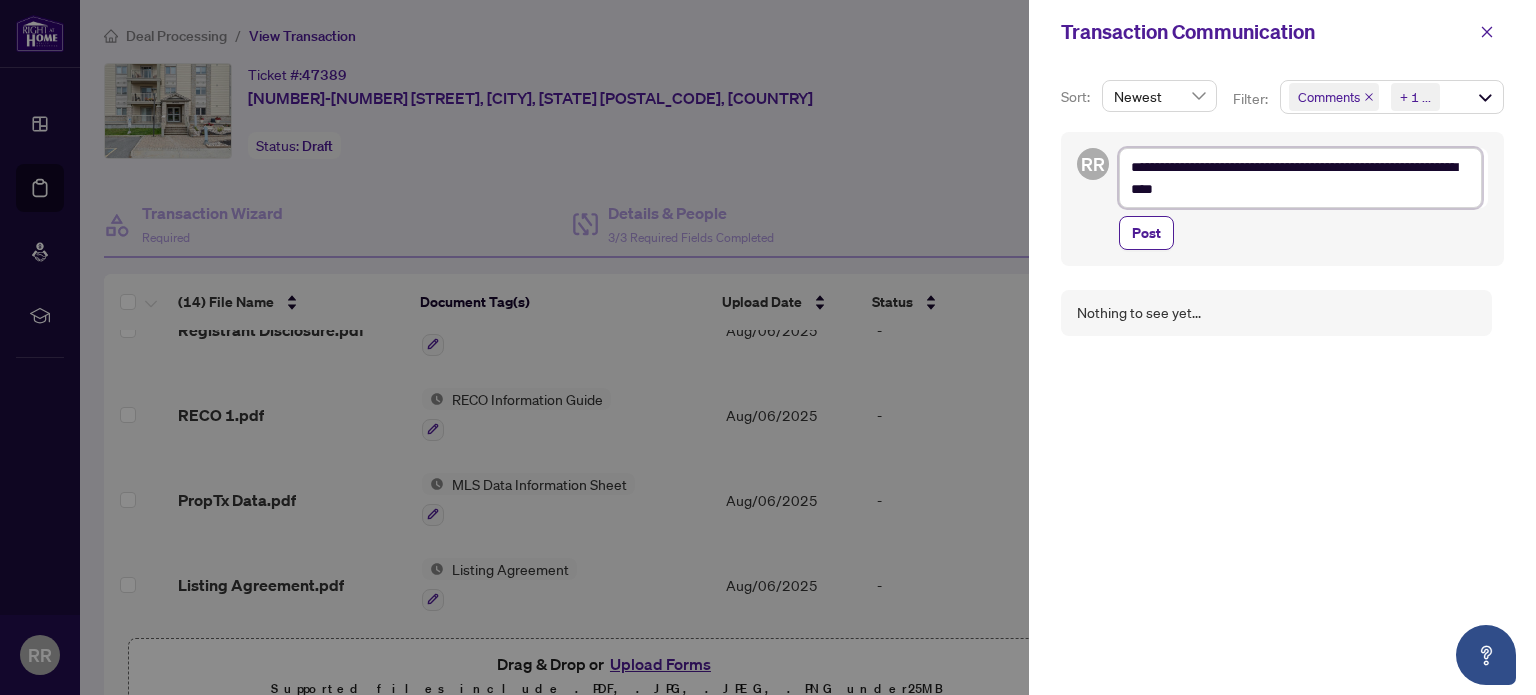 type on "**********" 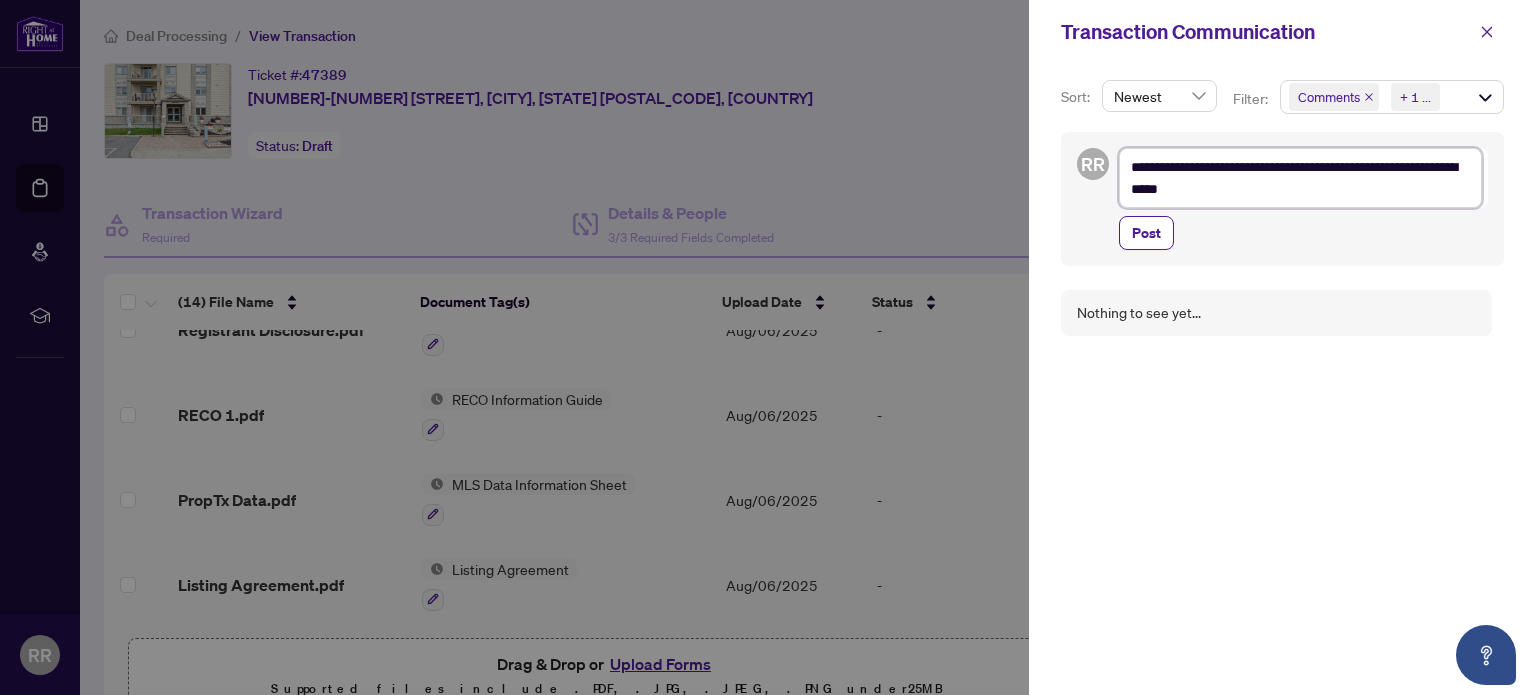 type on "**********" 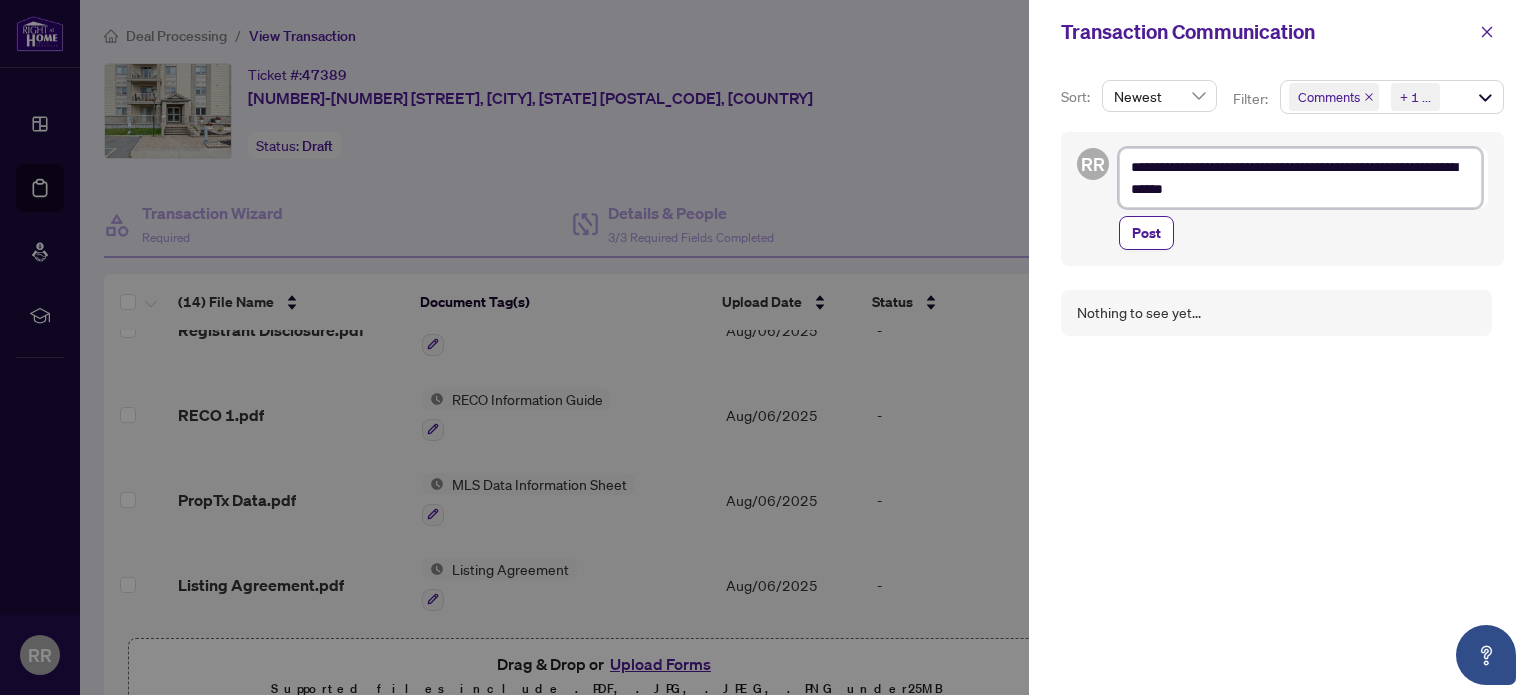 type on "**********" 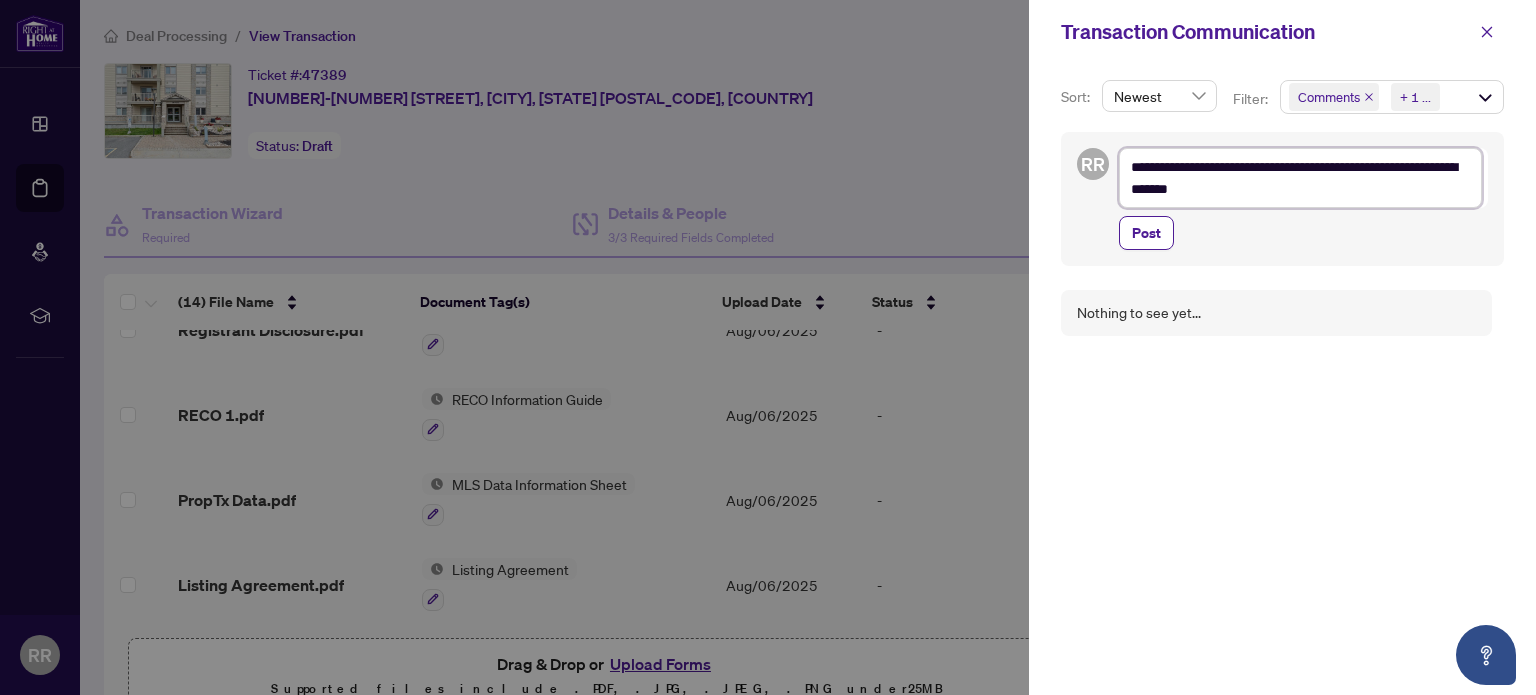 type on "**********" 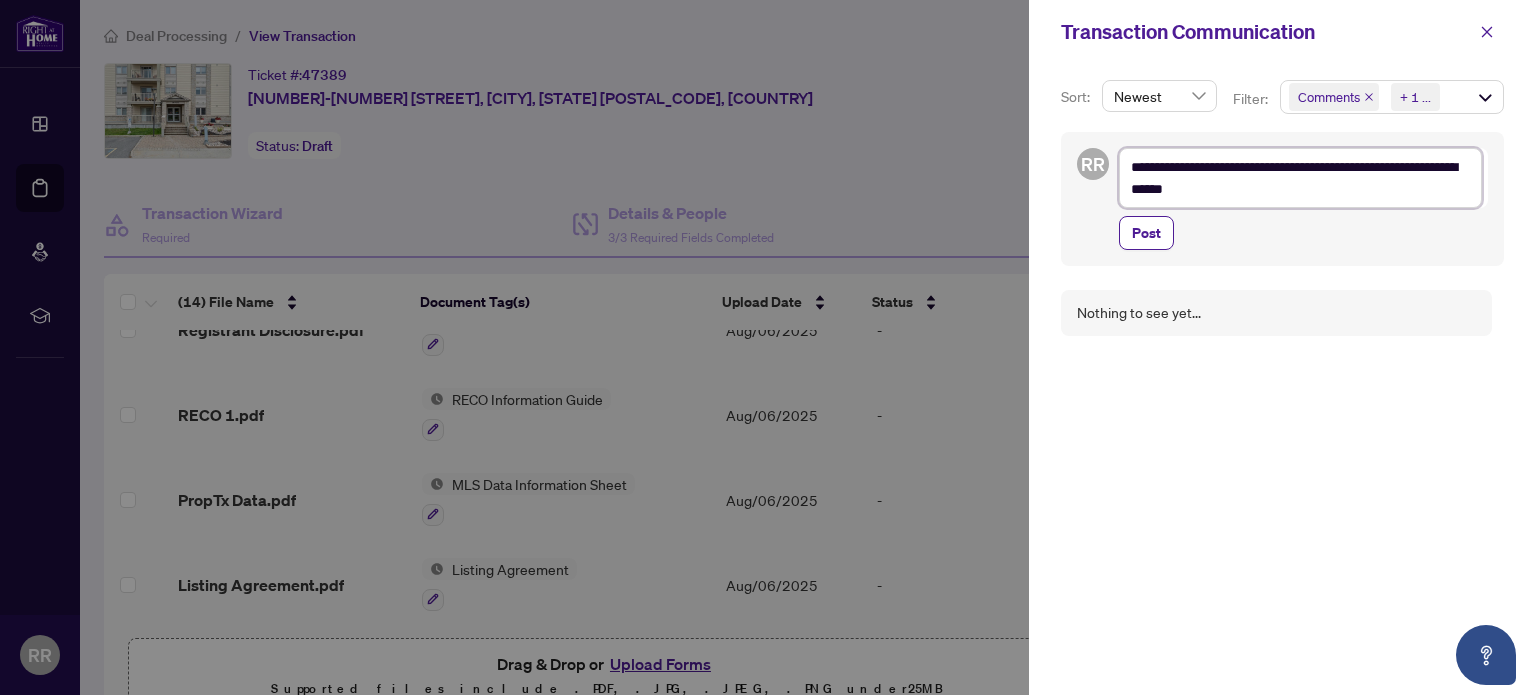 type on "**********" 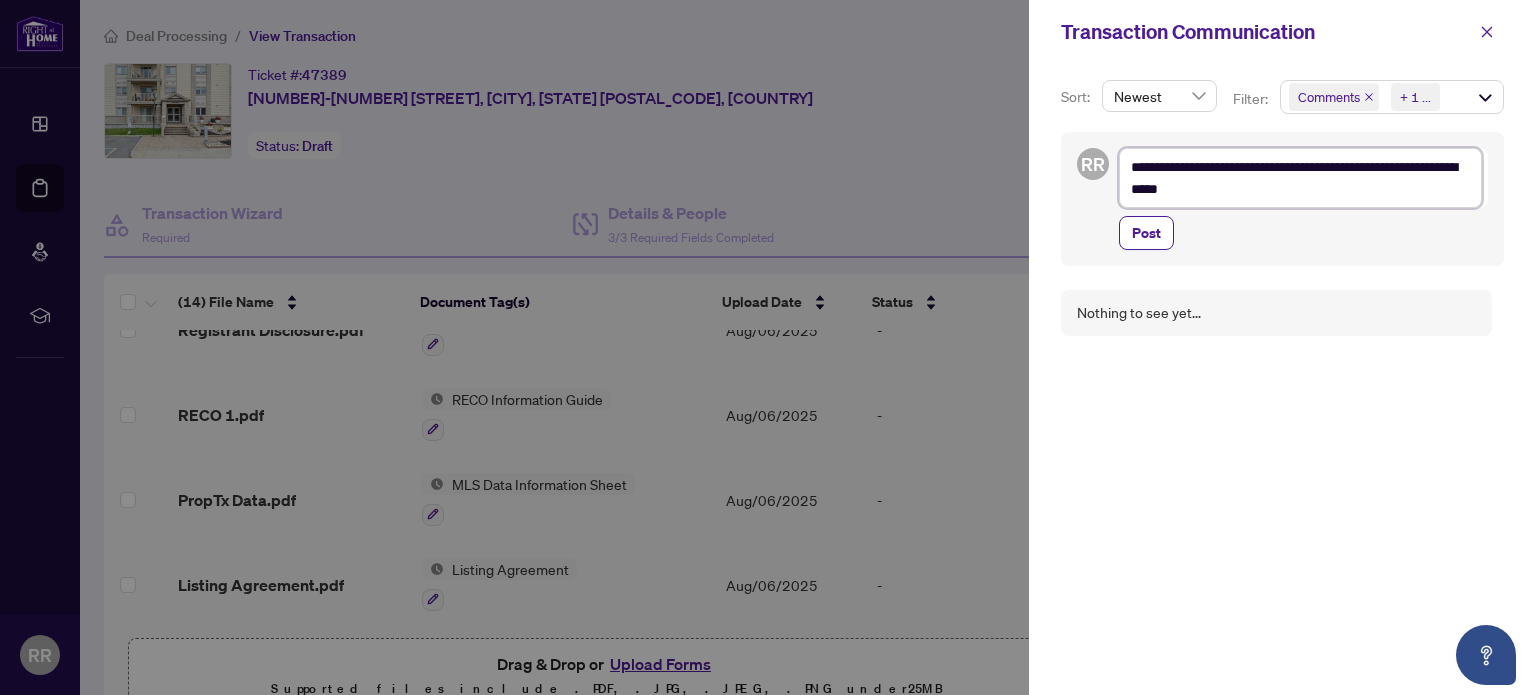 type on "**********" 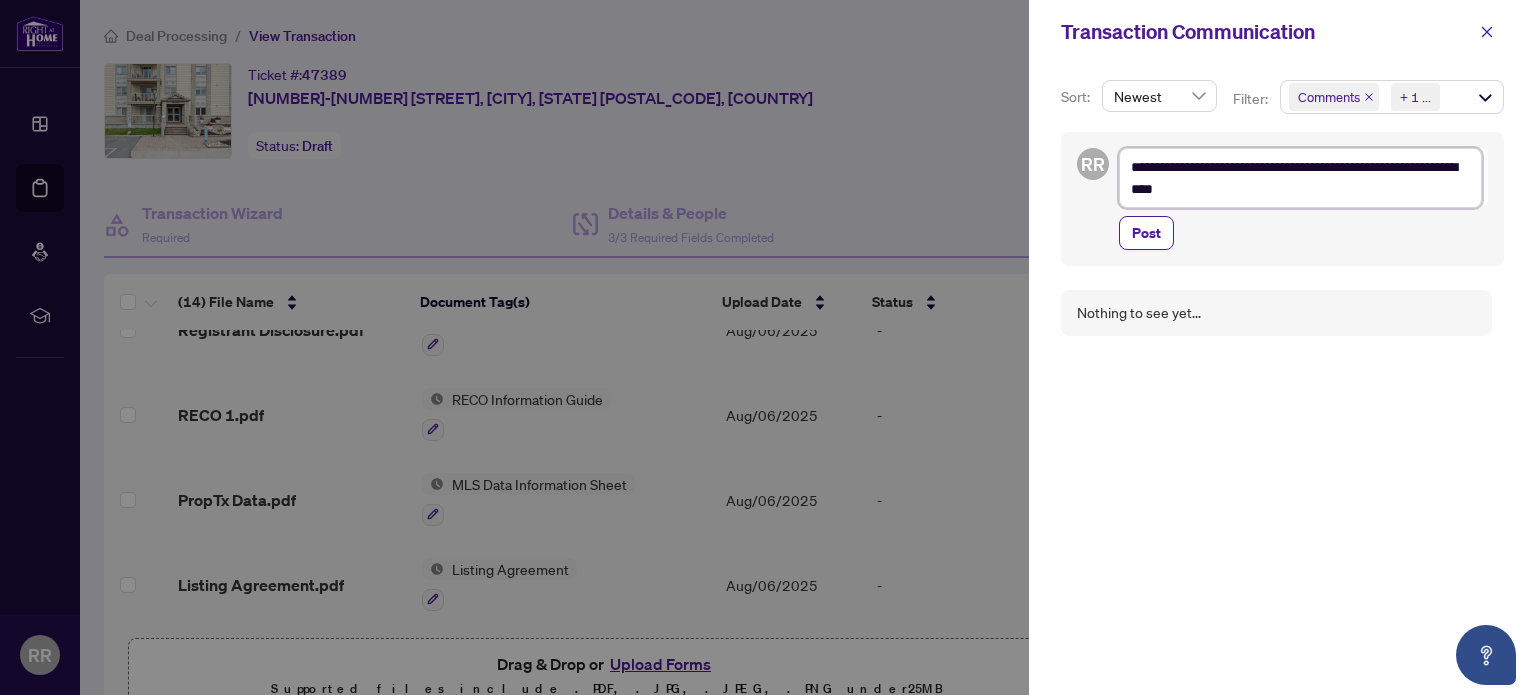 type on "**********" 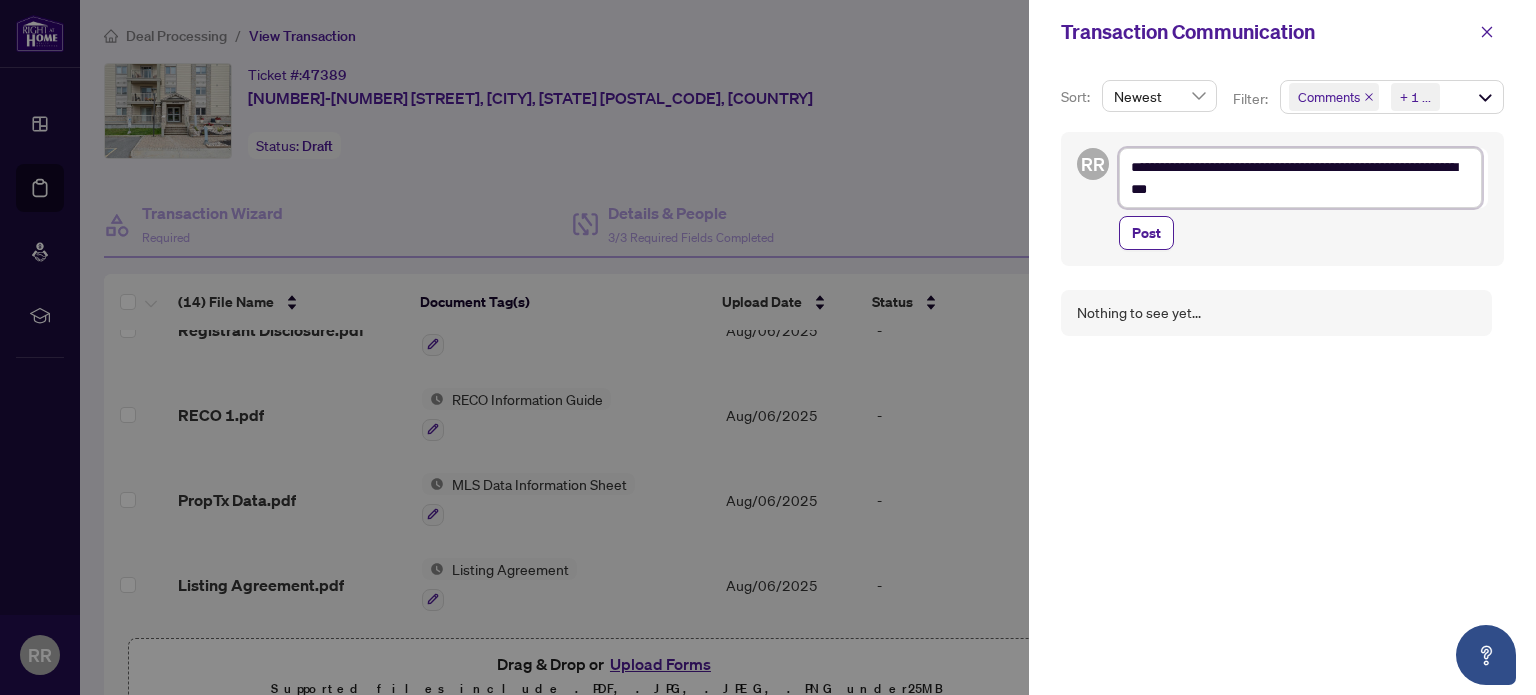 type on "**********" 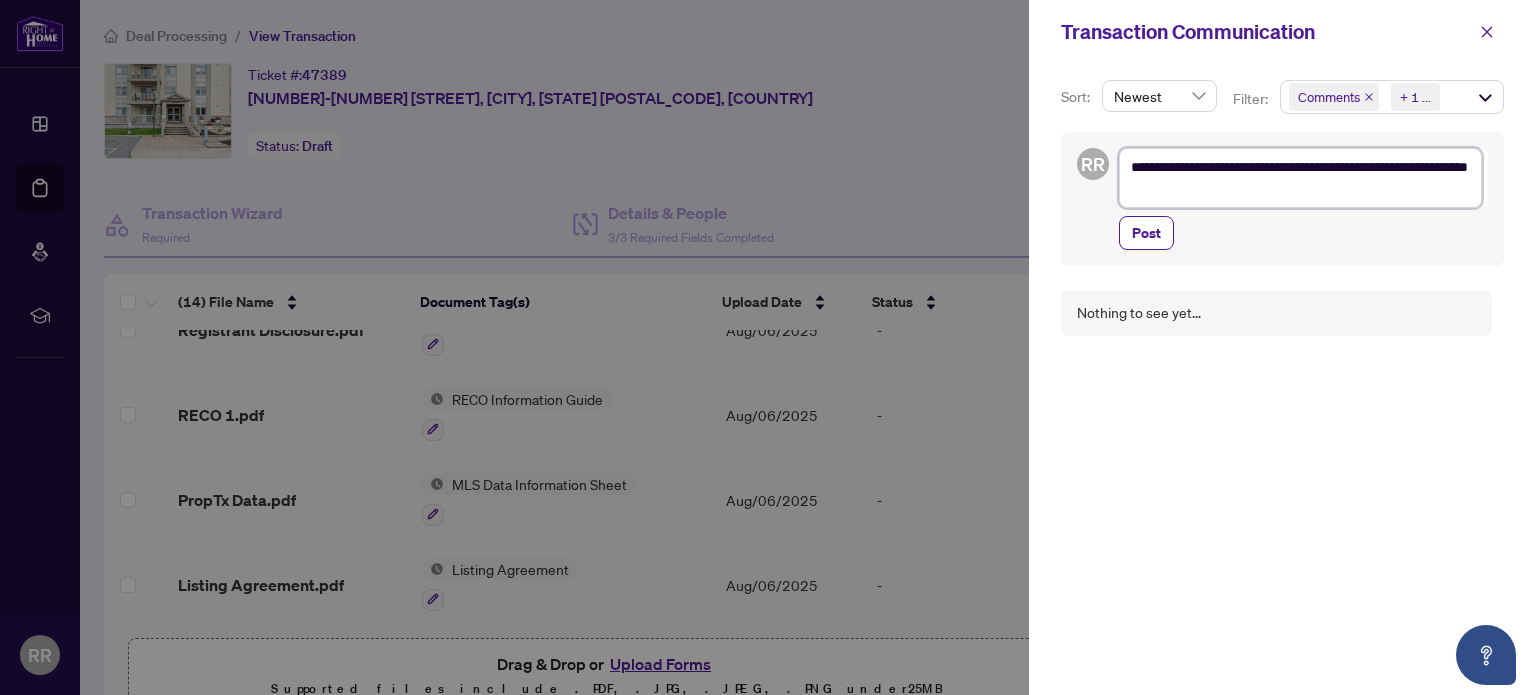 type on "**********" 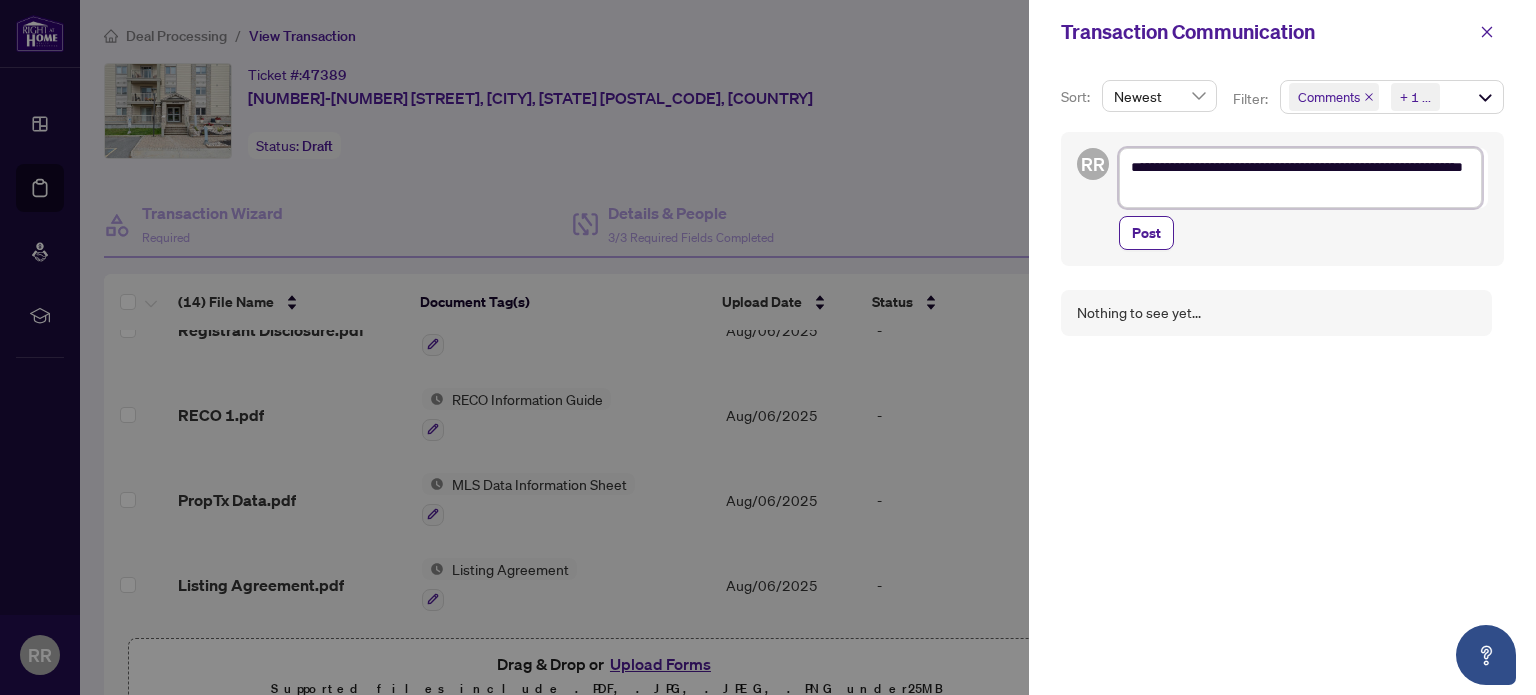 type on "**********" 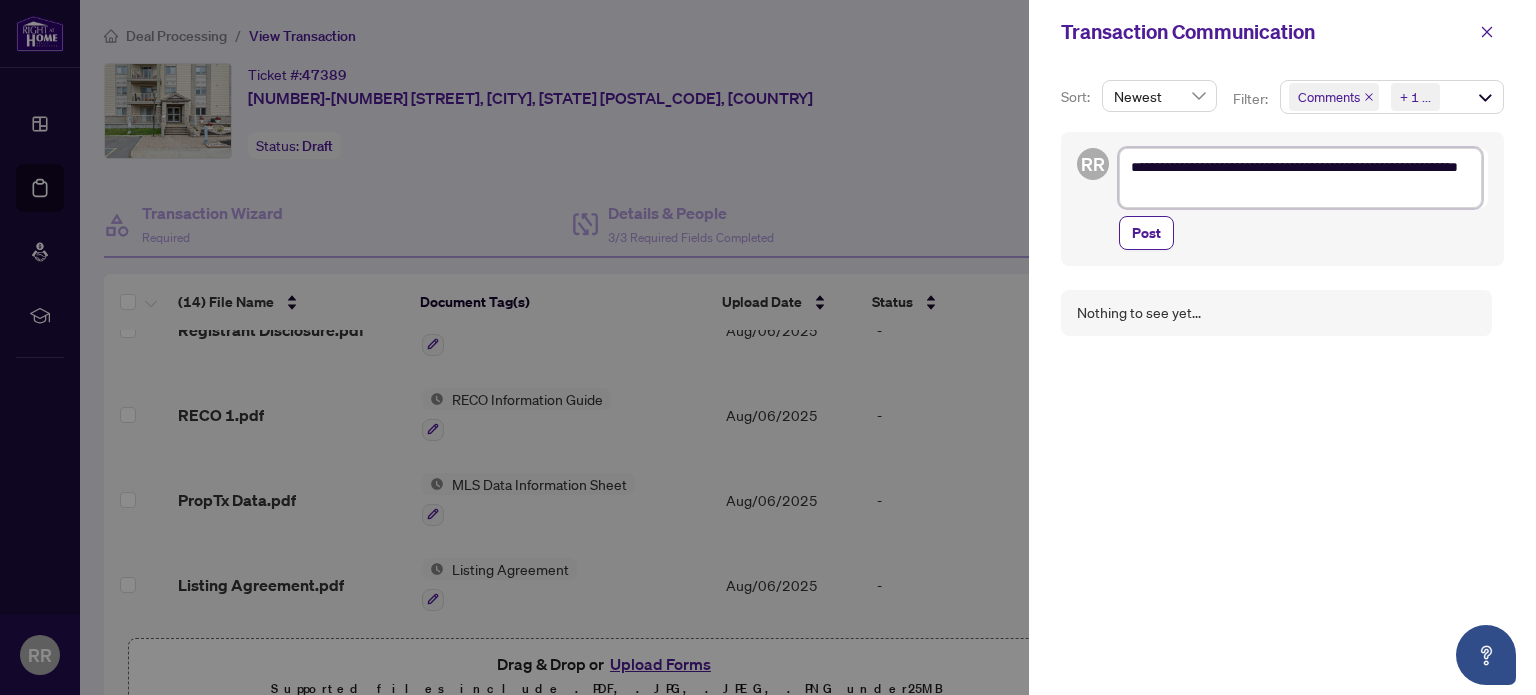 type on "**********" 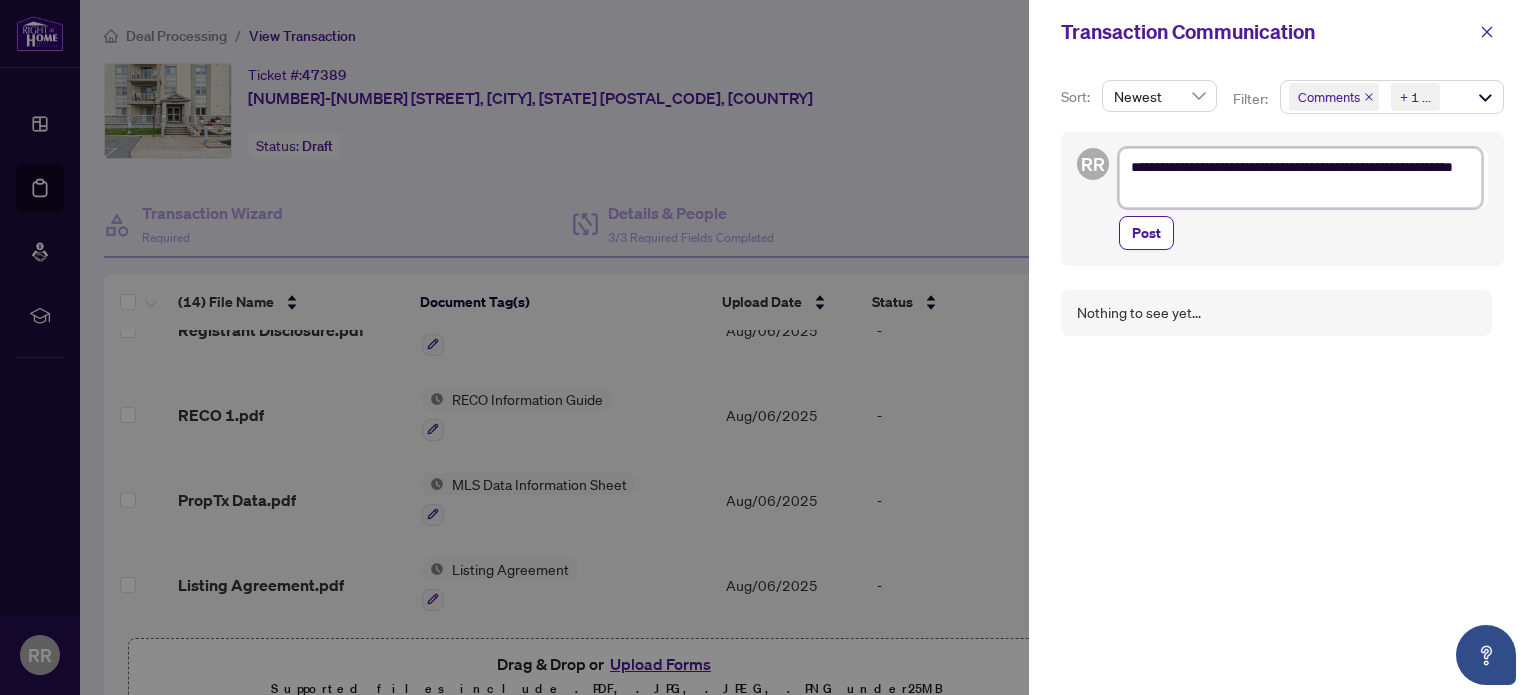 type on "**********" 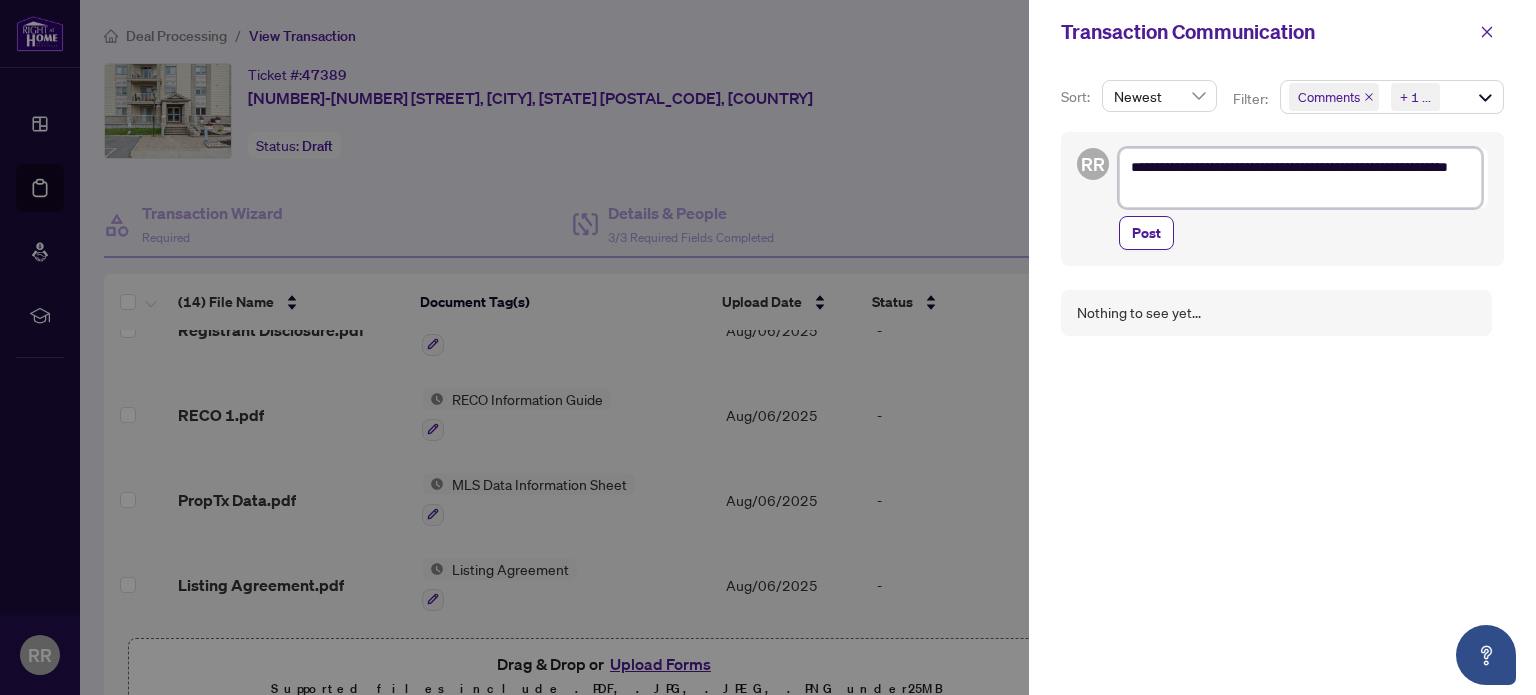 type on "**********" 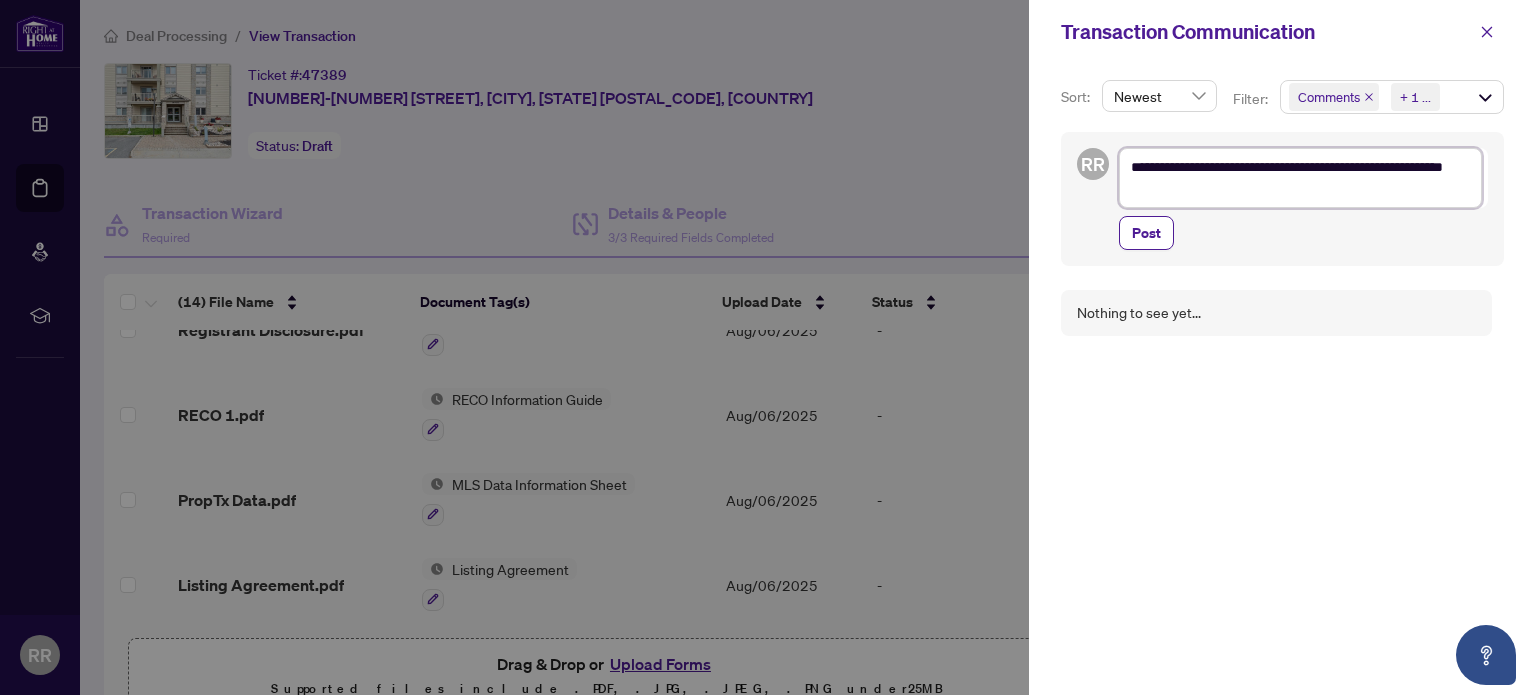 type on "**********" 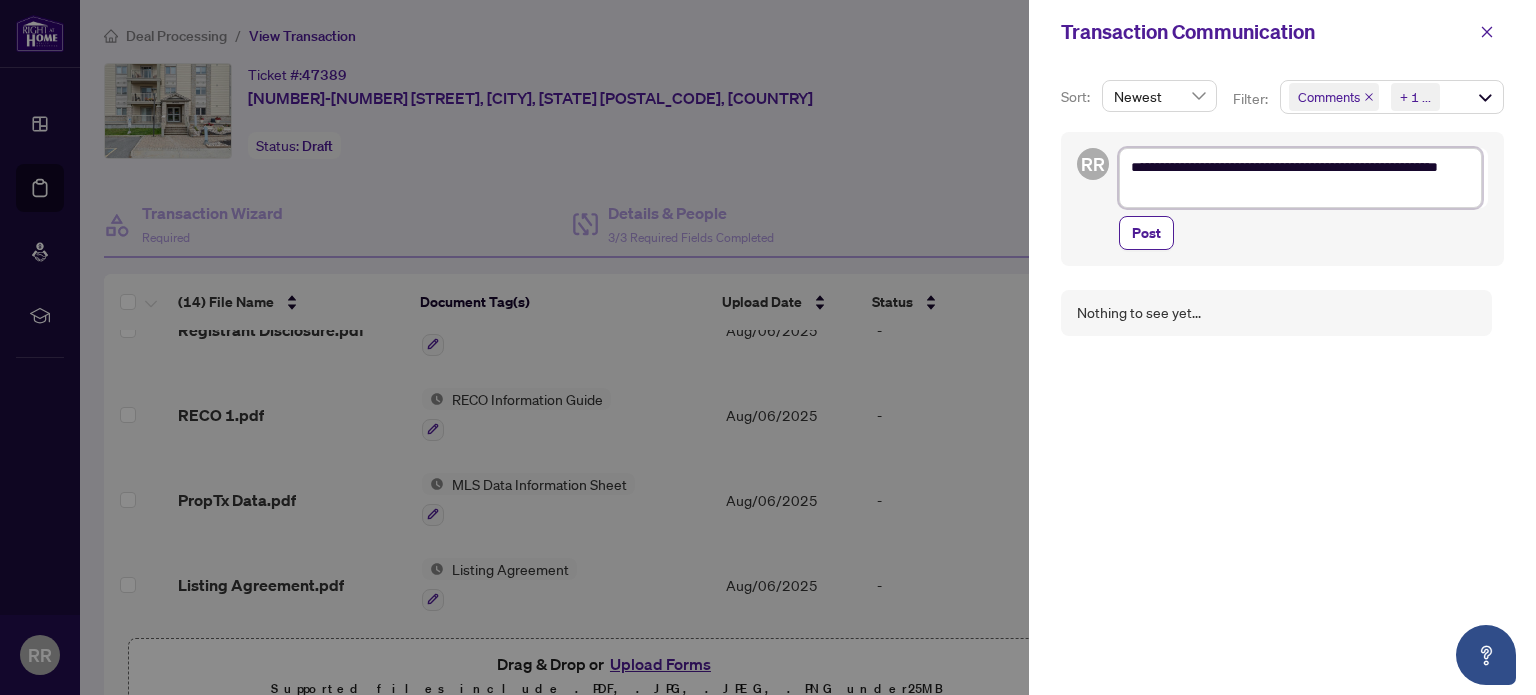 type on "**********" 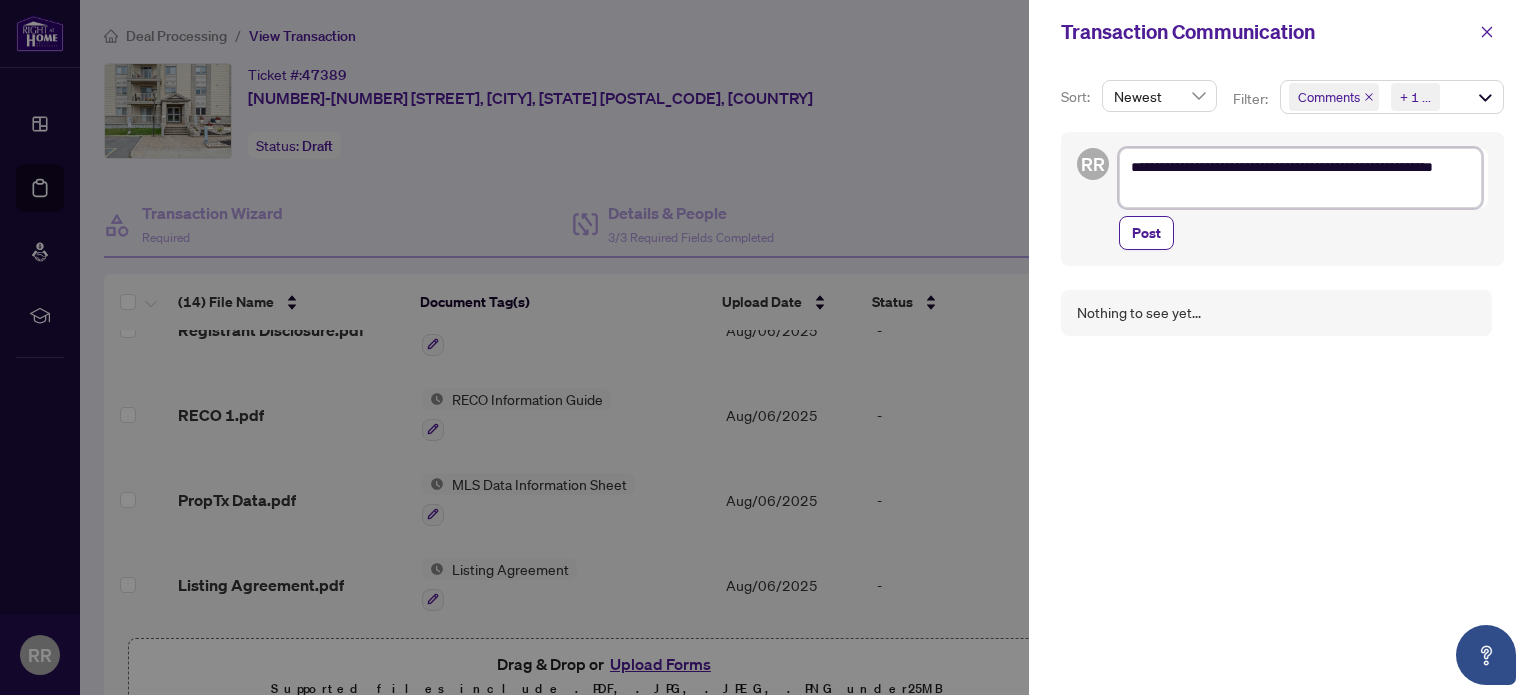 type on "**********" 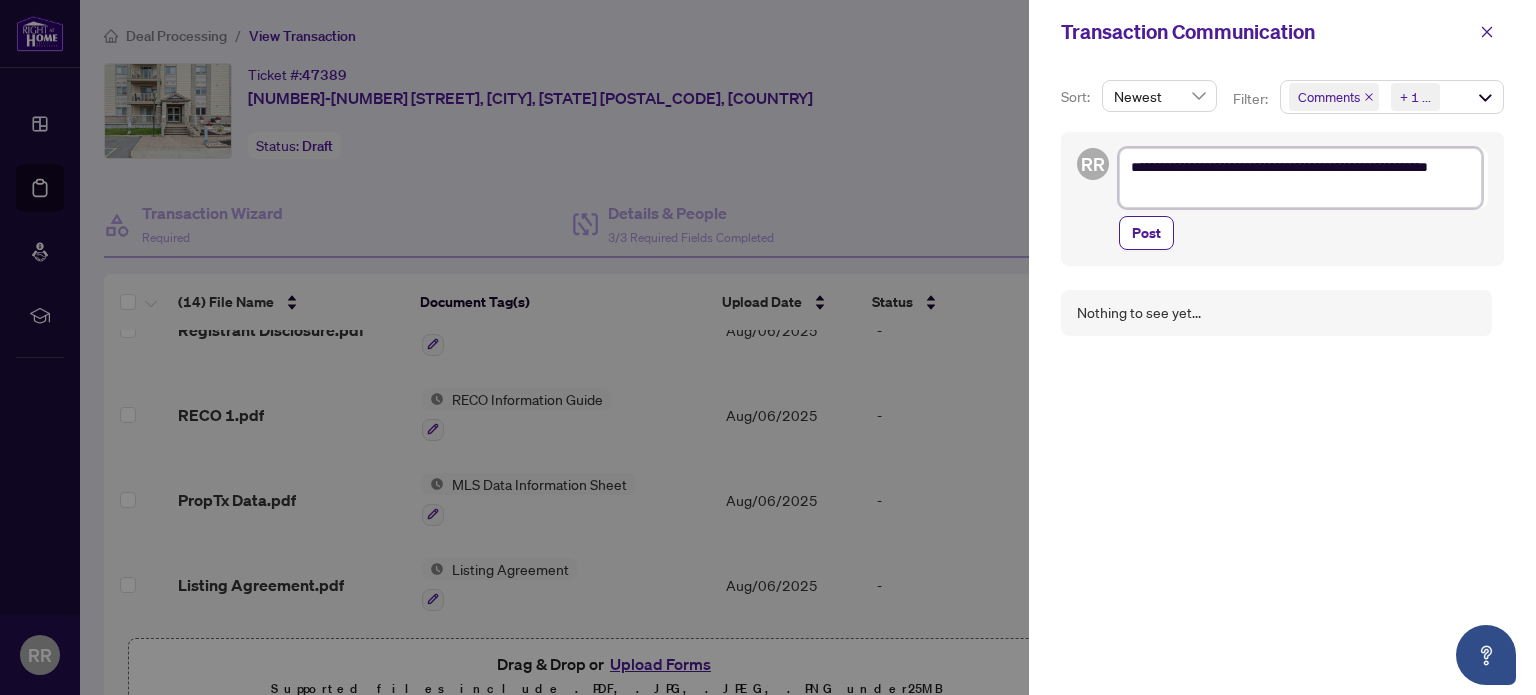 type on "**********" 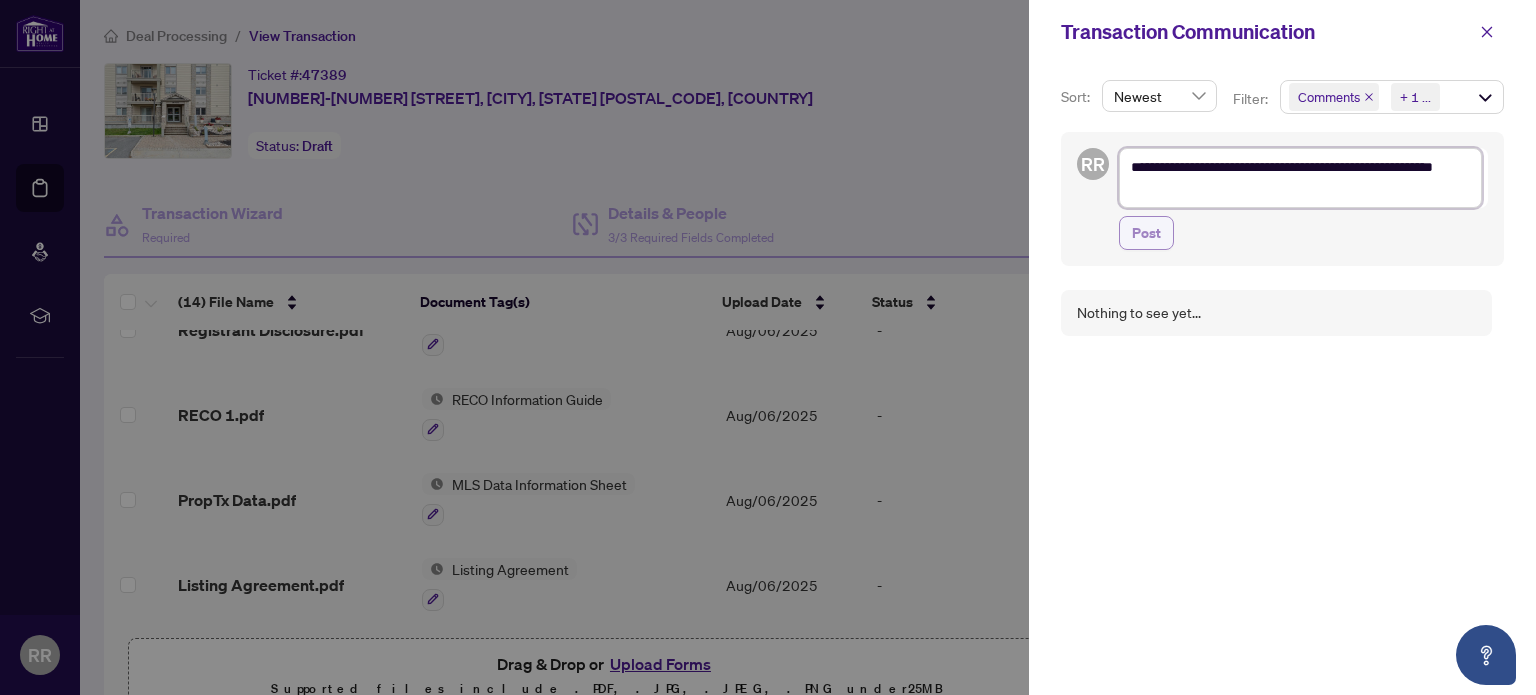 type on "**********" 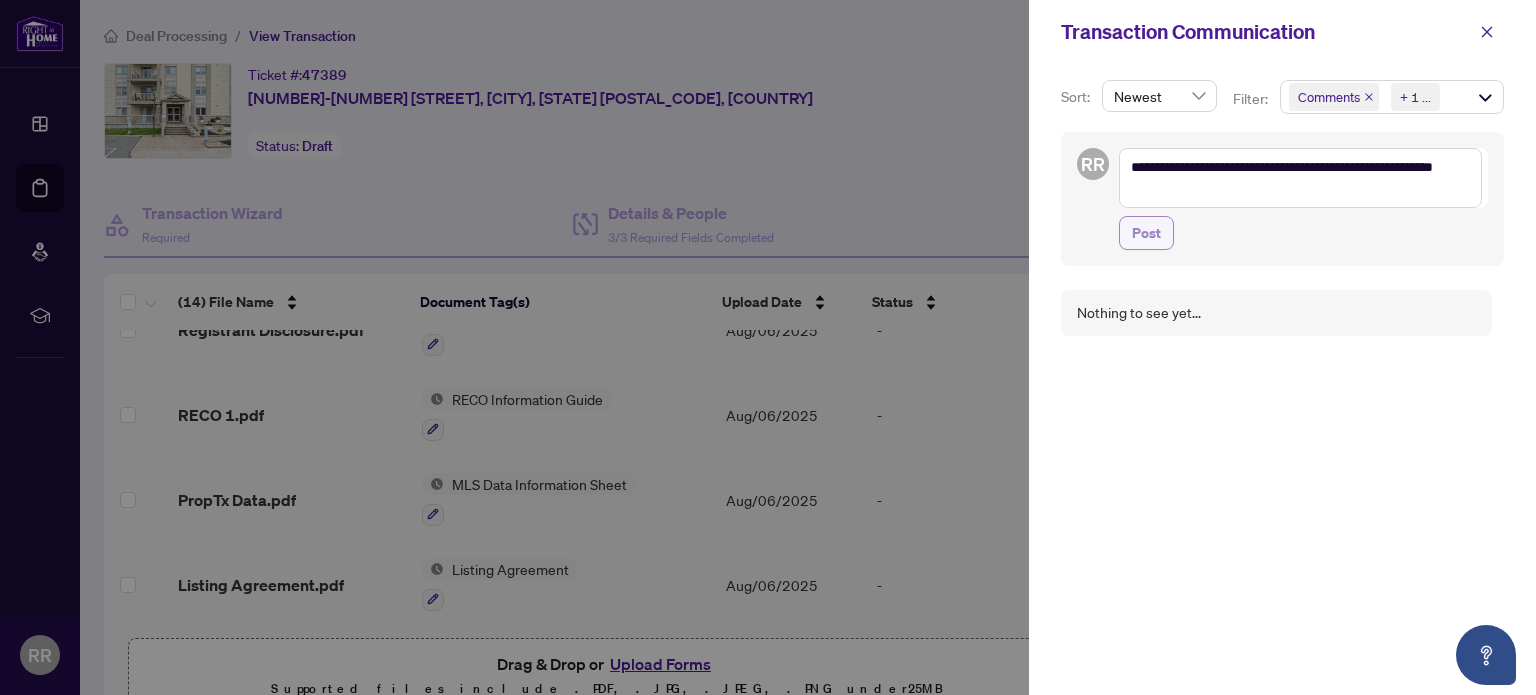 click on "Post" at bounding box center (1146, 233) 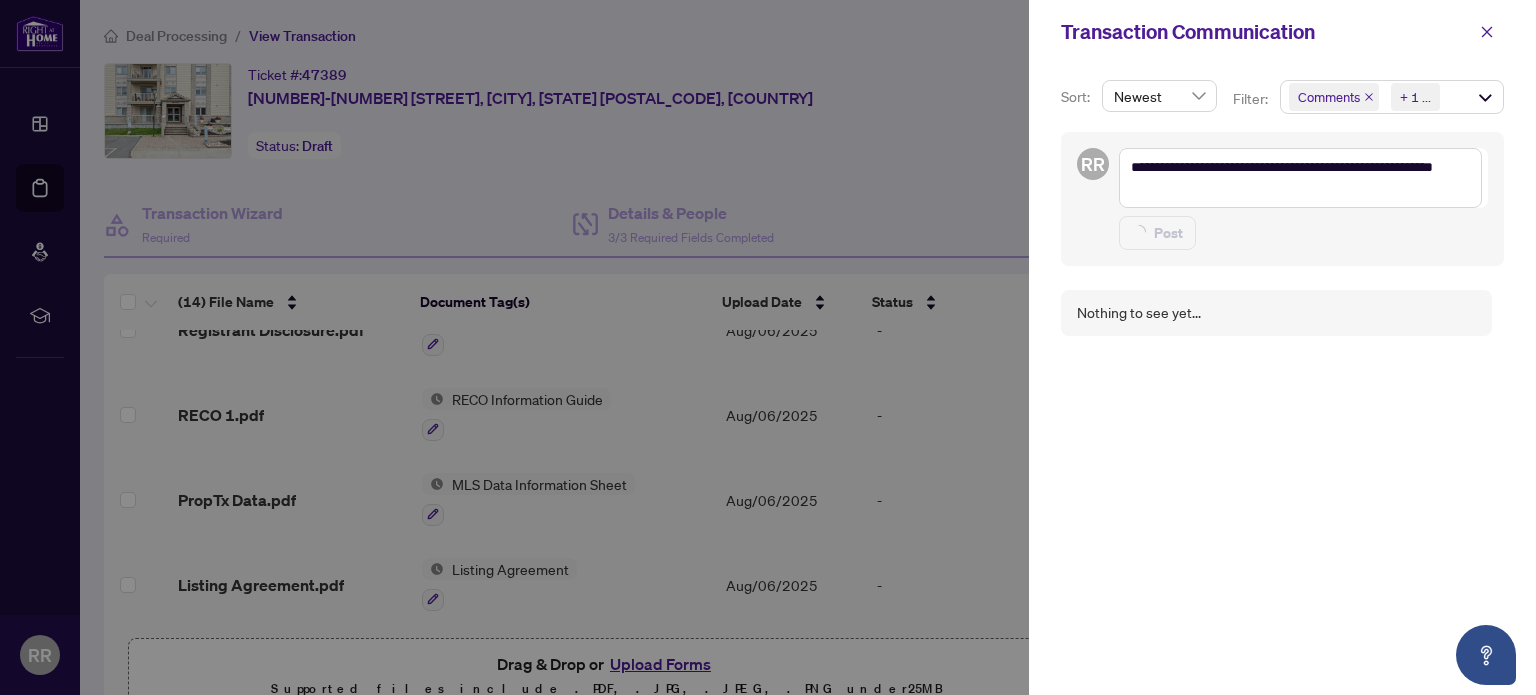 type 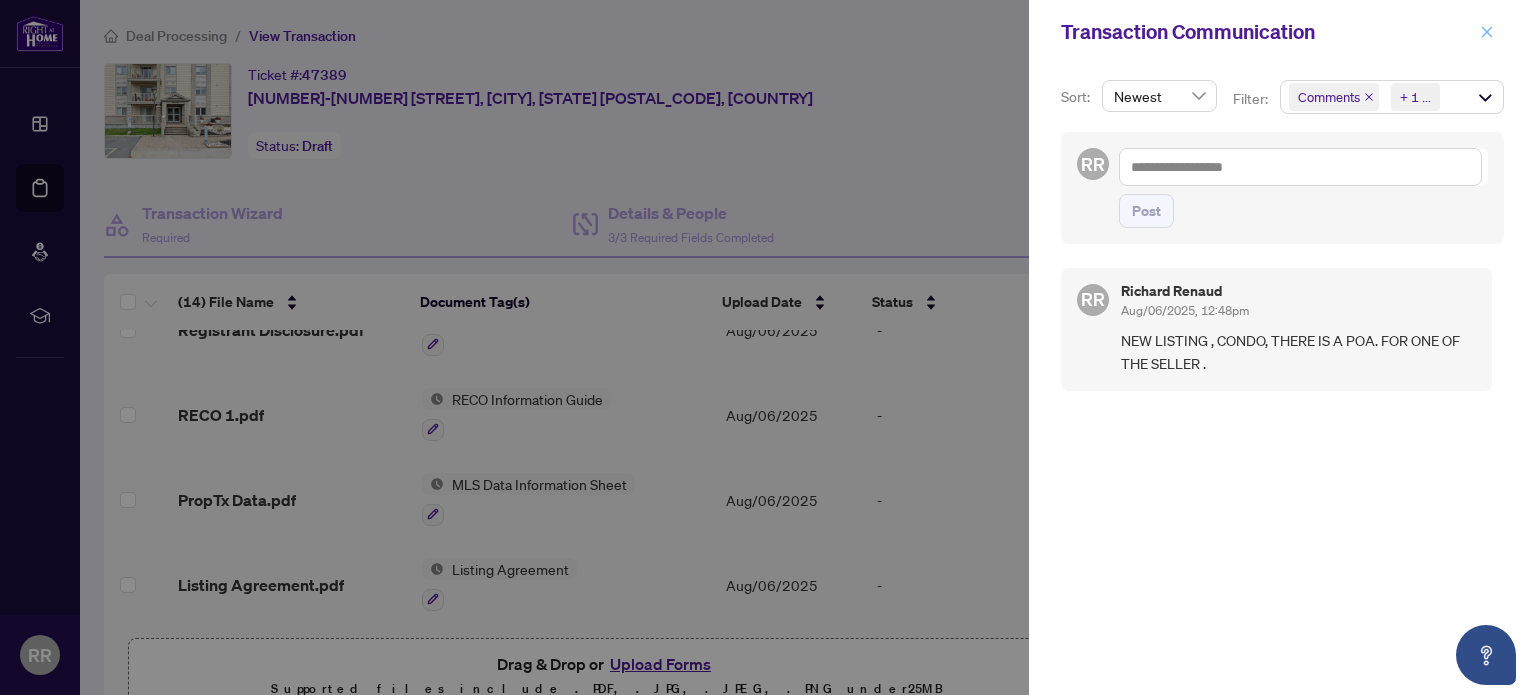 click 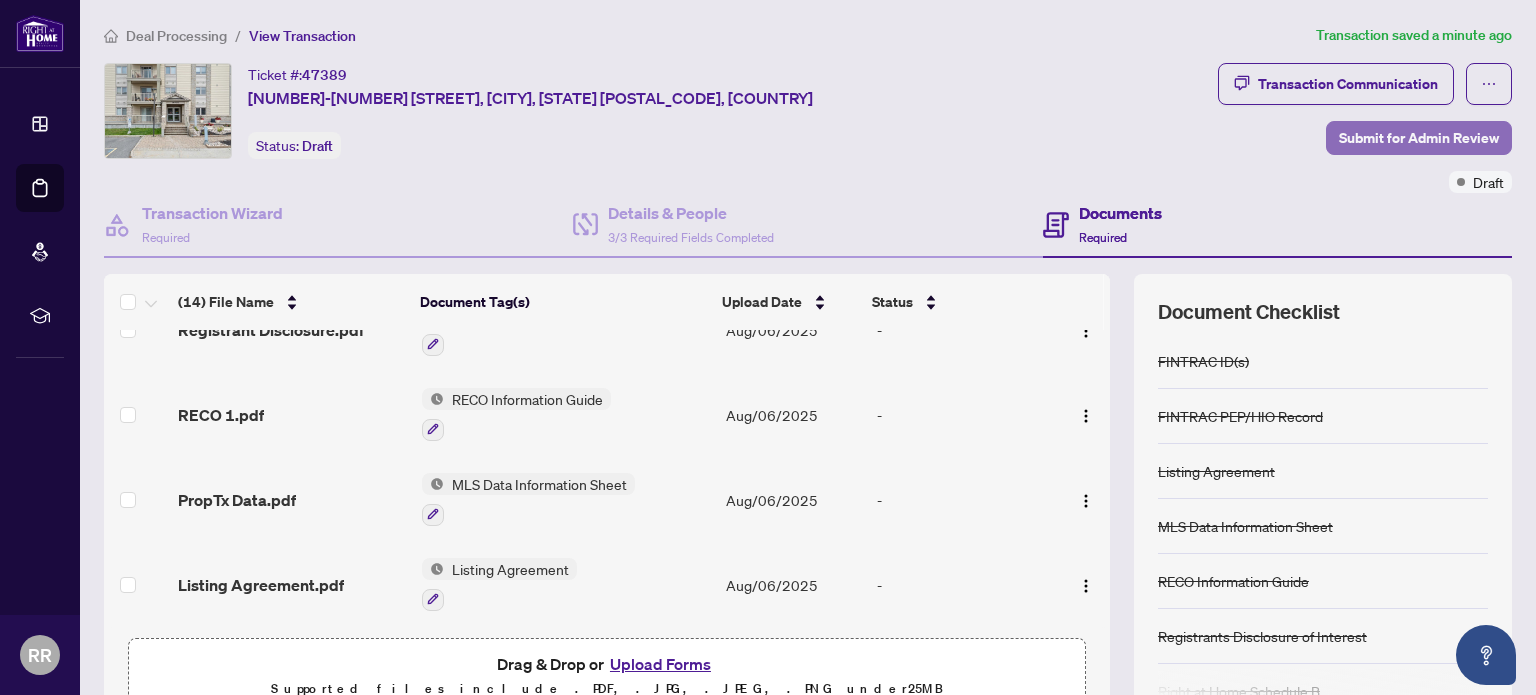 click on "Submit for Admin Review" at bounding box center [1419, 138] 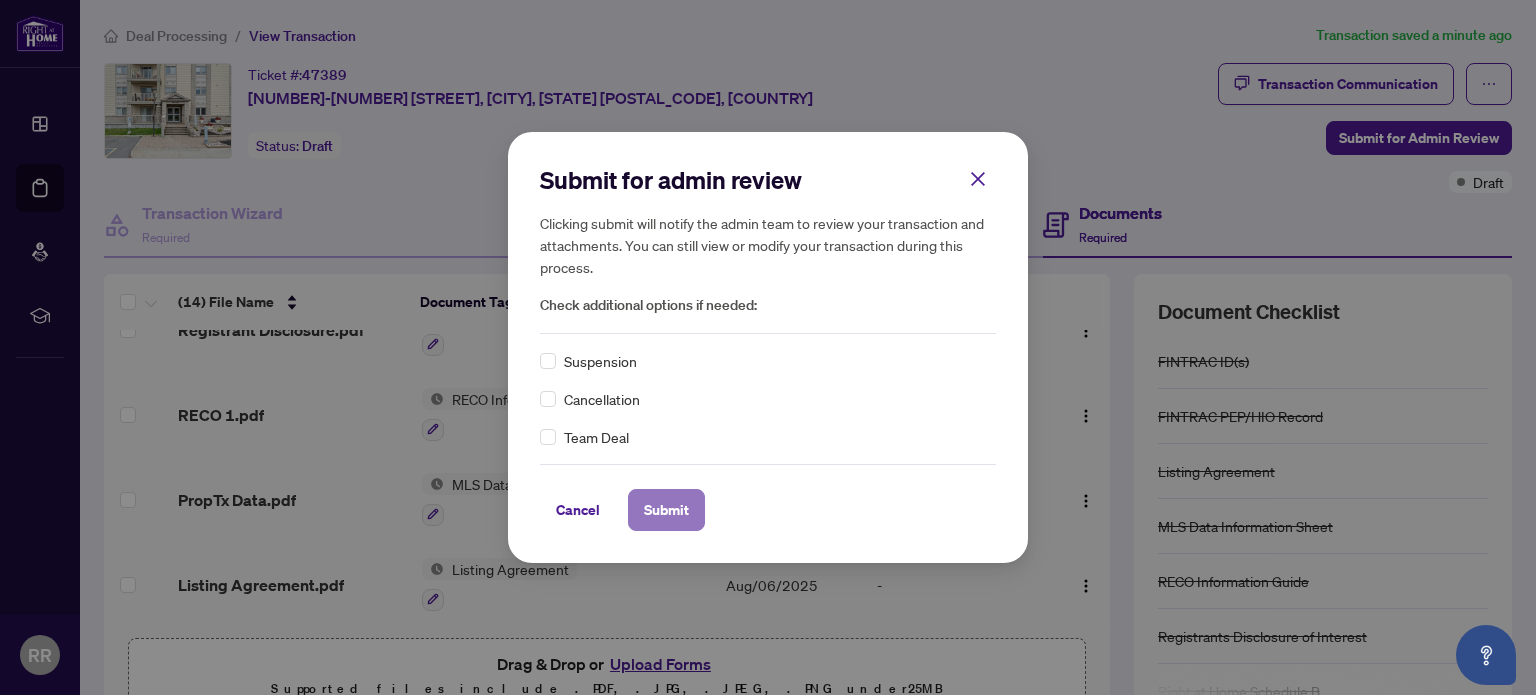 click on "Submit" at bounding box center [666, 510] 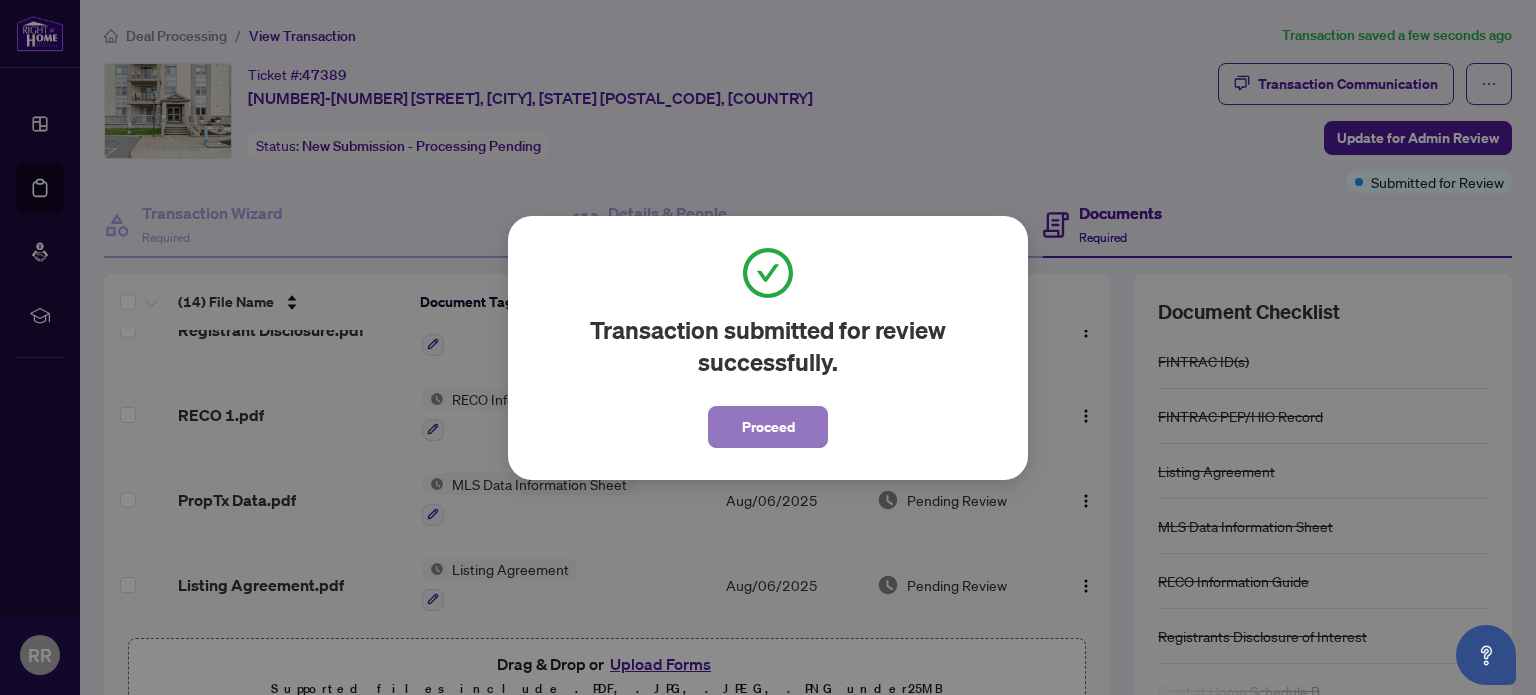 click on "Proceed" at bounding box center [768, 427] 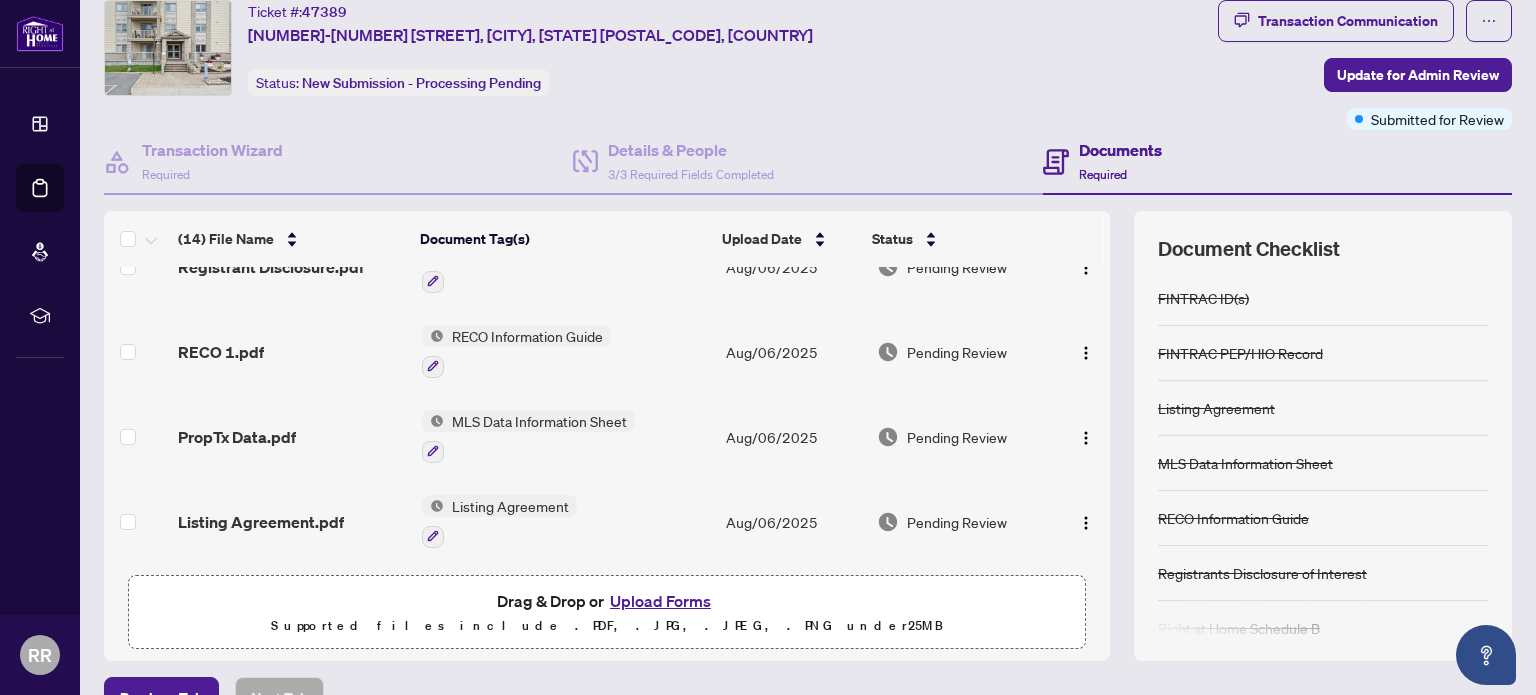 scroll, scrollTop: 177, scrollLeft: 0, axis: vertical 